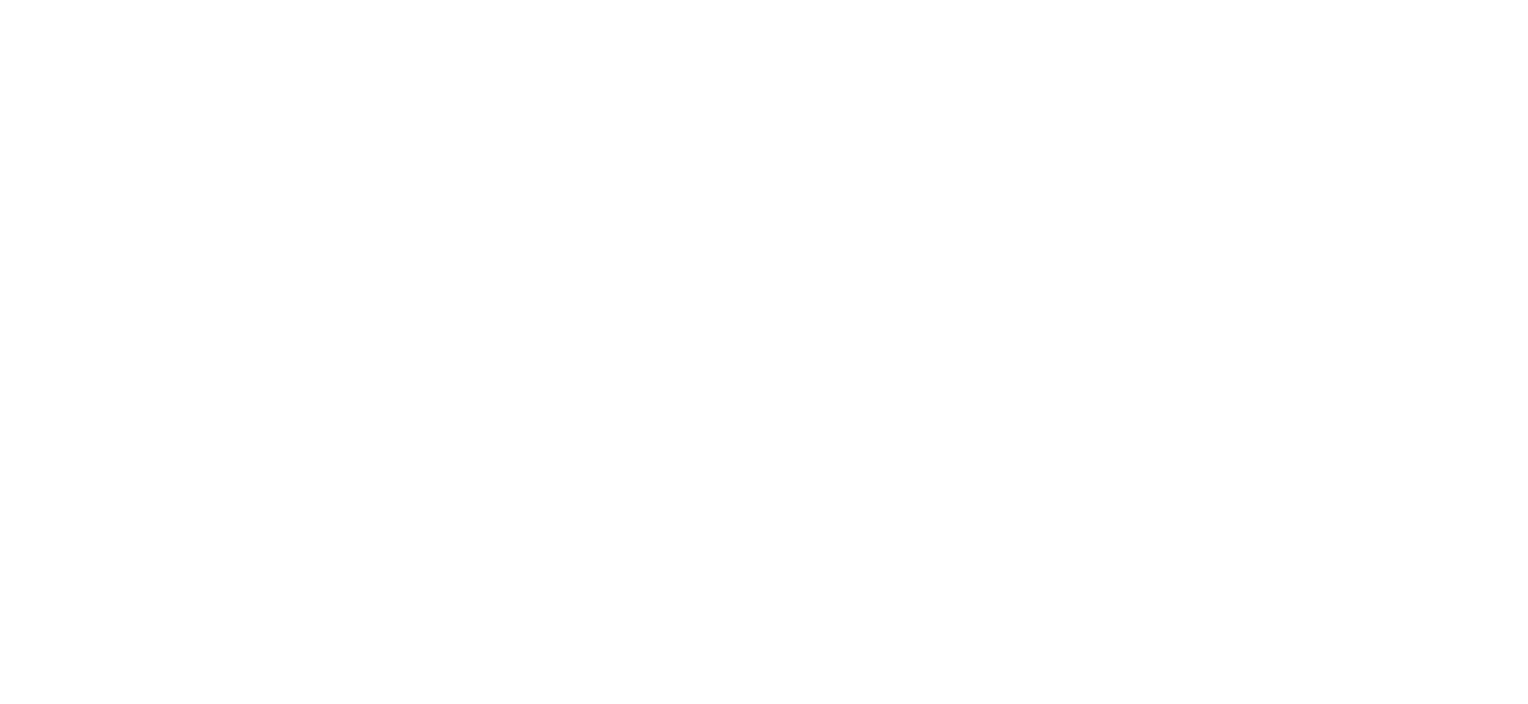 scroll, scrollTop: 0, scrollLeft: 0, axis: both 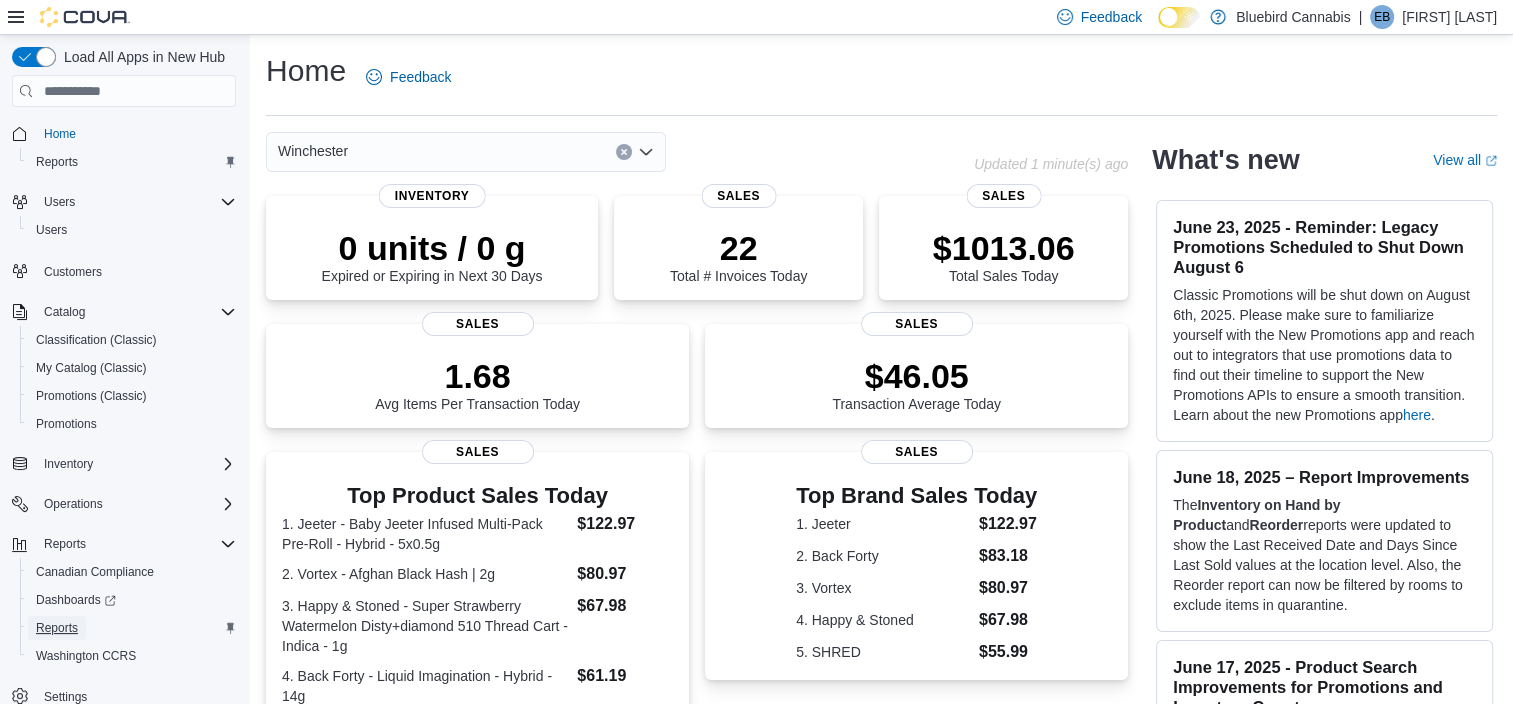 click on "Reports" at bounding box center (57, 628) 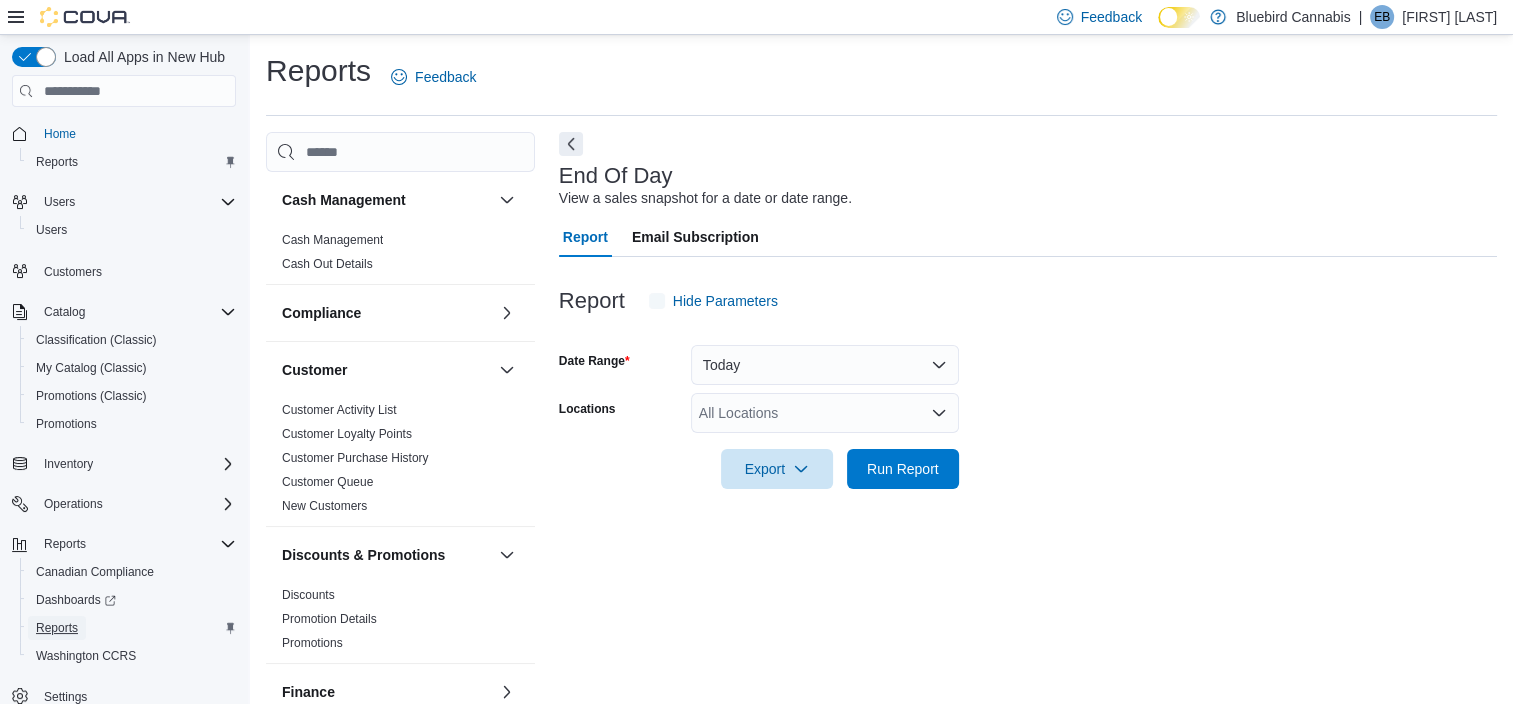 scroll, scrollTop: 12, scrollLeft: 0, axis: vertical 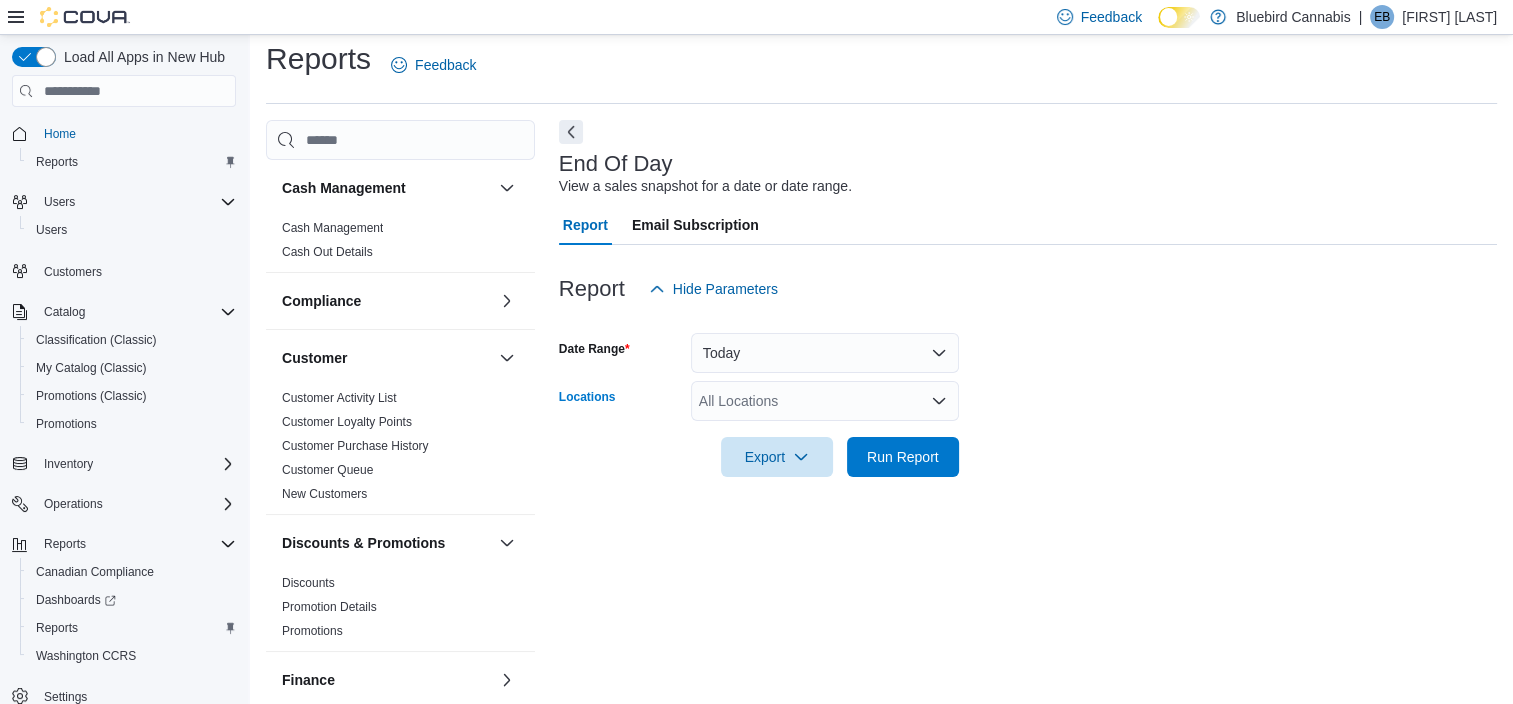 click on "All Locations" at bounding box center (825, 401) 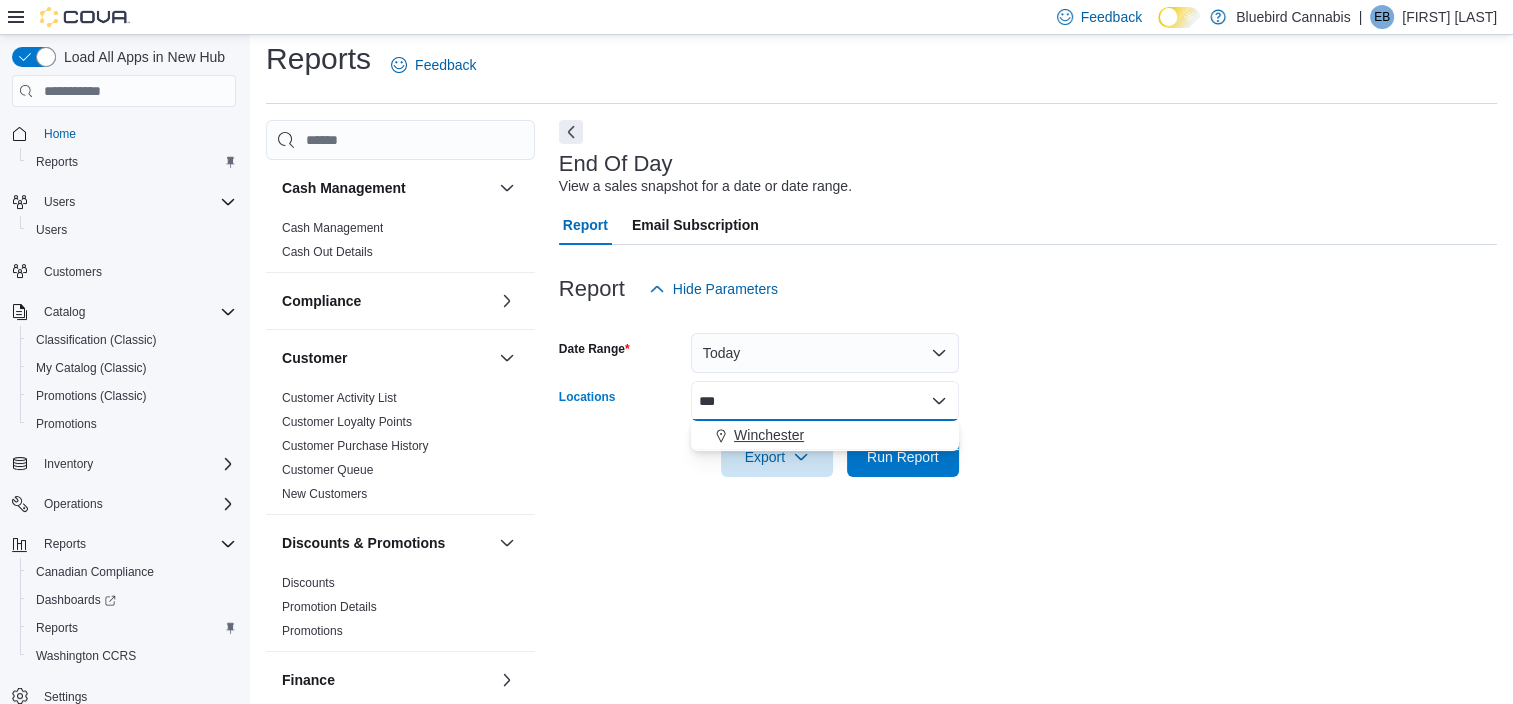 type on "***" 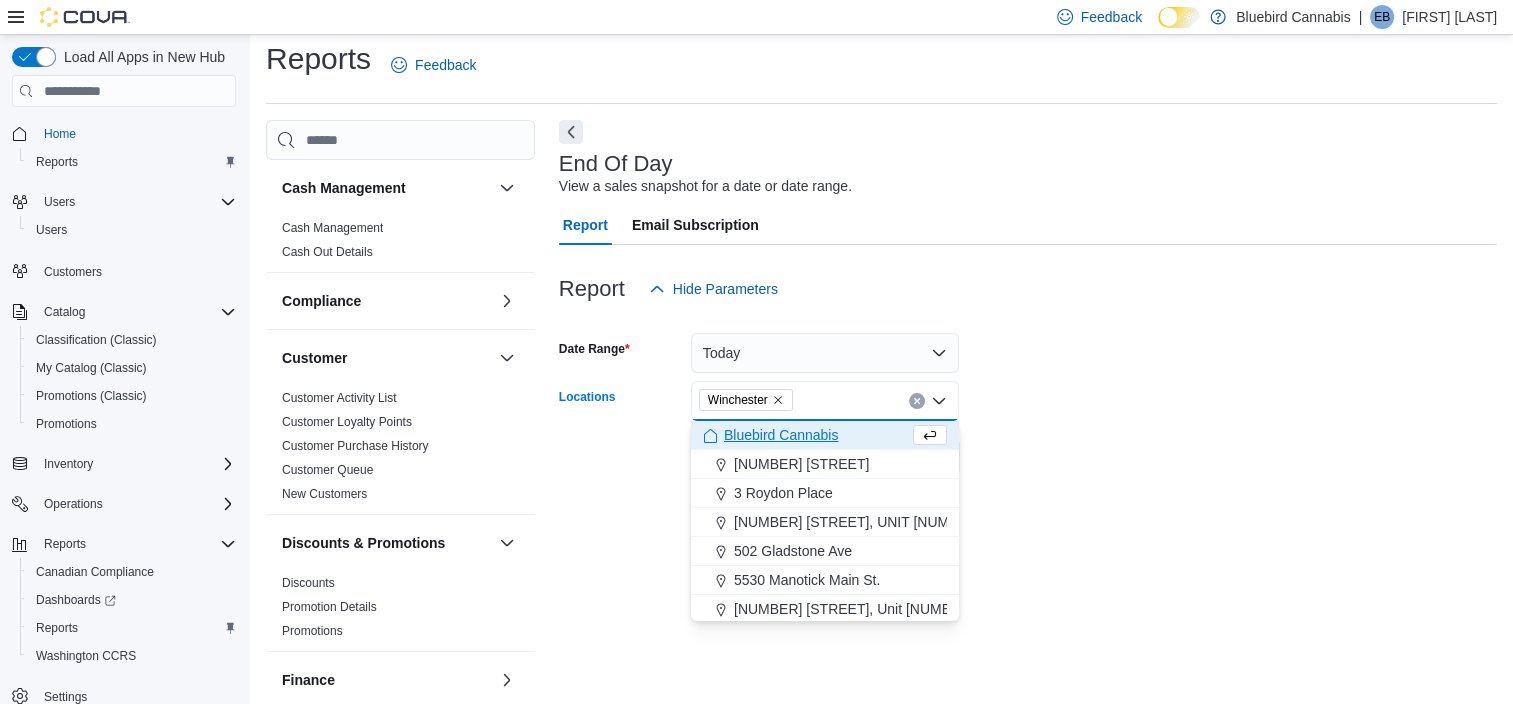 click on "Date Range Today Locations [CITY] Combo box. Selected. [CITY]. Press Backspace to delete [CITY]. Combo box input. All Locations. Type some text or, to display a list of choices, press Down Arrow. To exit the list of choices, press Escape. Export  Run Report" at bounding box center [1028, 393] 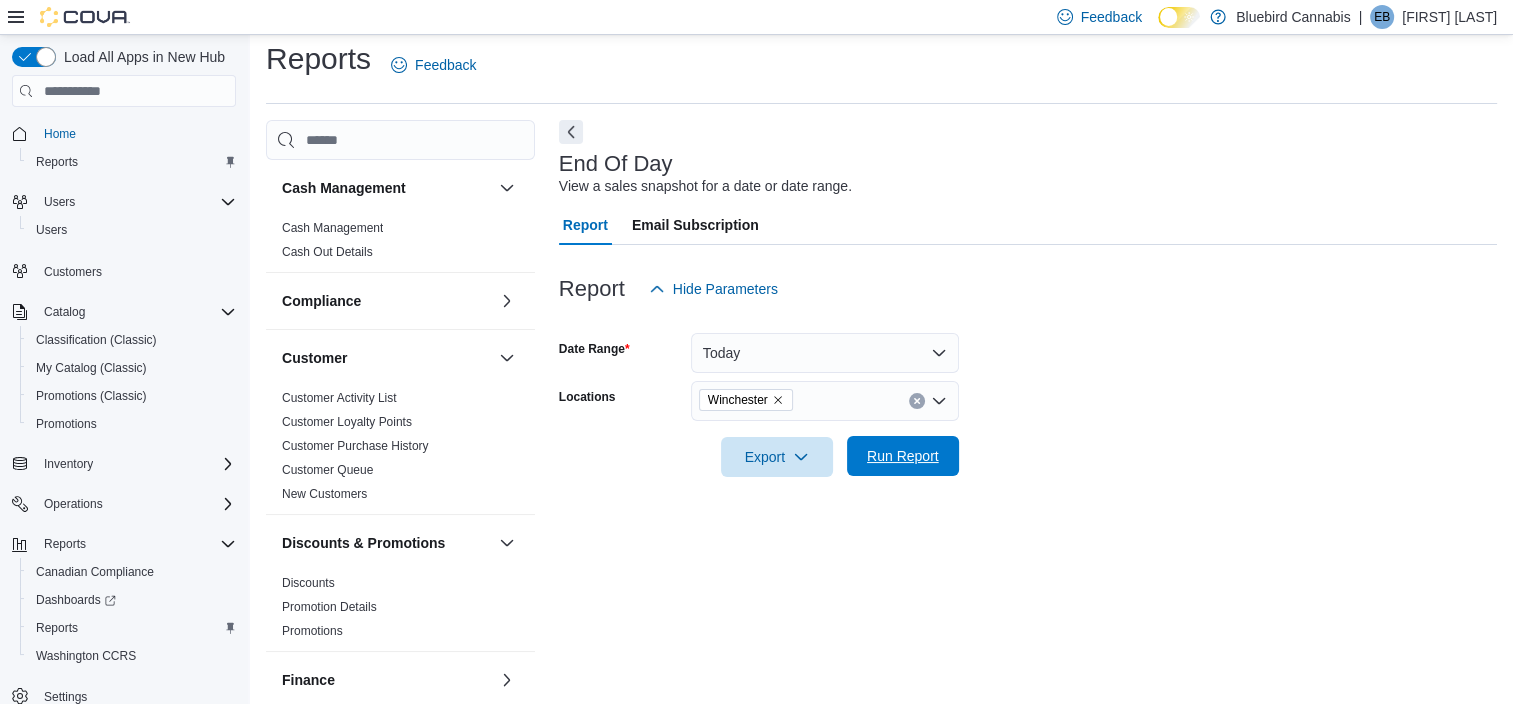 click on "Run Report" at bounding box center (903, 456) 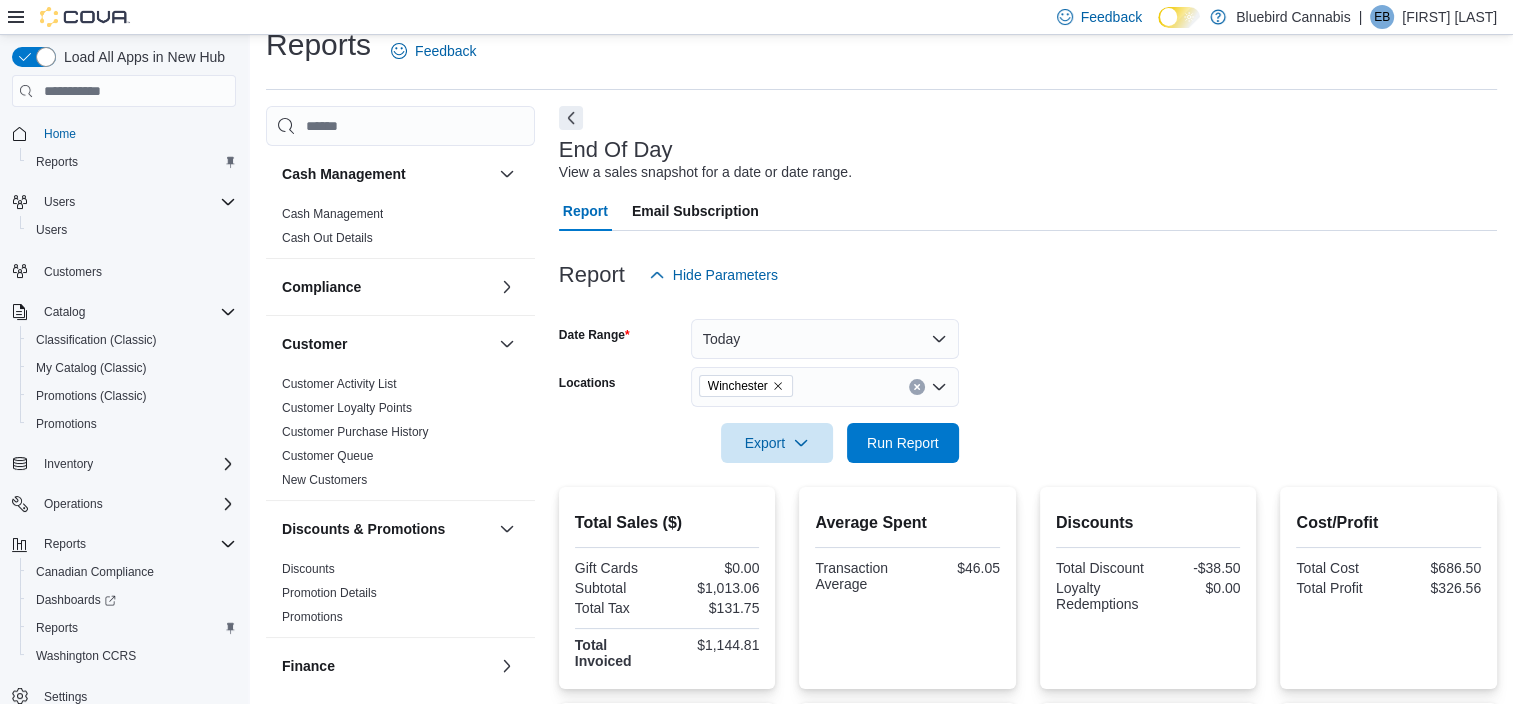 scroll, scrollTop: 0, scrollLeft: 0, axis: both 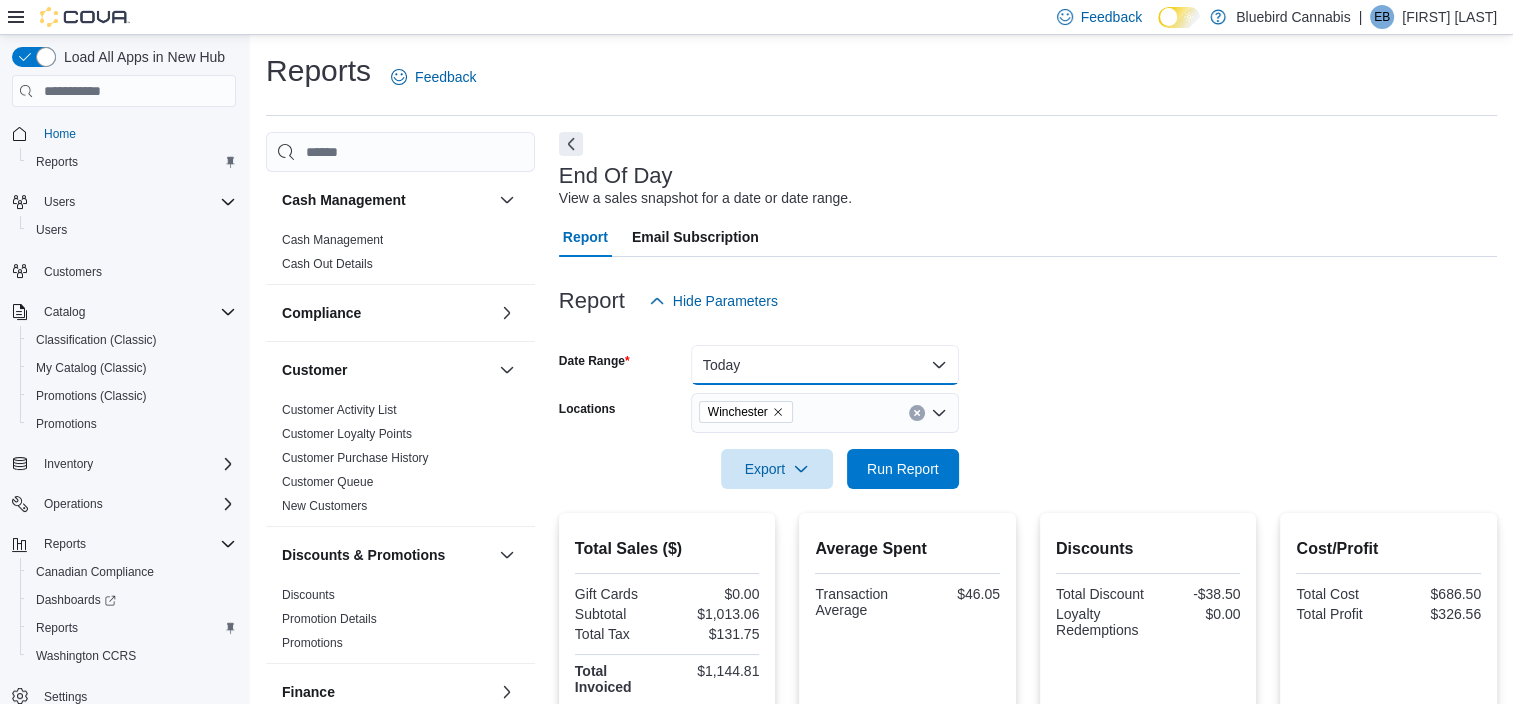 click on "Today" at bounding box center (825, 365) 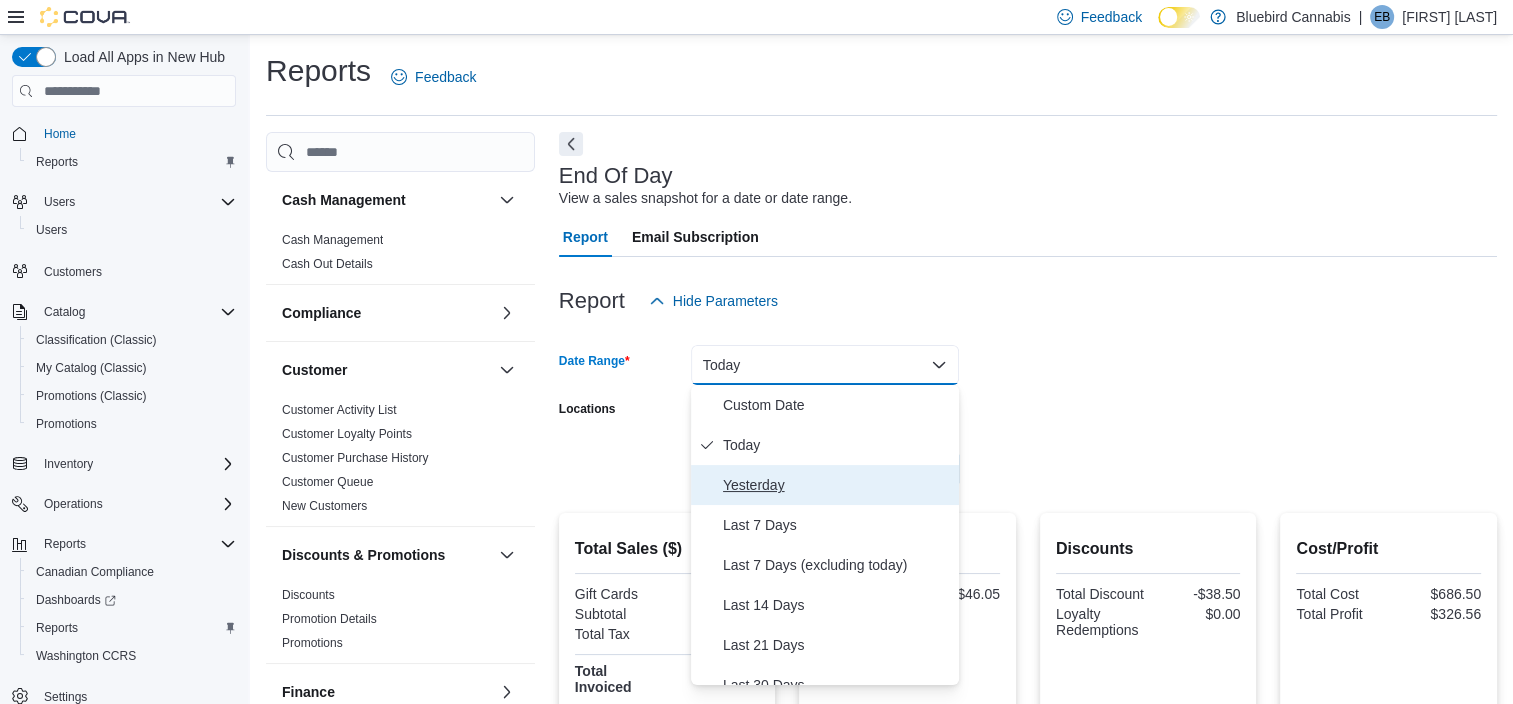 click on "Yesterday" at bounding box center (837, 485) 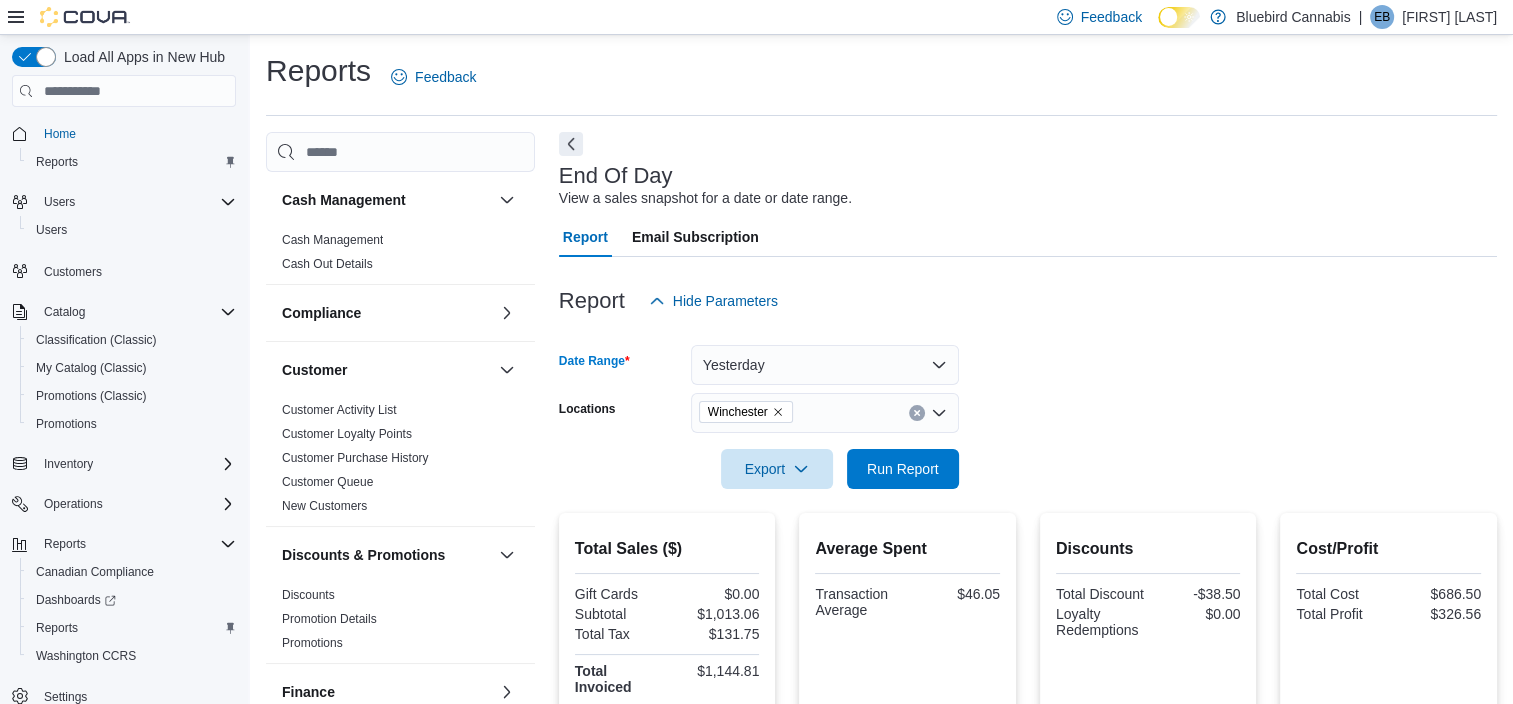 click on "Date Range Yesterday Locations [CITY] Export  Run Report" at bounding box center [1028, 405] 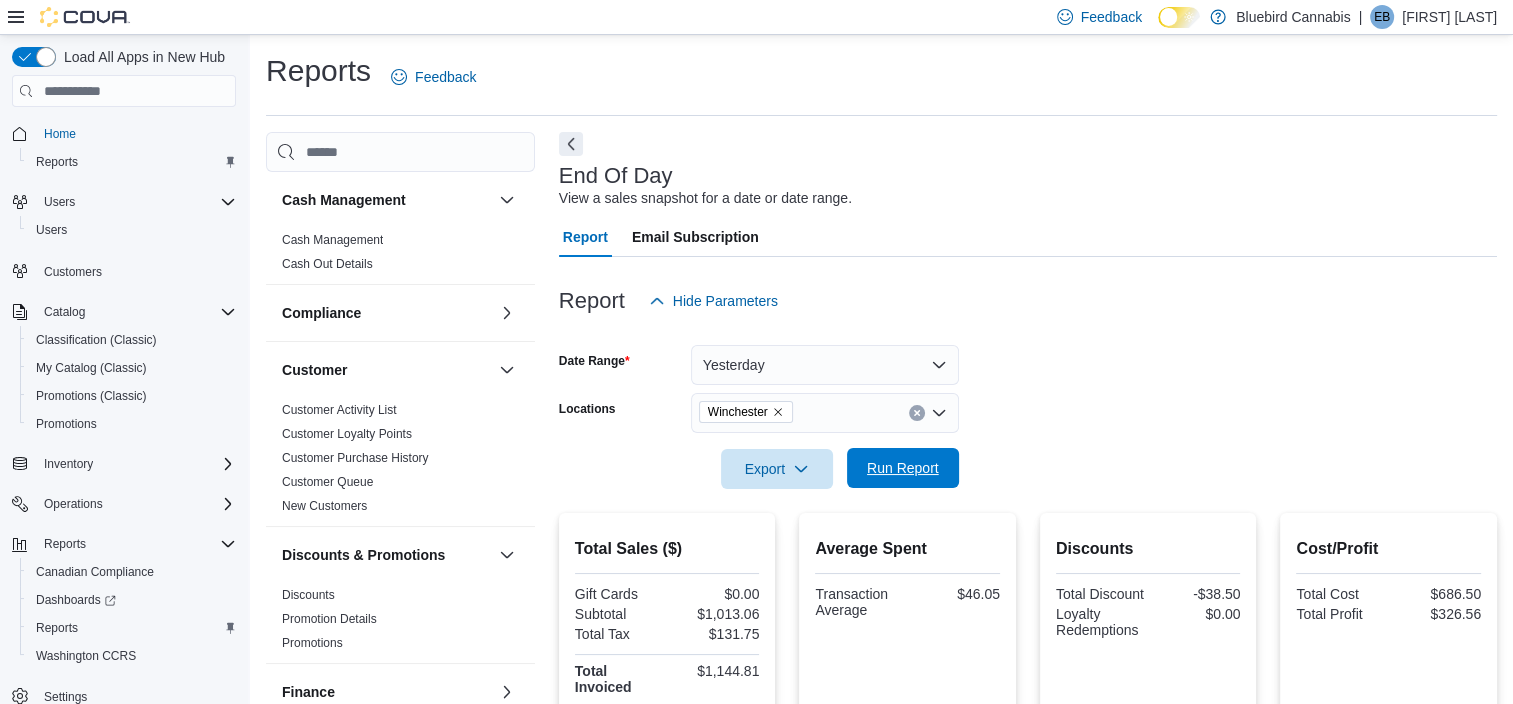 click on "Run Report" at bounding box center [903, 468] 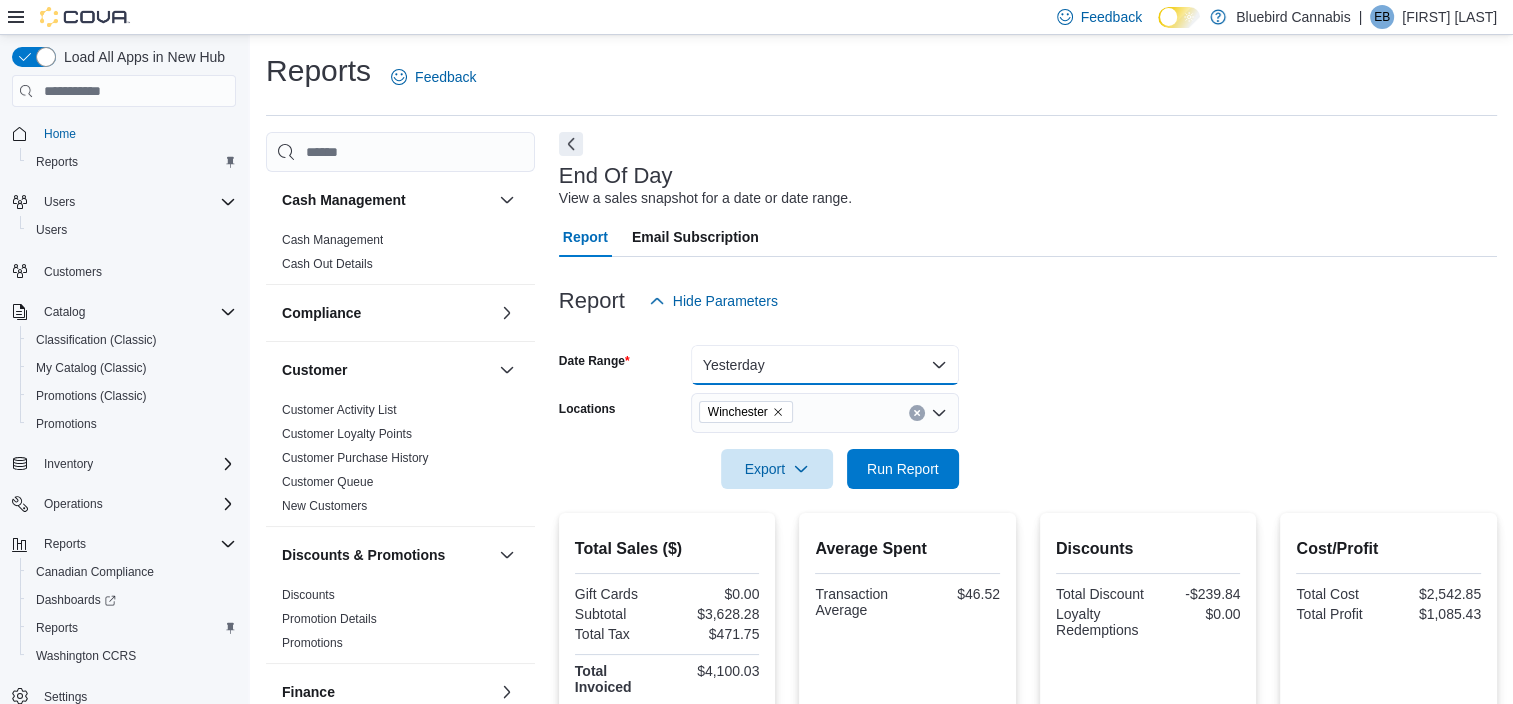 click on "Yesterday" at bounding box center [825, 365] 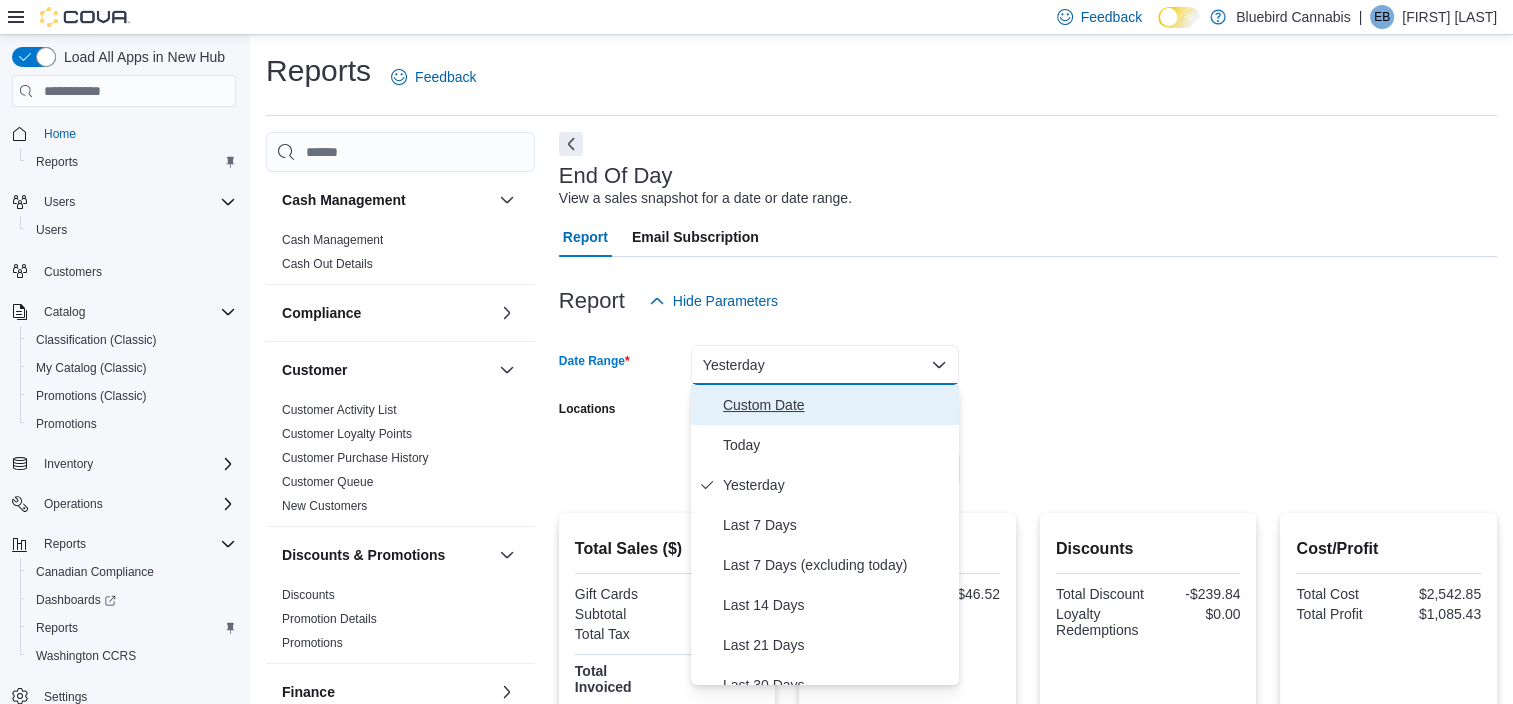 click on "Custom Date" at bounding box center (837, 405) 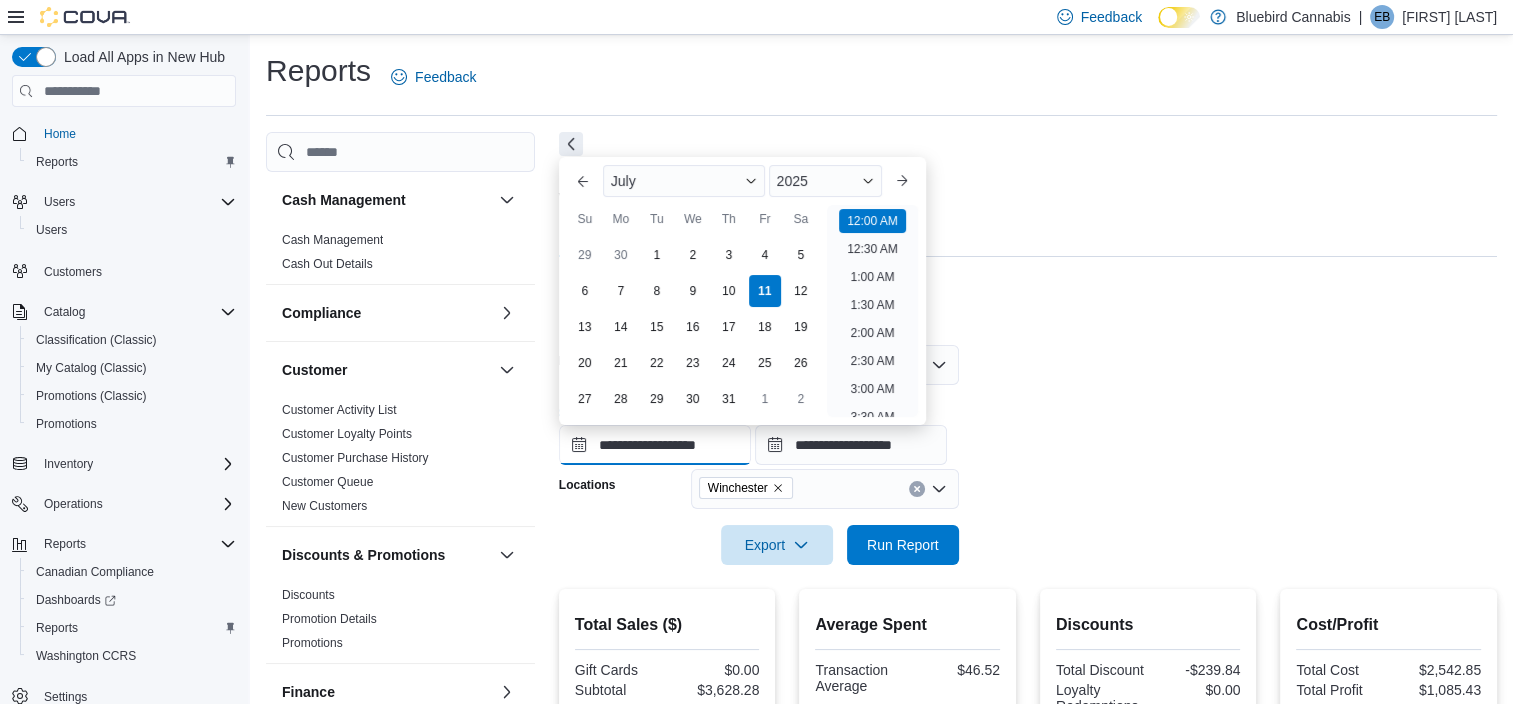 click on "**********" at bounding box center (655, 445) 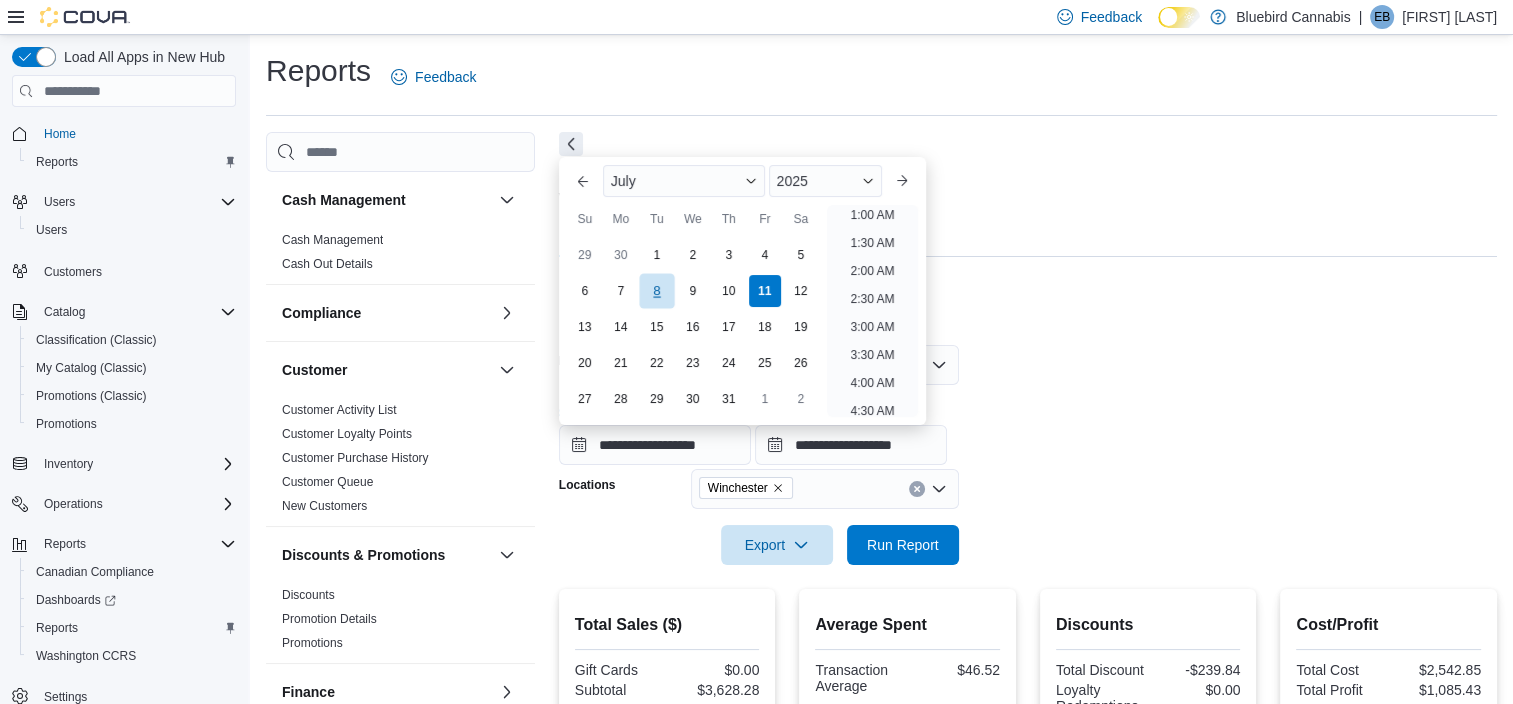 click on "8" at bounding box center [656, 291] 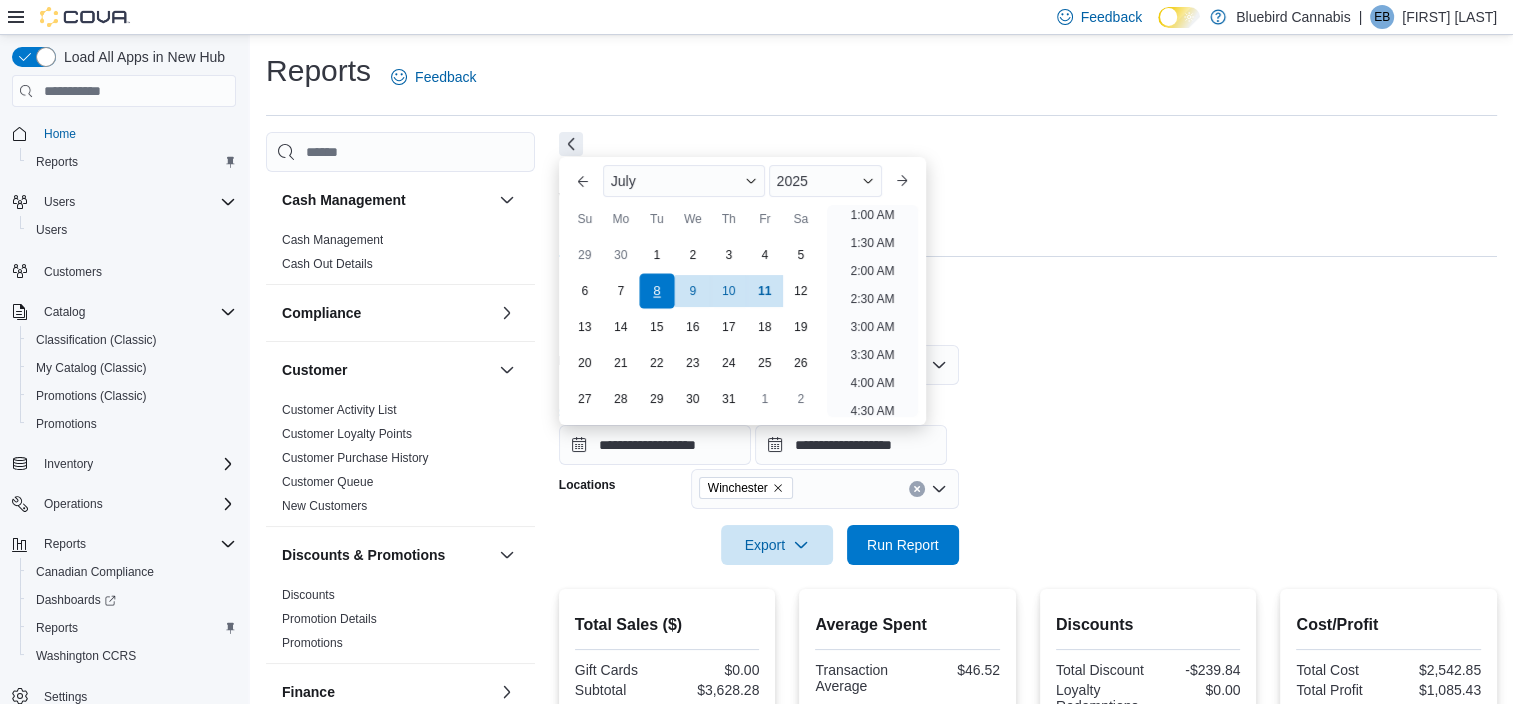 scroll, scrollTop: 4, scrollLeft: 0, axis: vertical 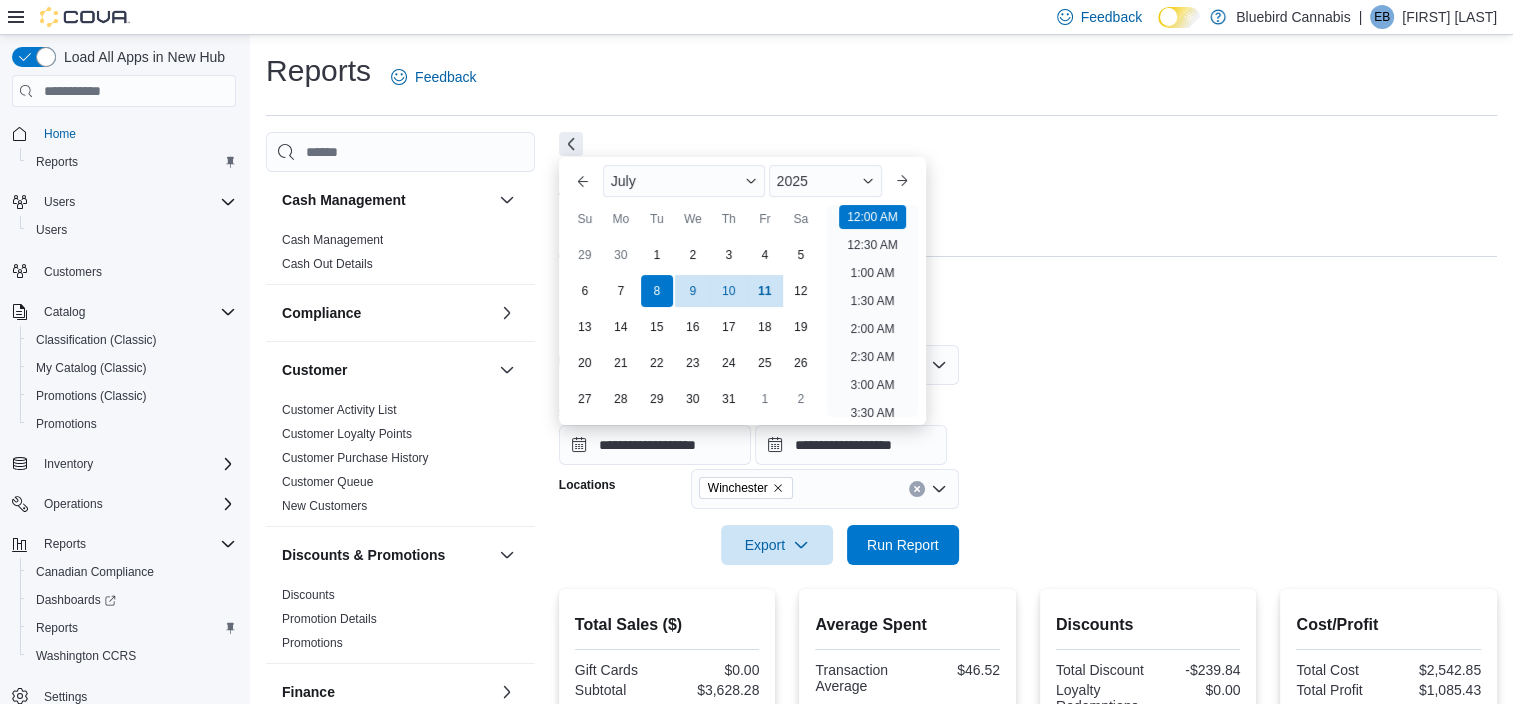click on "Report Hide Parameters" at bounding box center (1028, 301) 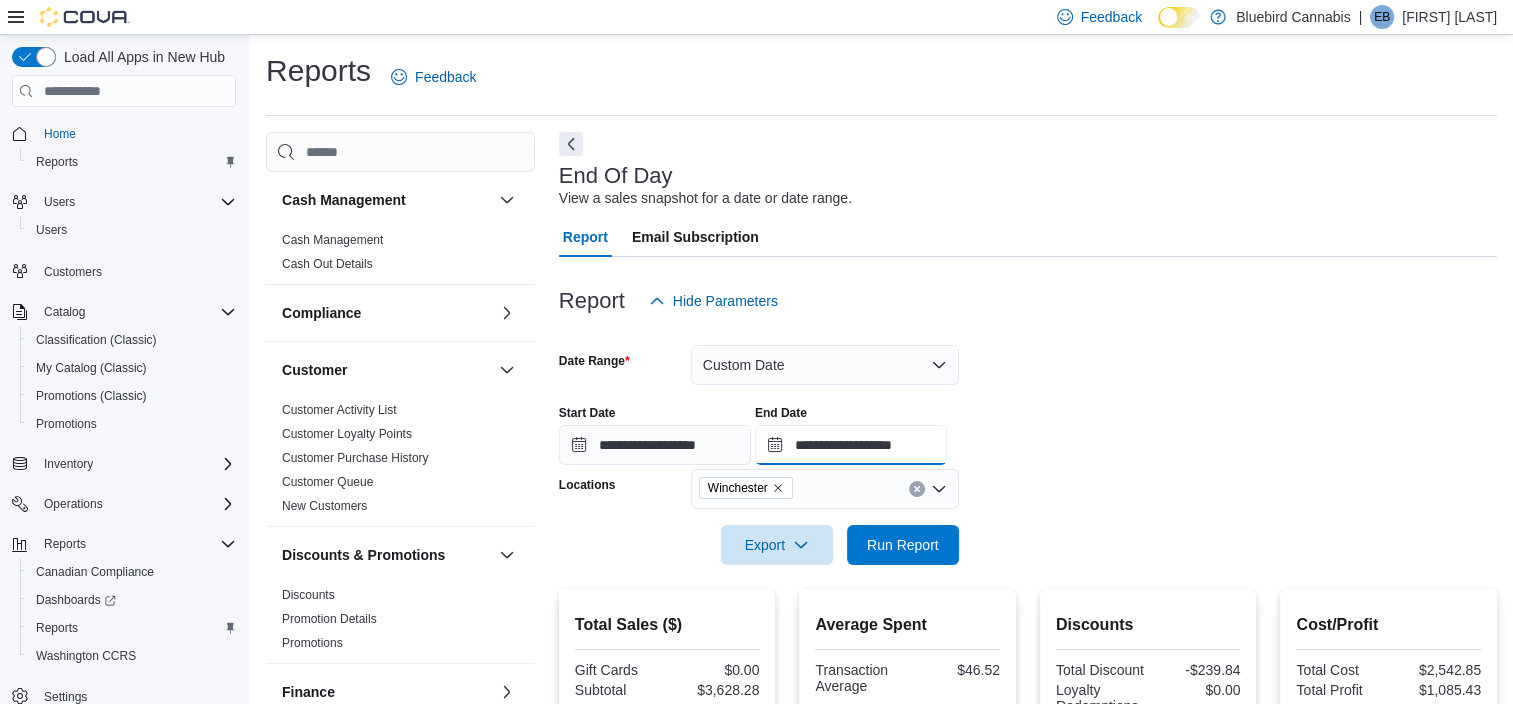 click on "**********" at bounding box center [851, 445] 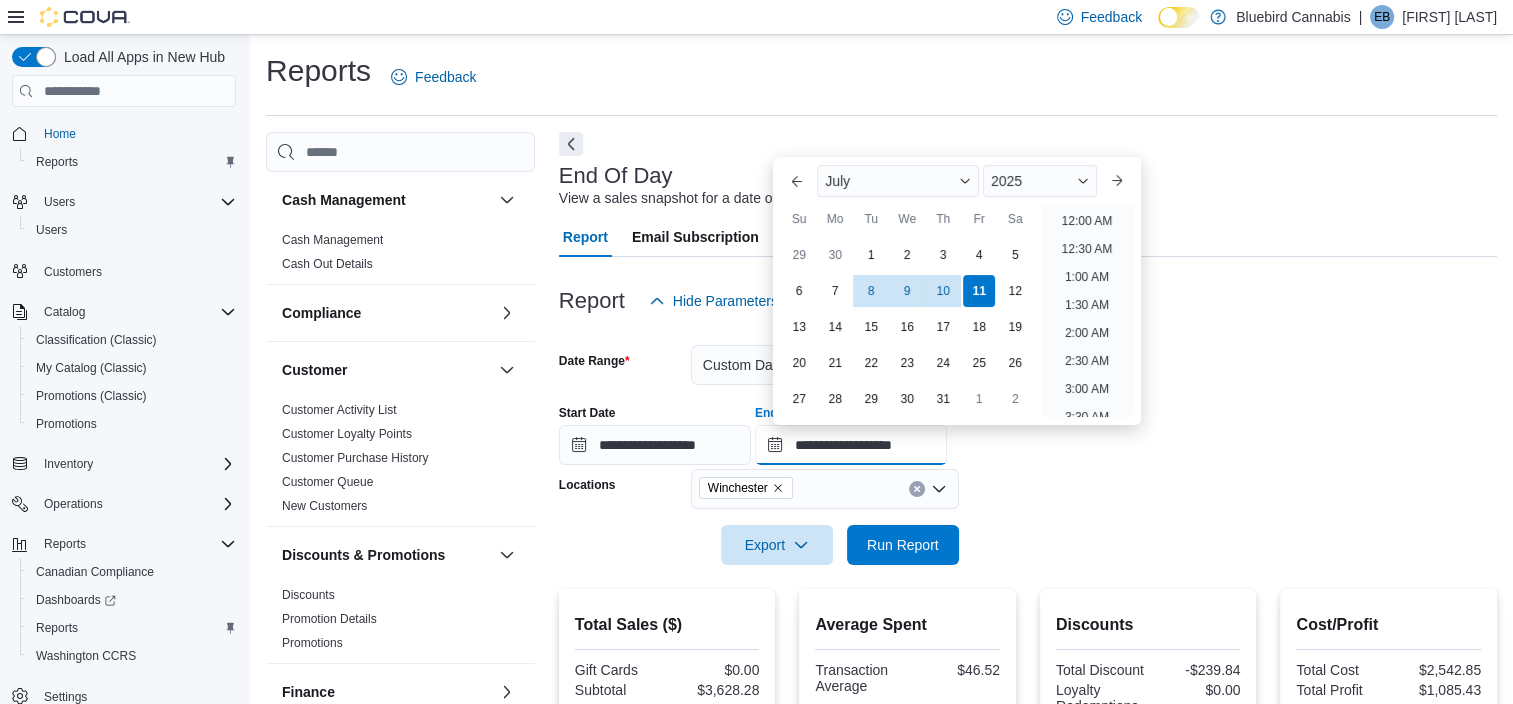 scroll, scrollTop: 1136, scrollLeft: 0, axis: vertical 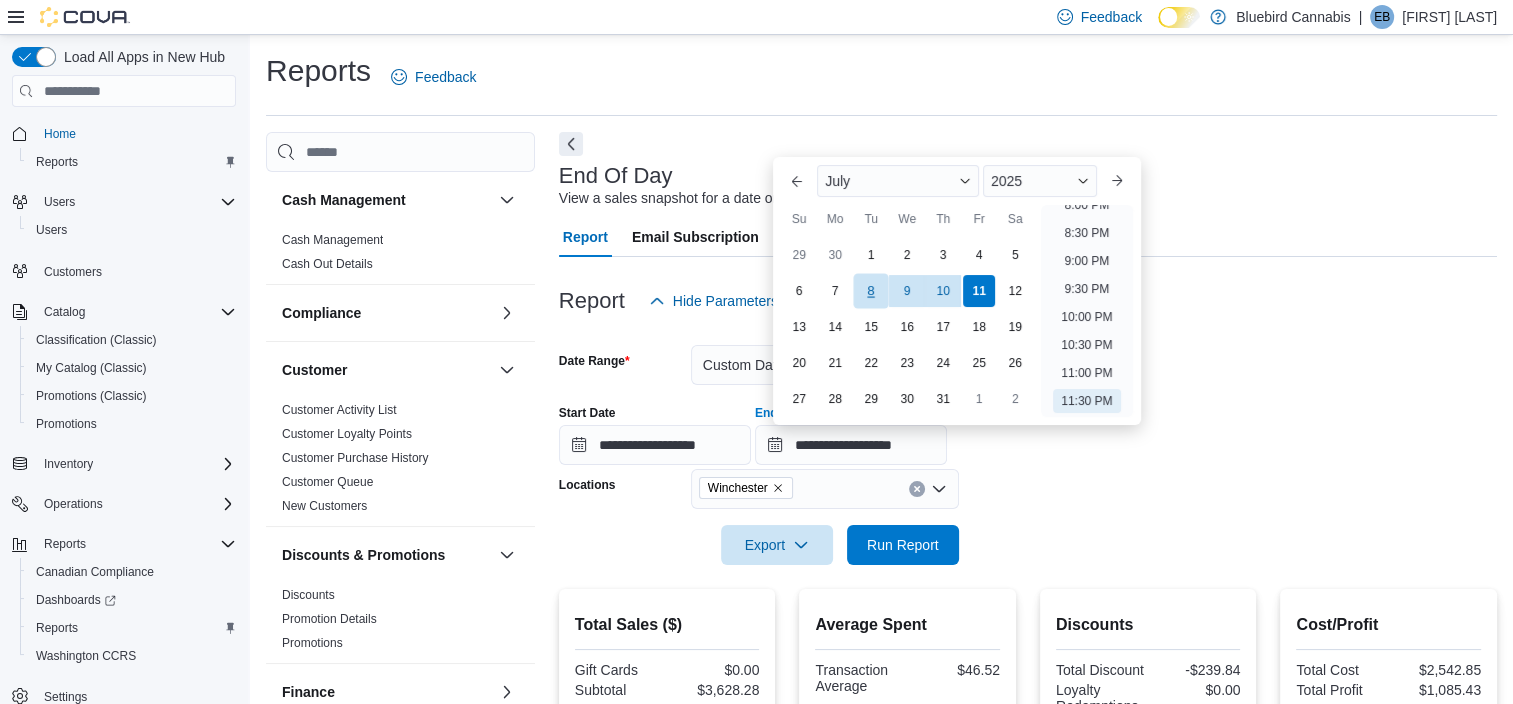 click on "8" at bounding box center (871, 291) 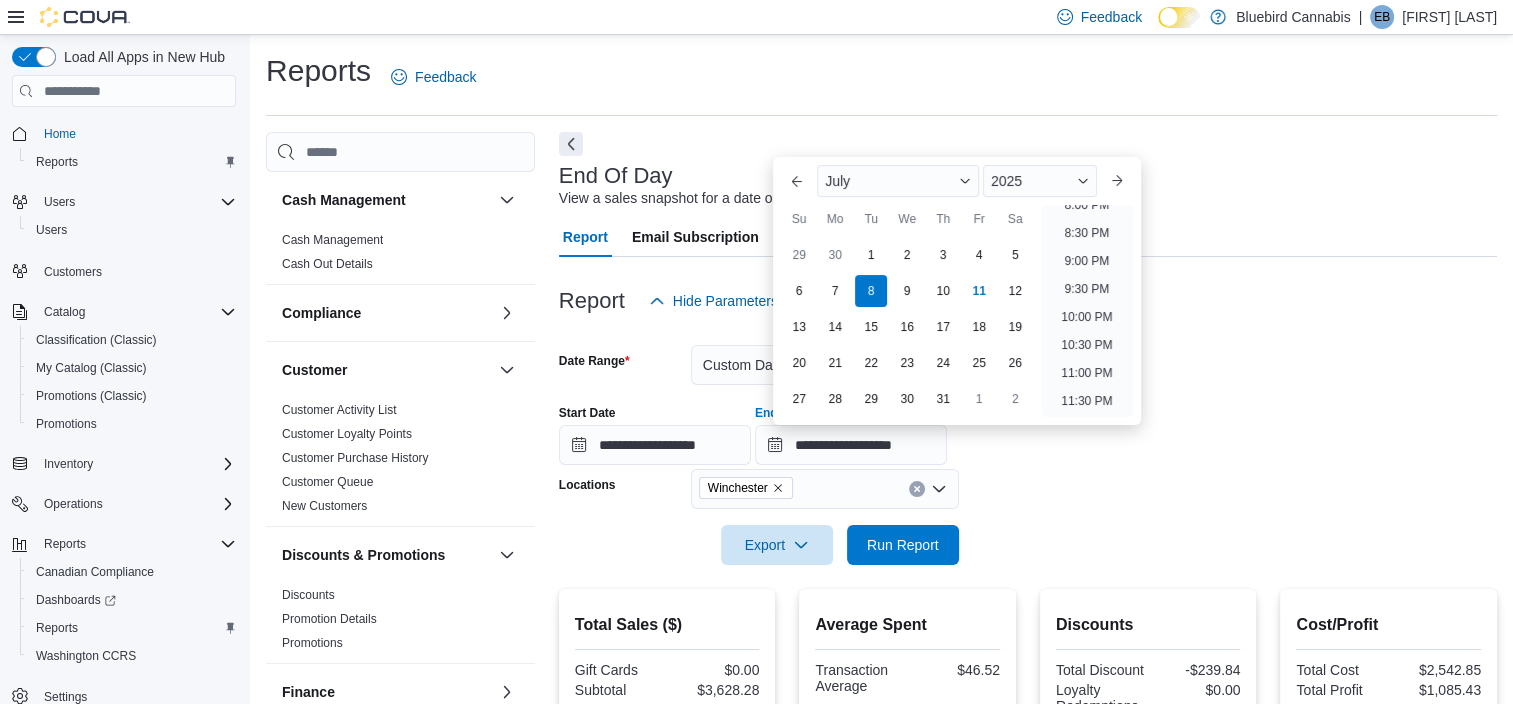 drag, startPoint x: 1192, startPoint y: 514, endPoint x: 1036, endPoint y: 546, distance: 159.24823 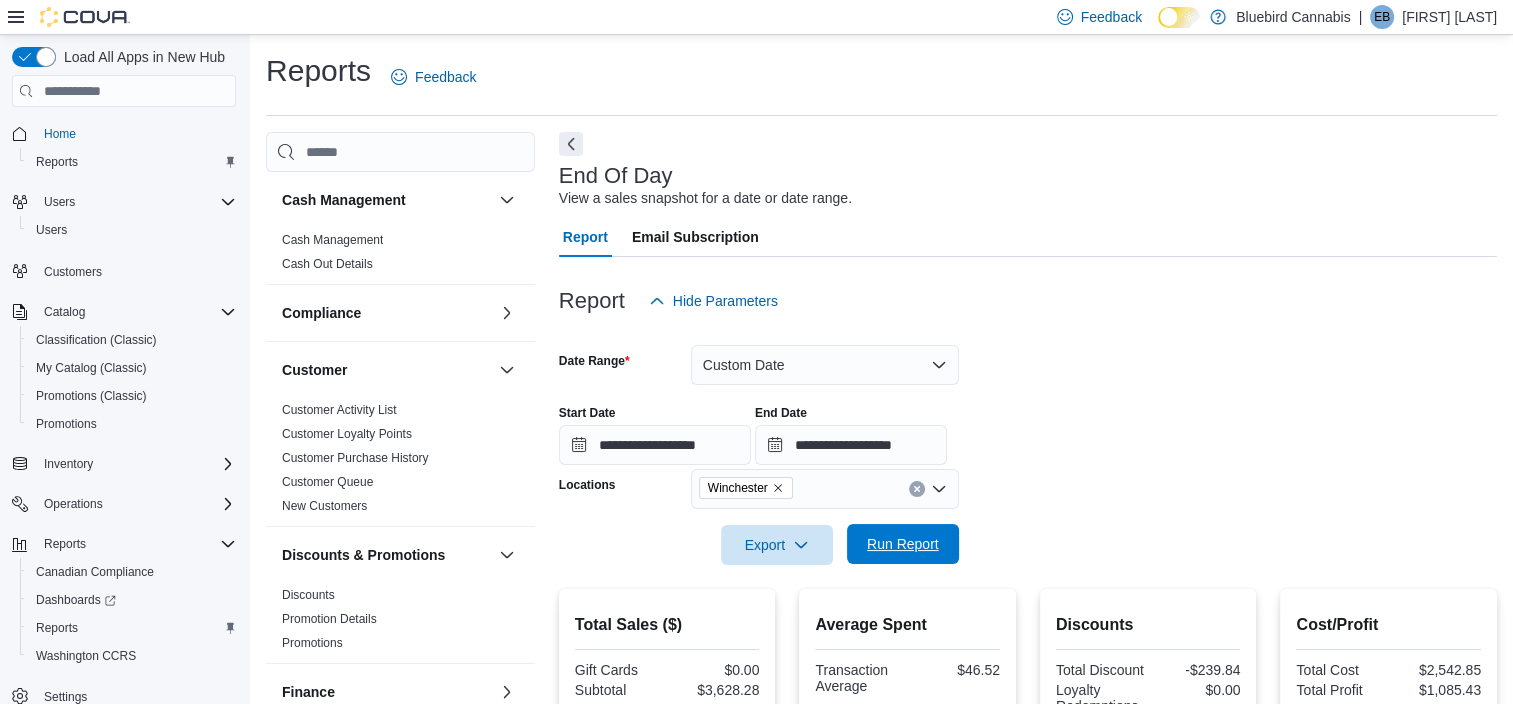 click on "Run Report" at bounding box center [903, 544] 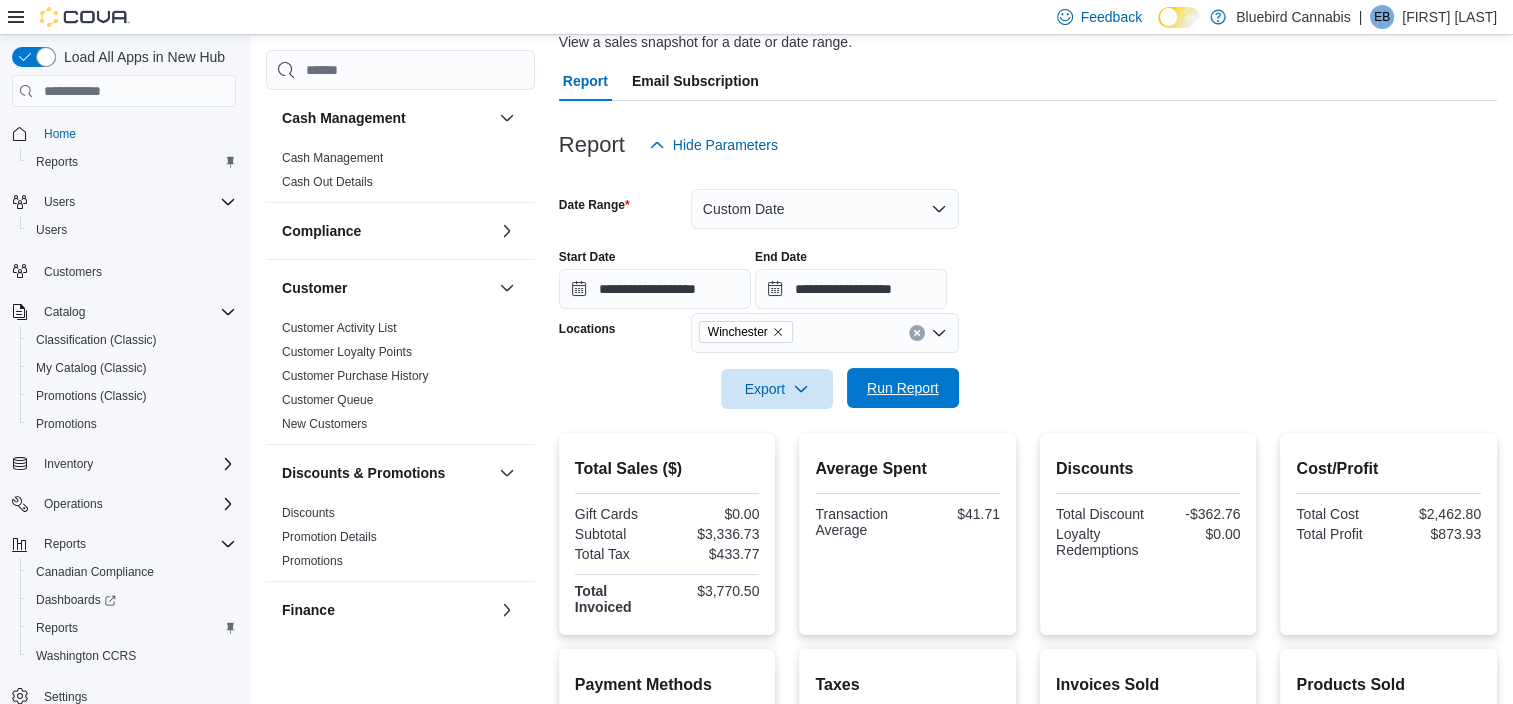 scroll, scrollTop: 158, scrollLeft: 0, axis: vertical 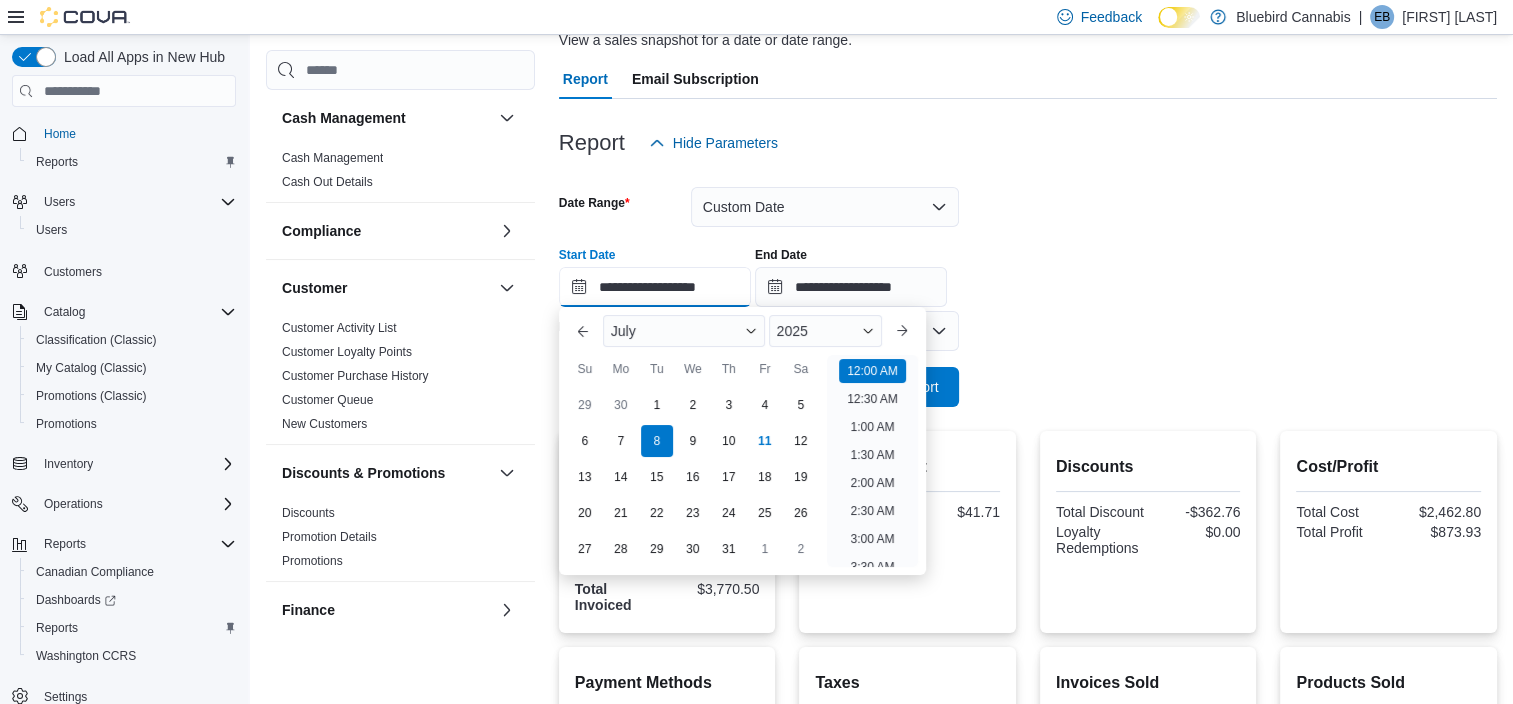 click on "**********" at bounding box center [655, 287] 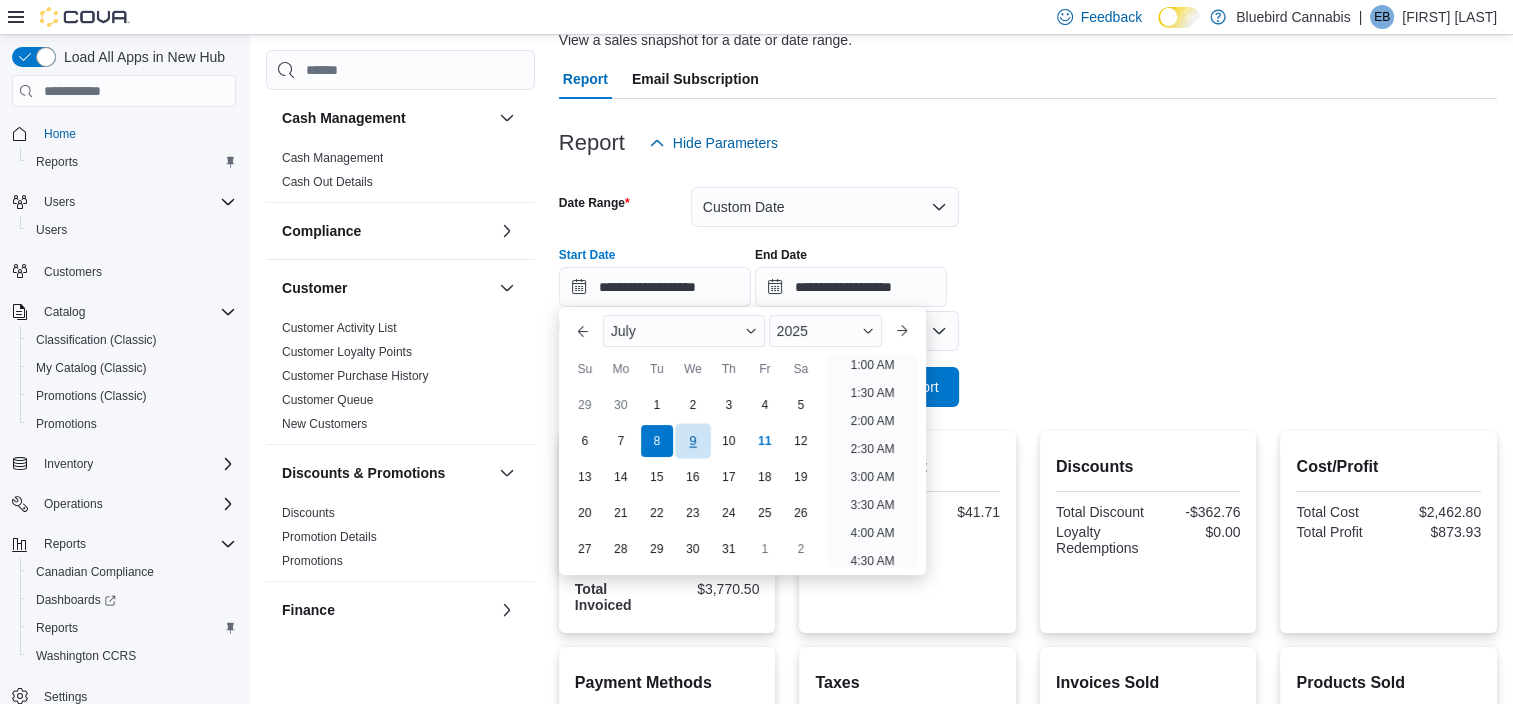 click on "9" at bounding box center (692, 441) 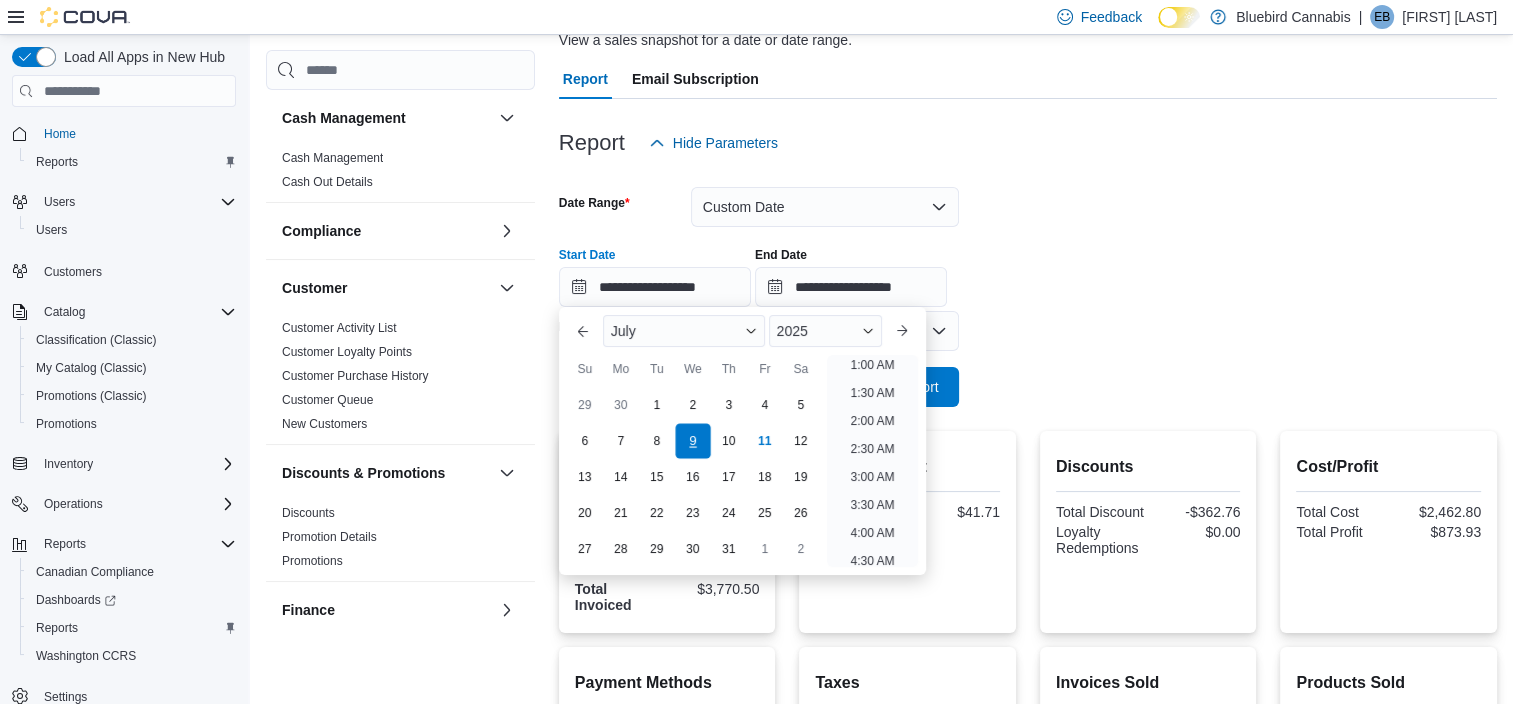 scroll, scrollTop: 4, scrollLeft: 0, axis: vertical 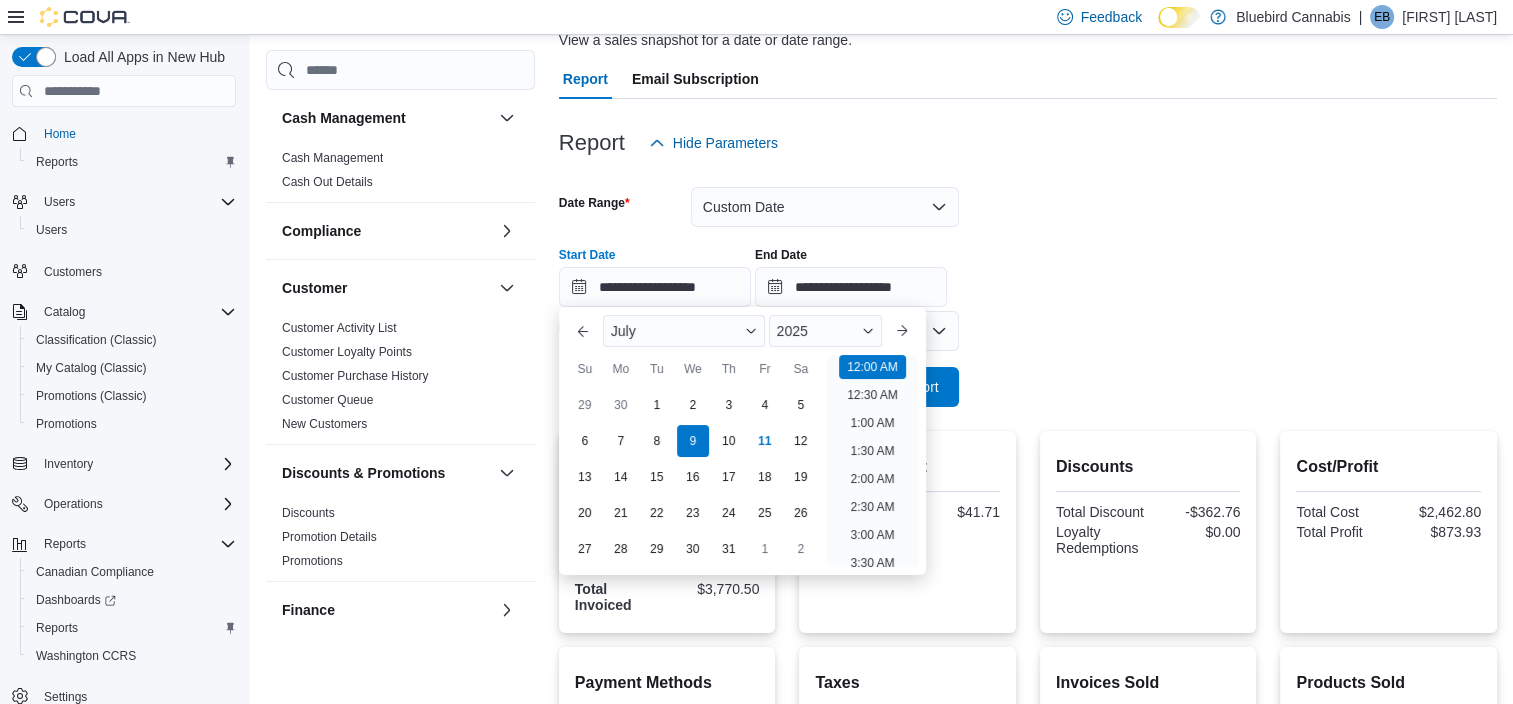 click on "**********" at bounding box center (1028, 269) 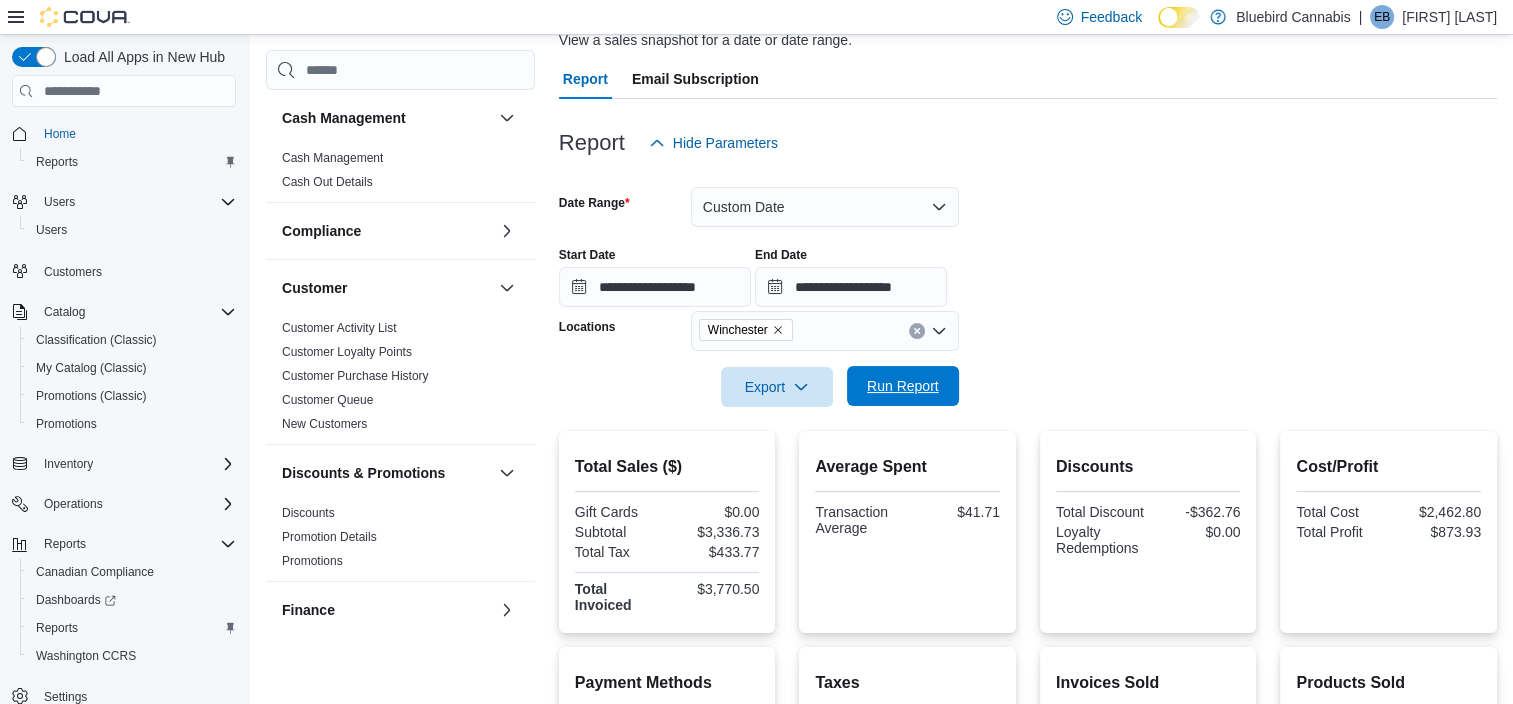 click on "Run Report" at bounding box center [903, 386] 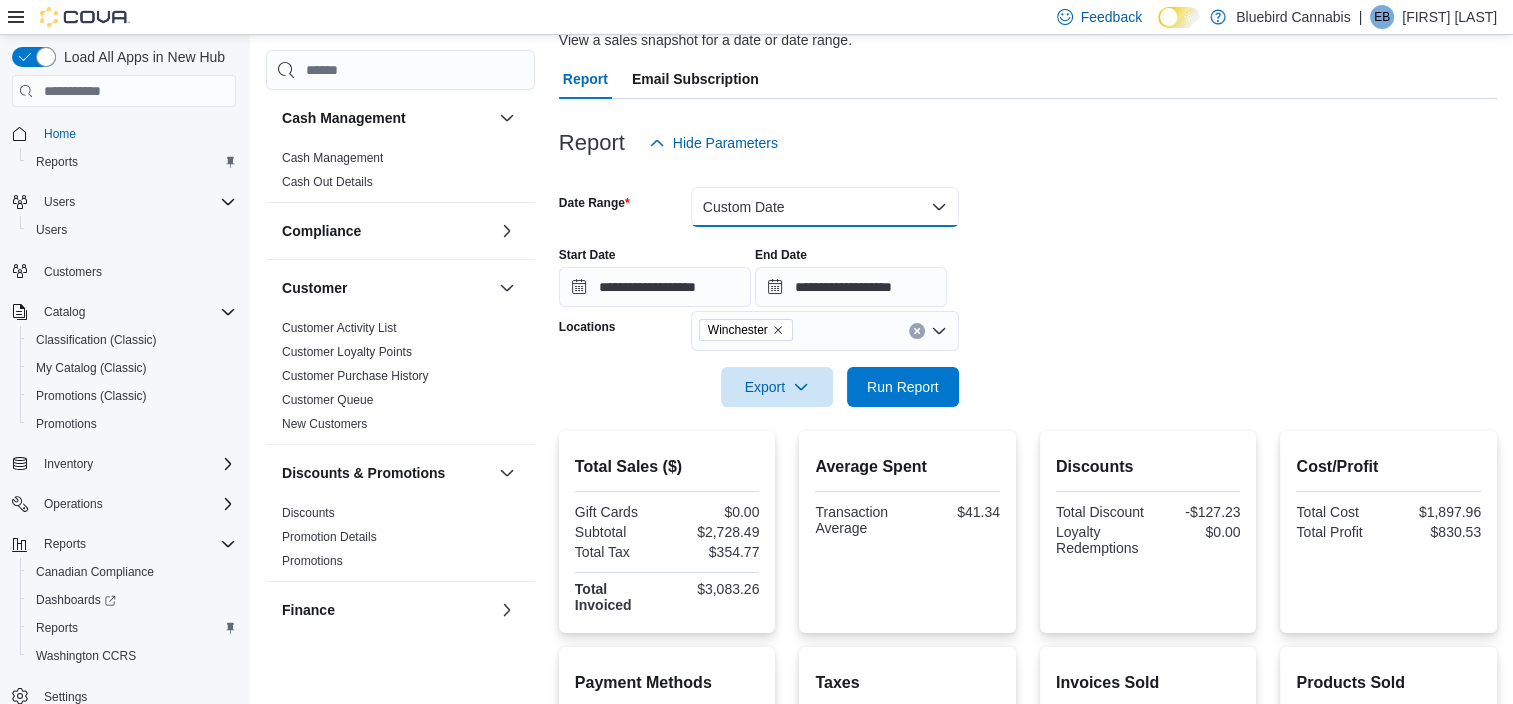 click on "Custom Date" at bounding box center [825, 207] 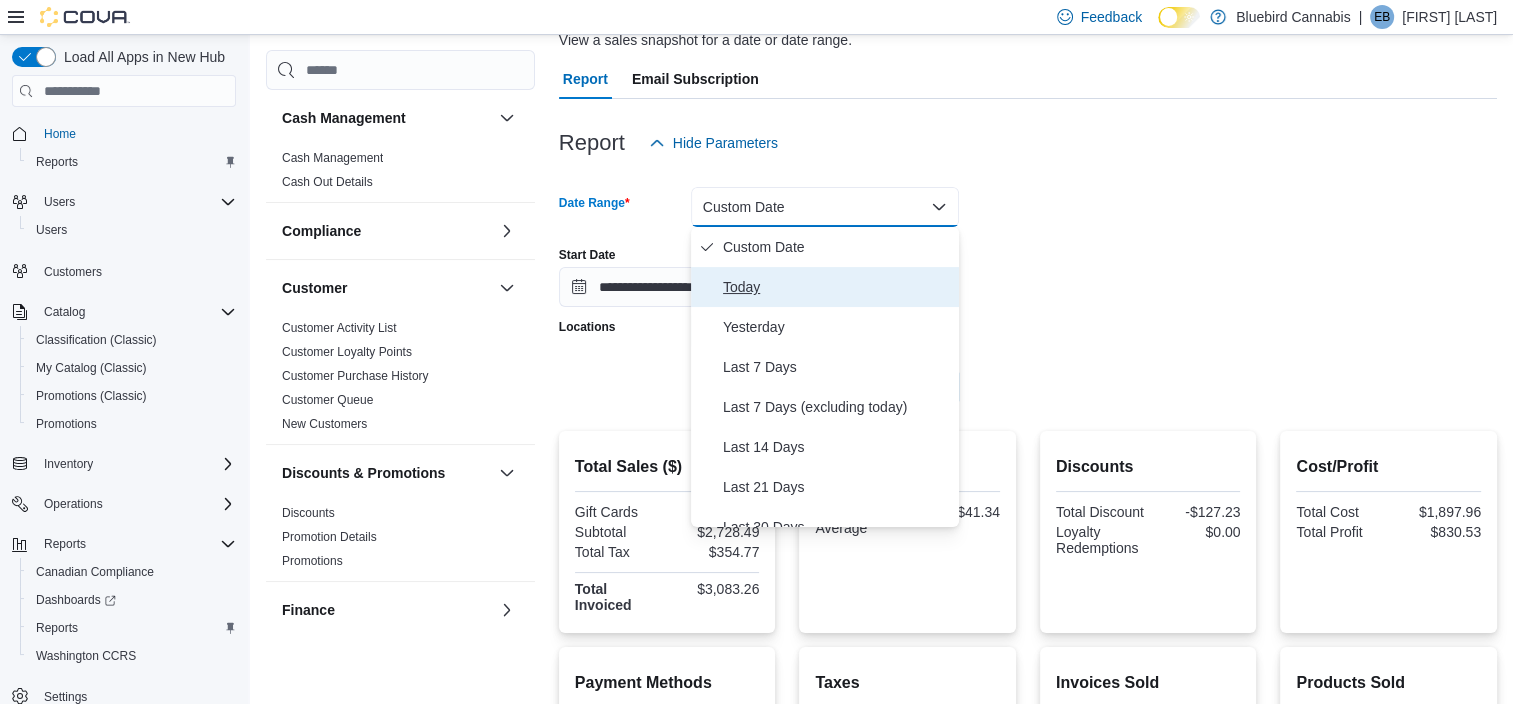 click on "Today" at bounding box center [837, 287] 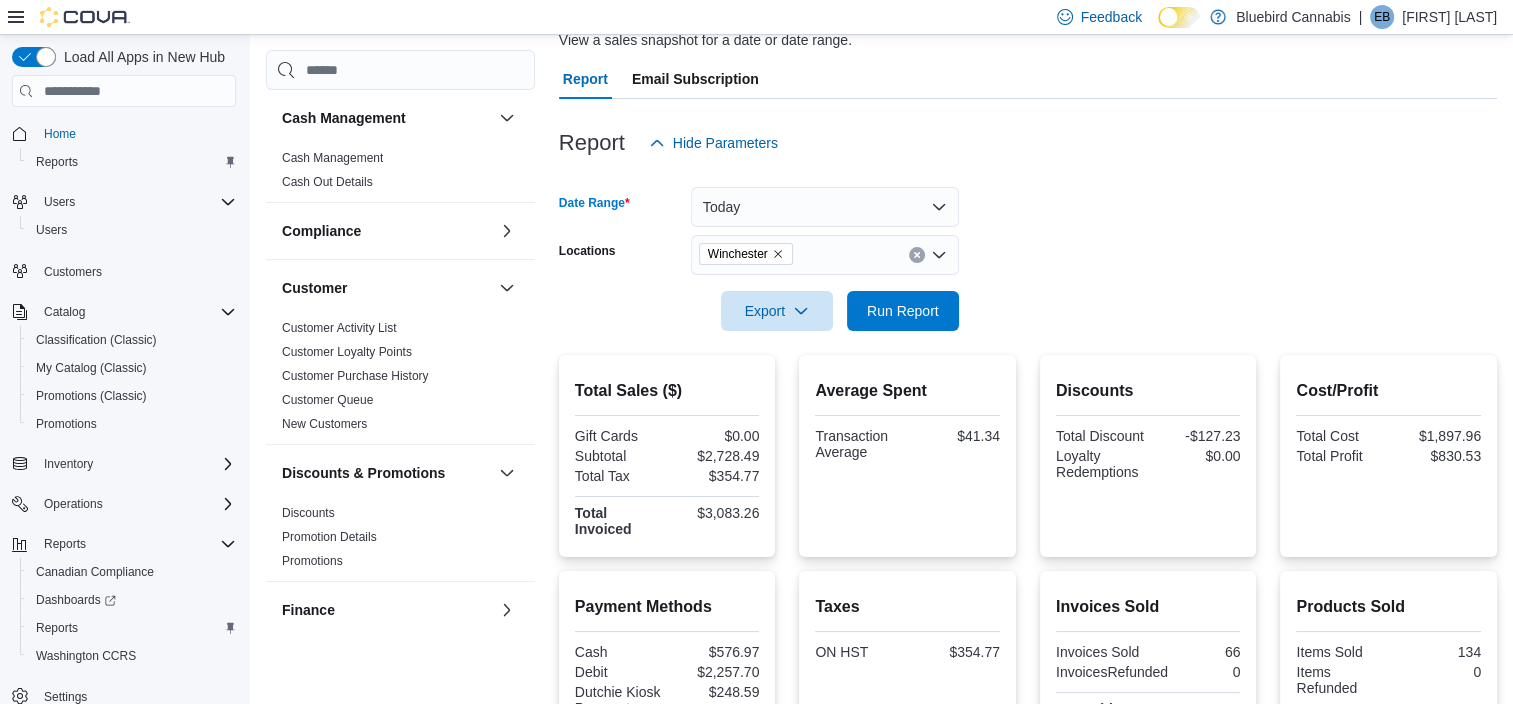 click 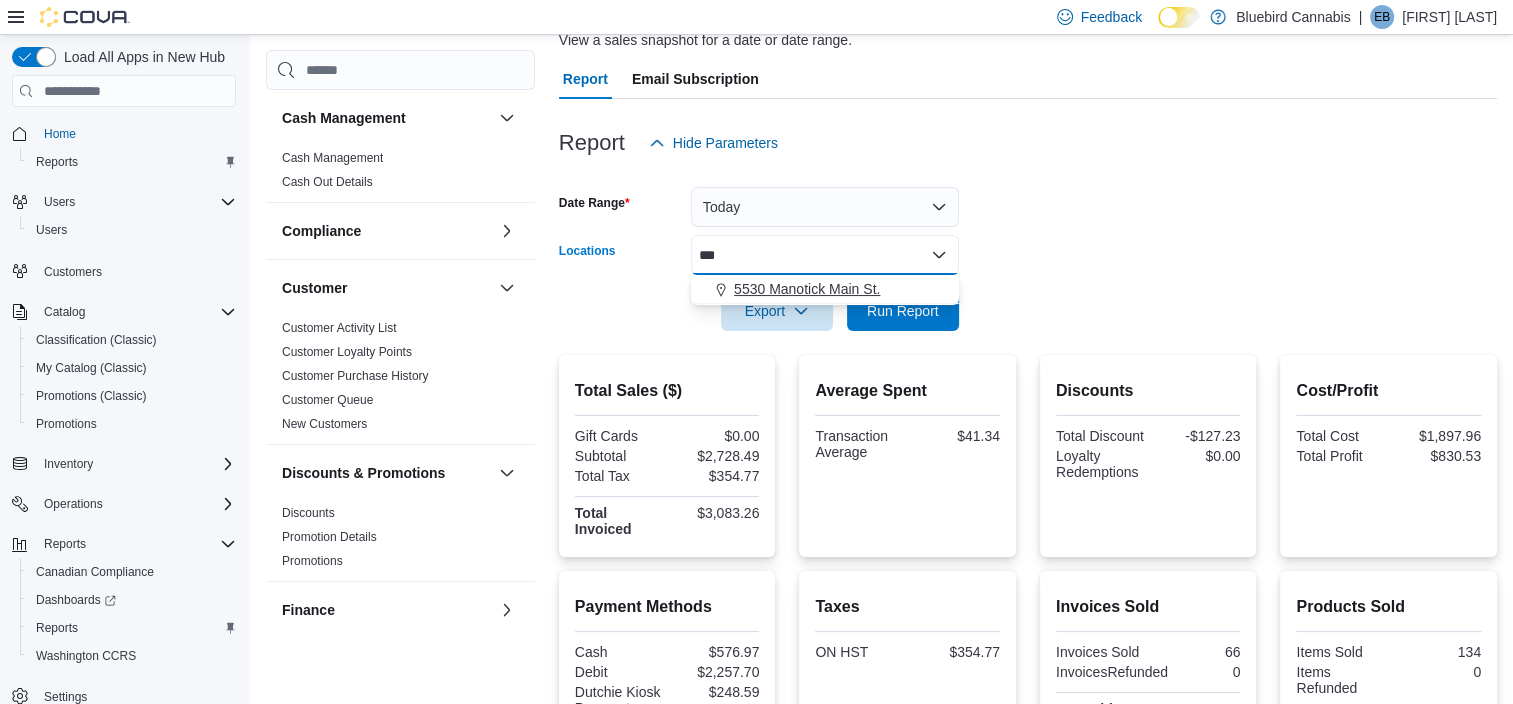 type on "***" 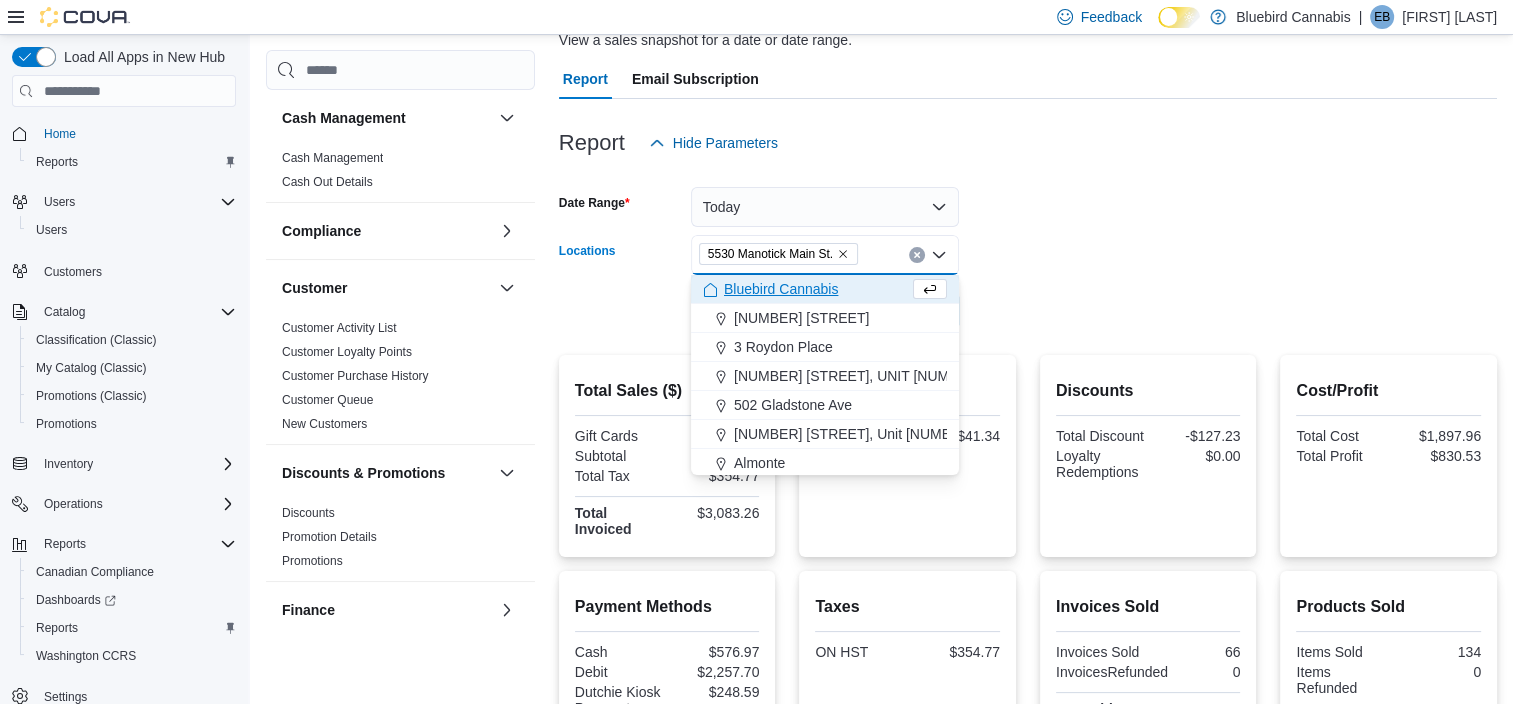 click on "Date Range Today Locations [NUMBER] [STREET]. Combo box. Selected. [NUMBER] [STREET].. Press Backspace to delete [NUMBER] [STREET].. Combo box input. All Locations. Type some text or, to display a list of choices, press Down Arrow. To exit the list of choices, press Escape. Export  Run Report" at bounding box center (1028, 247) 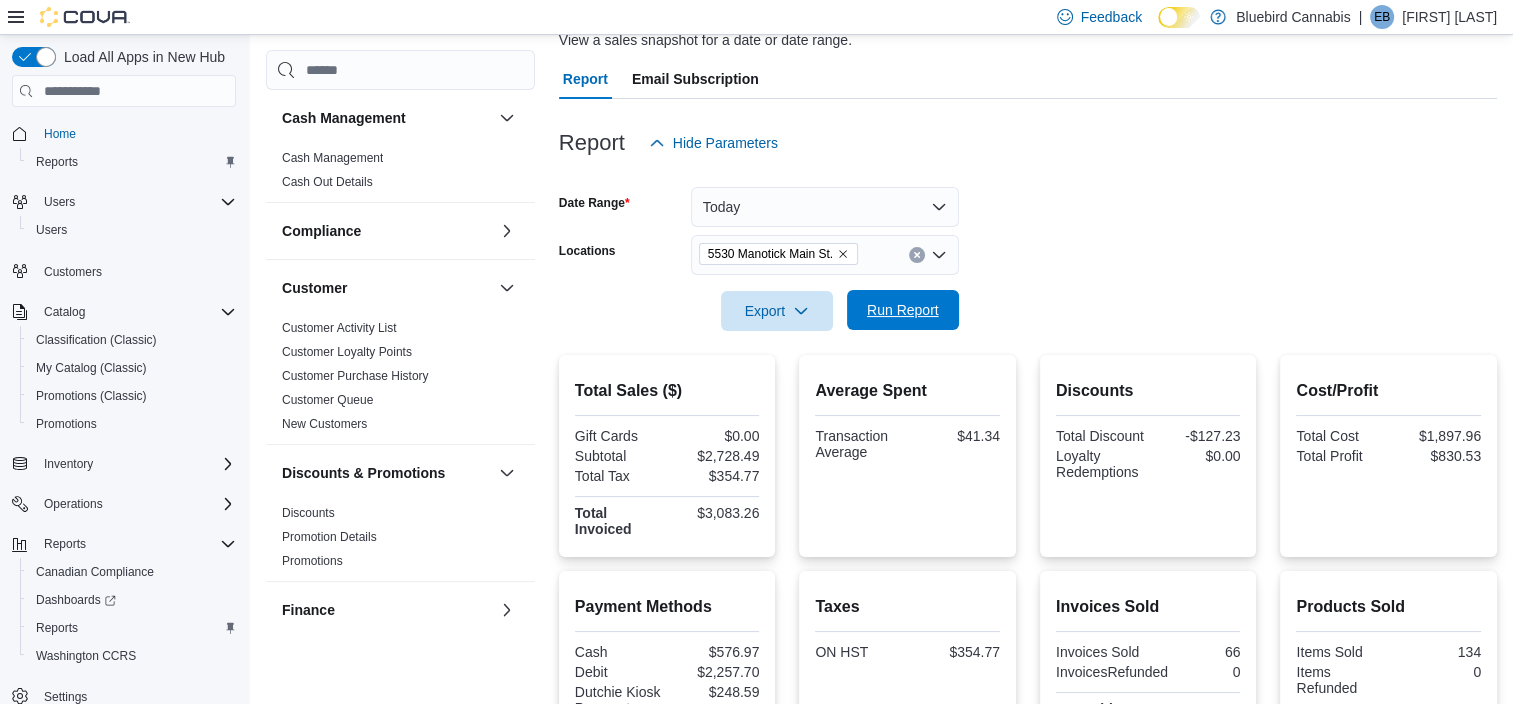 click on "Run Report" at bounding box center [903, 310] 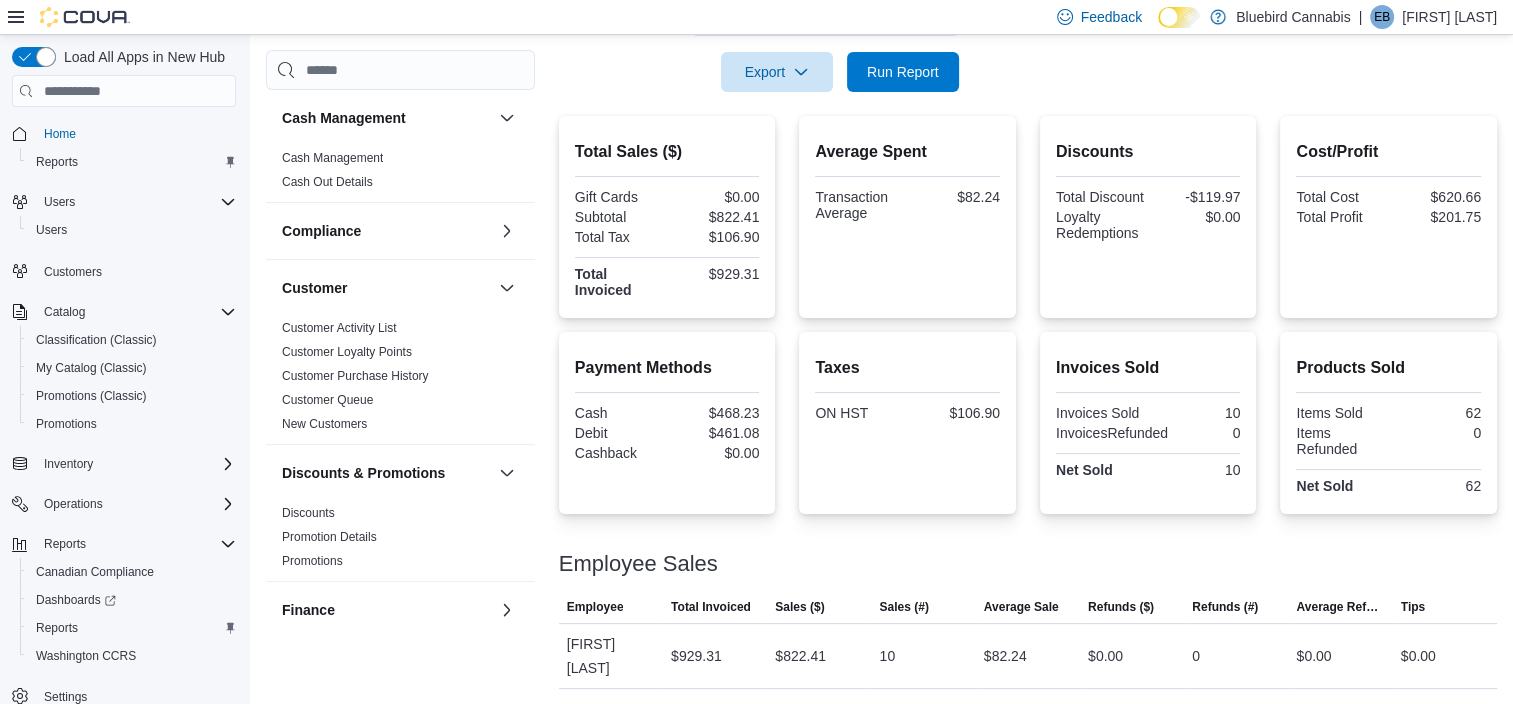 scroll, scrollTop: 48, scrollLeft: 0, axis: vertical 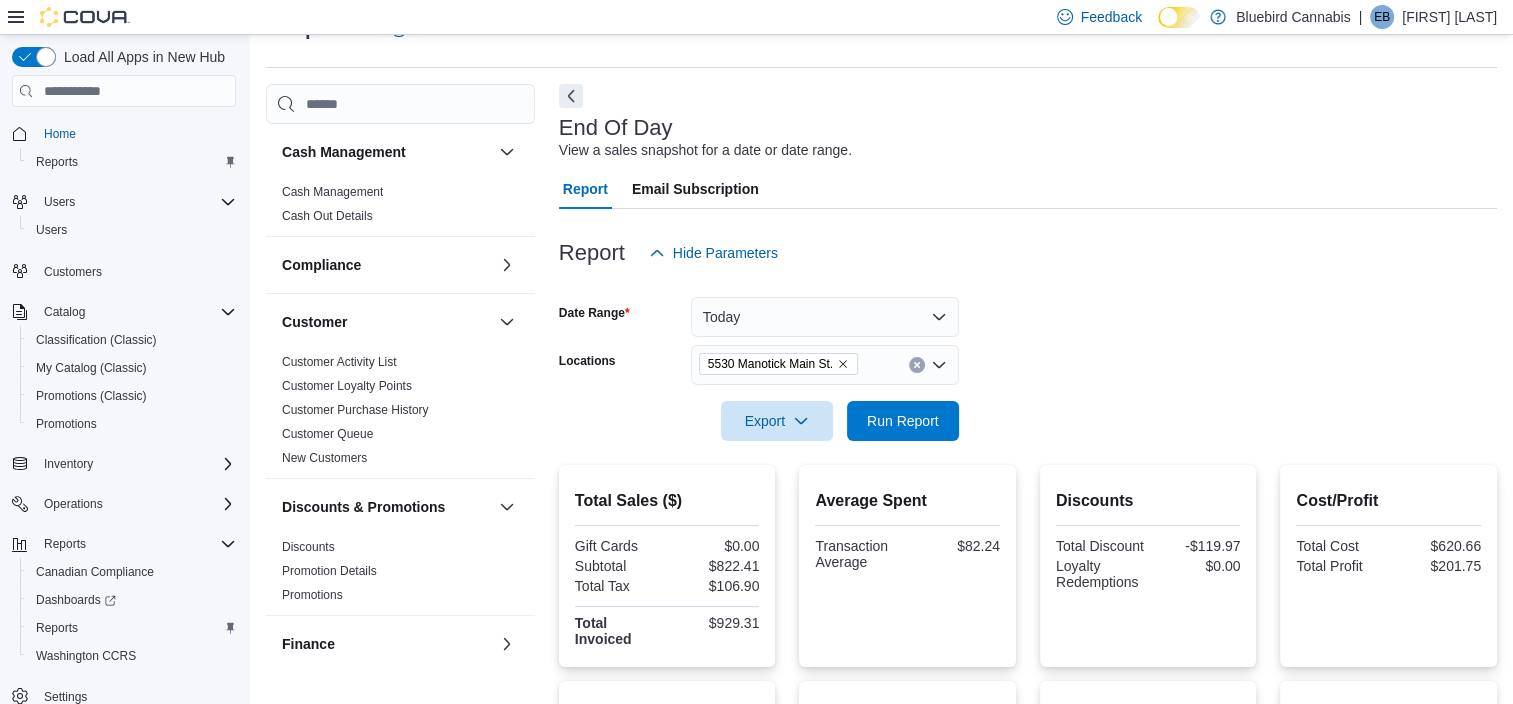 click 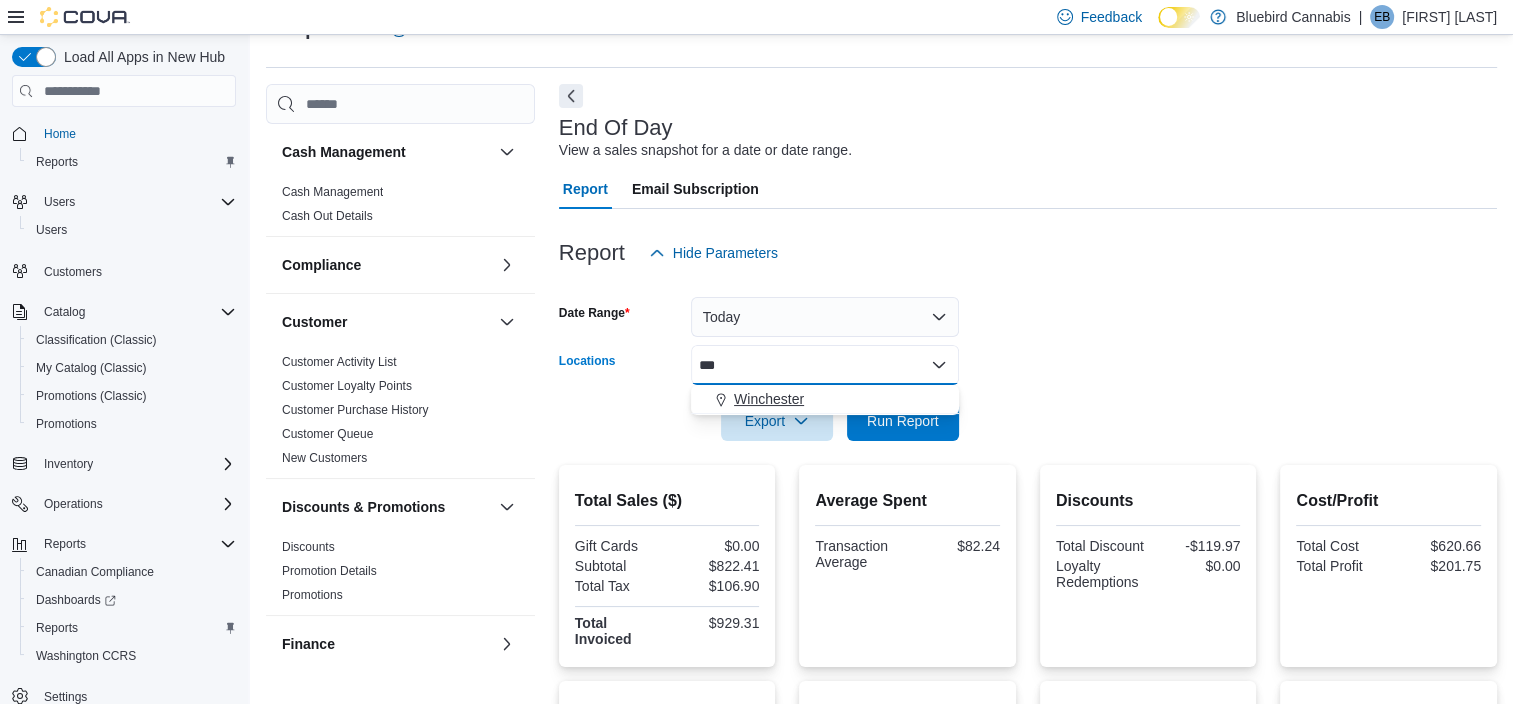 type on "***" 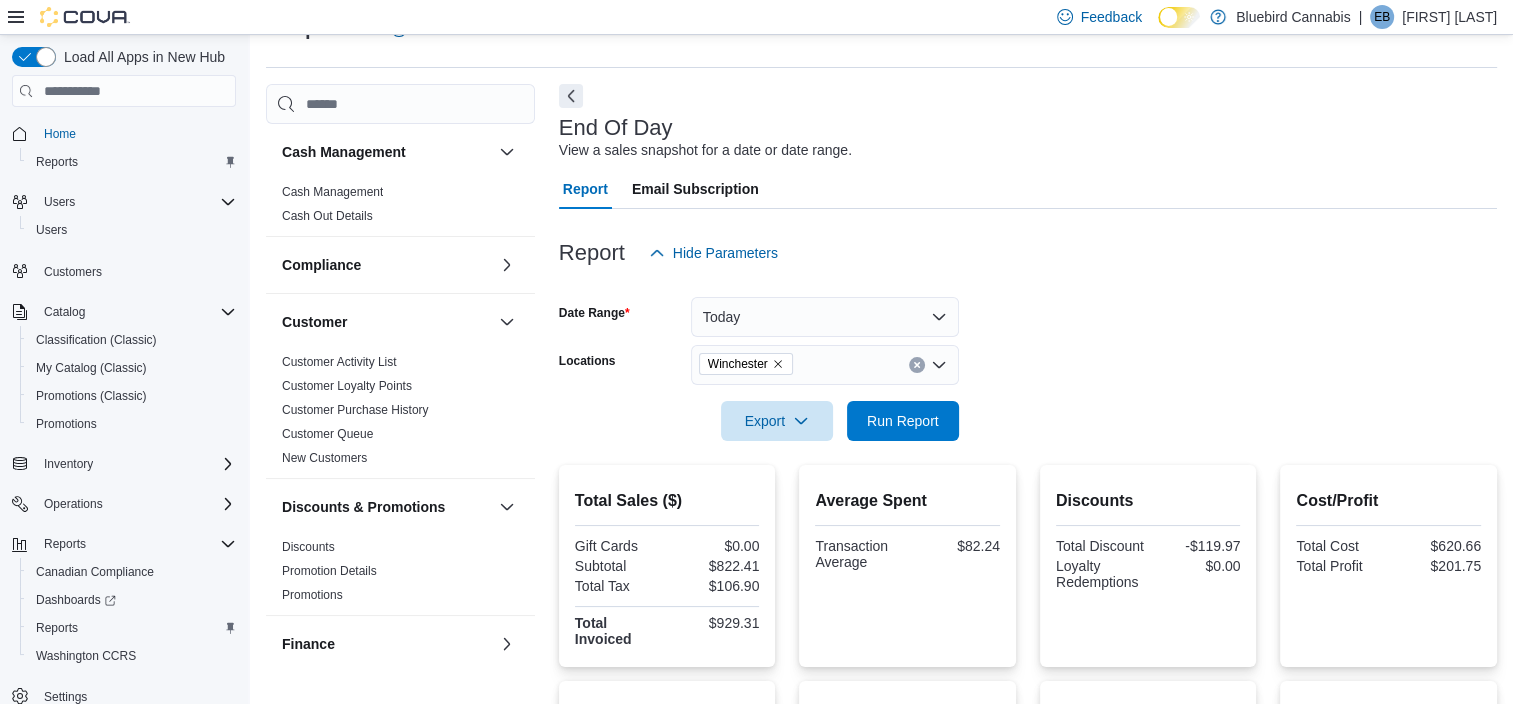 click on "Date Range Today Locations [CITY] Export  Run Report" at bounding box center (1028, 357) 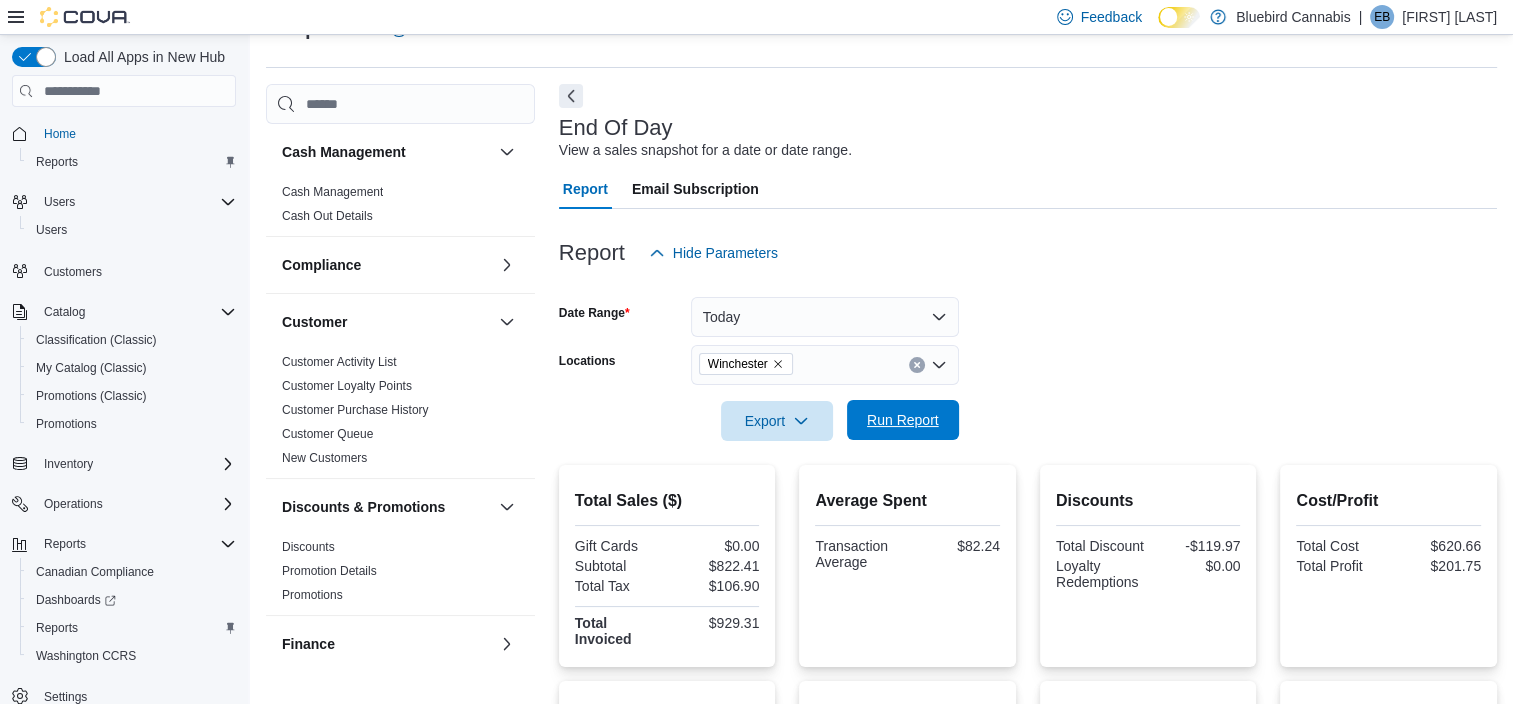 click on "Run Report" at bounding box center [903, 420] 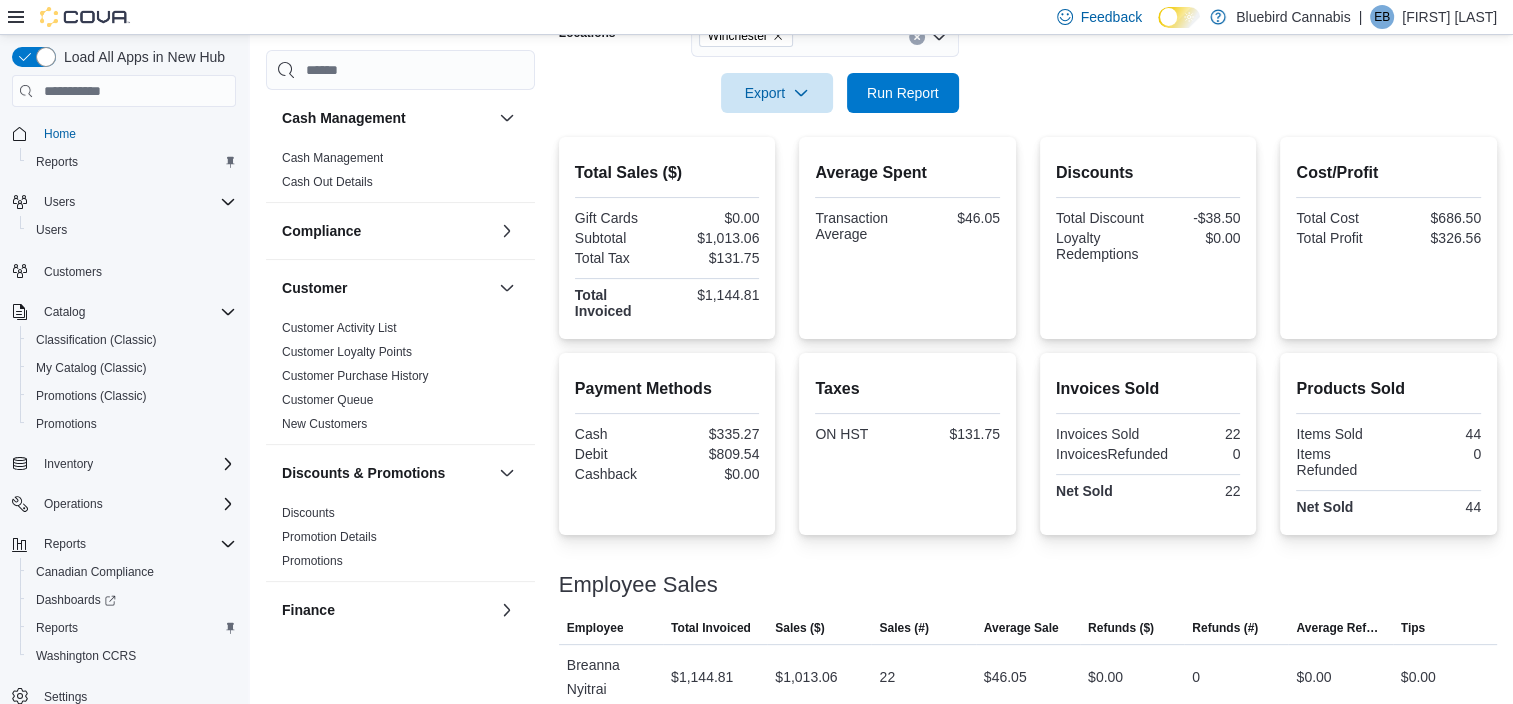 scroll, scrollTop: 397, scrollLeft: 0, axis: vertical 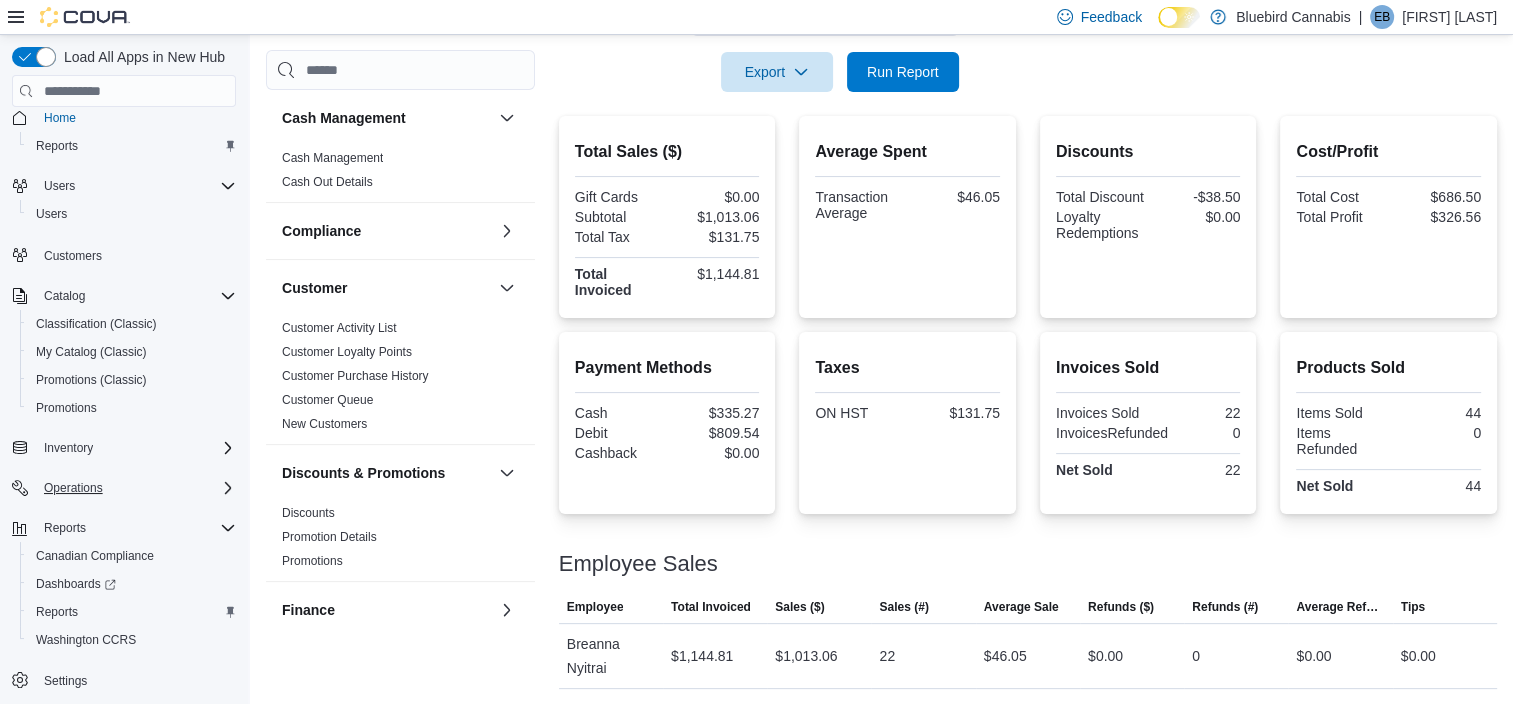 click on "Operations" at bounding box center [136, 488] 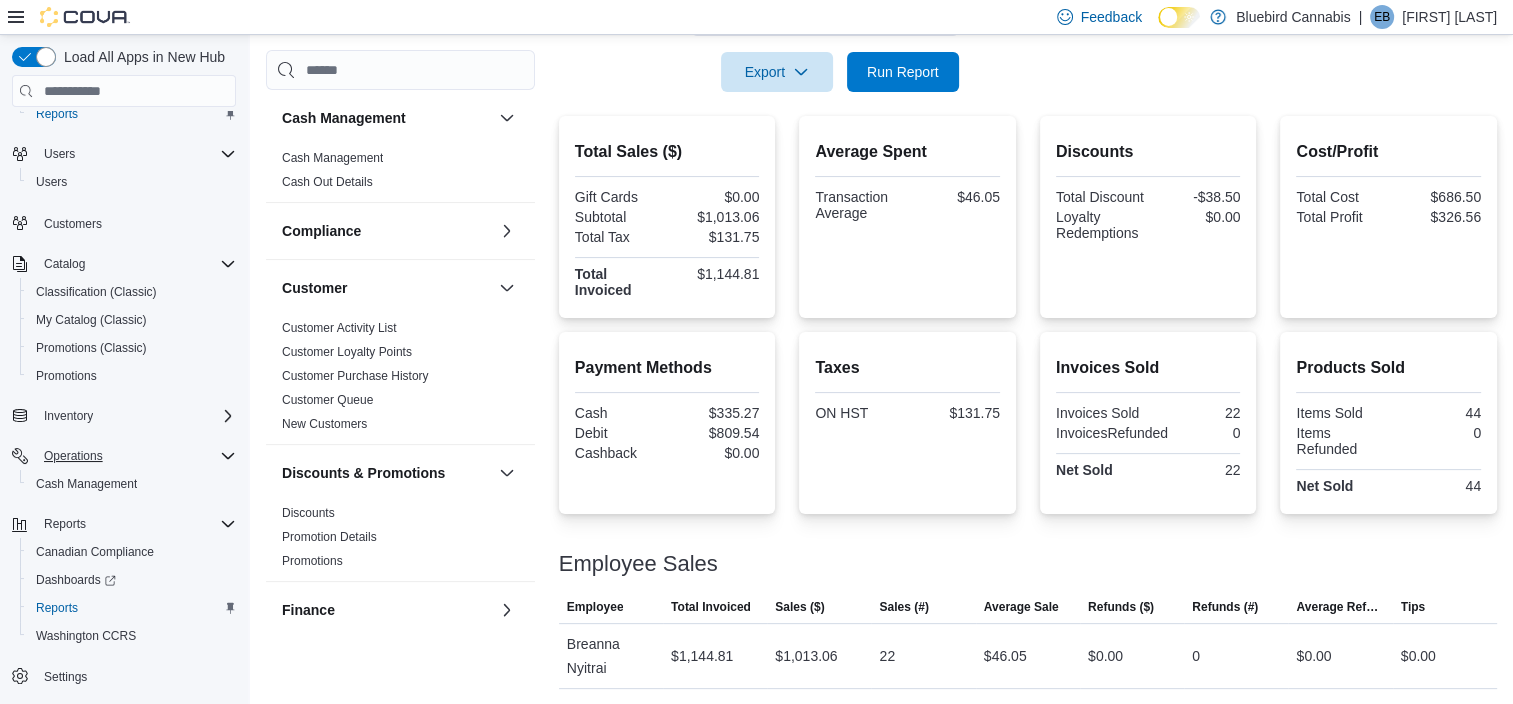 scroll, scrollTop: 52, scrollLeft: 0, axis: vertical 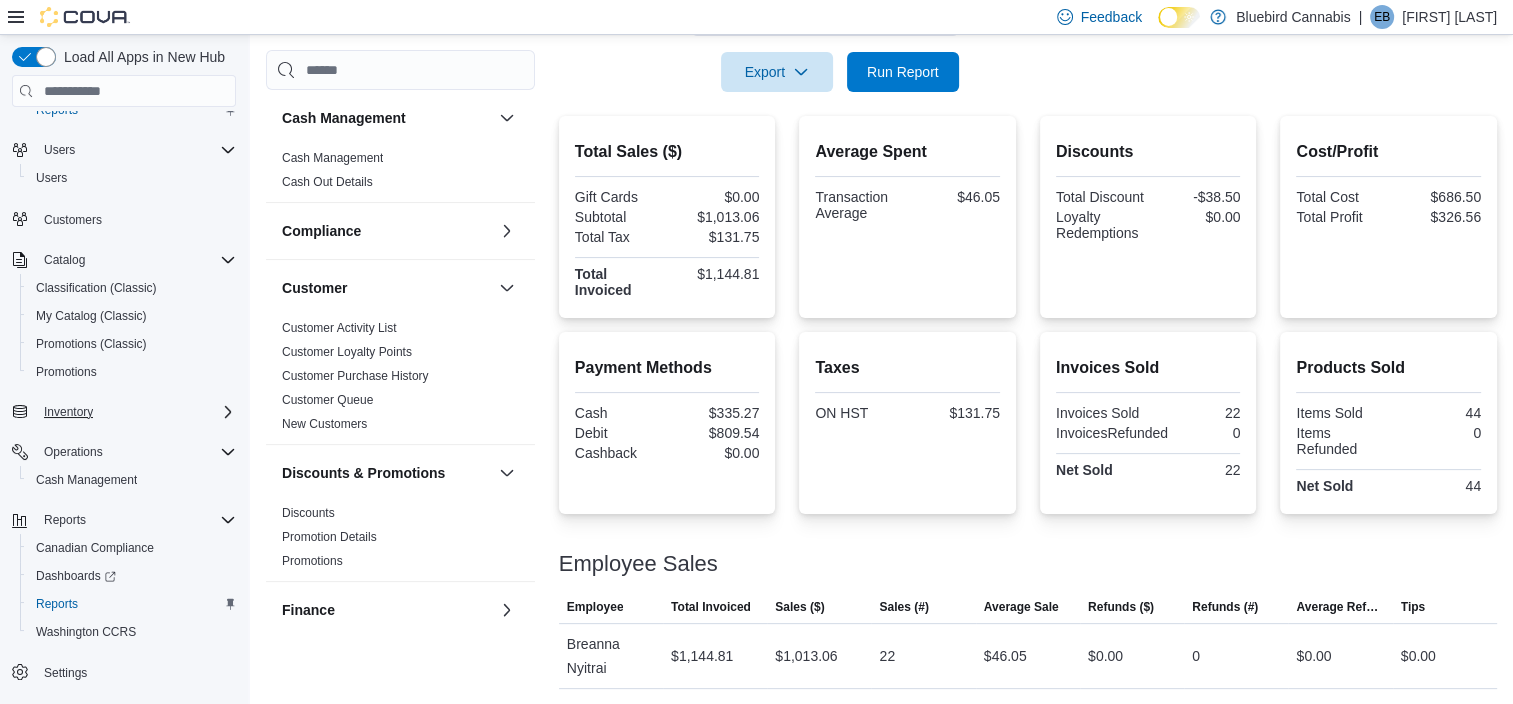 click 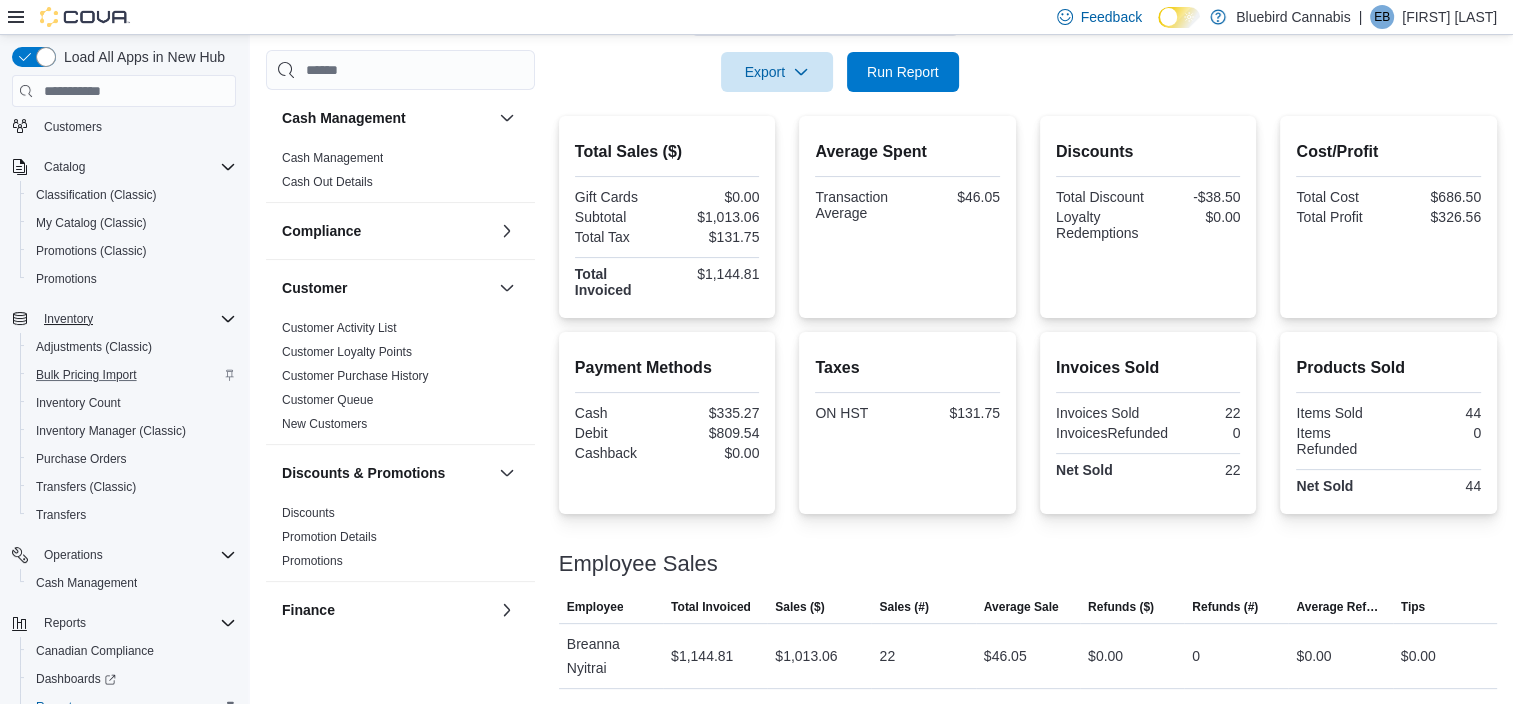 scroll, scrollTop: 147, scrollLeft: 0, axis: vertical 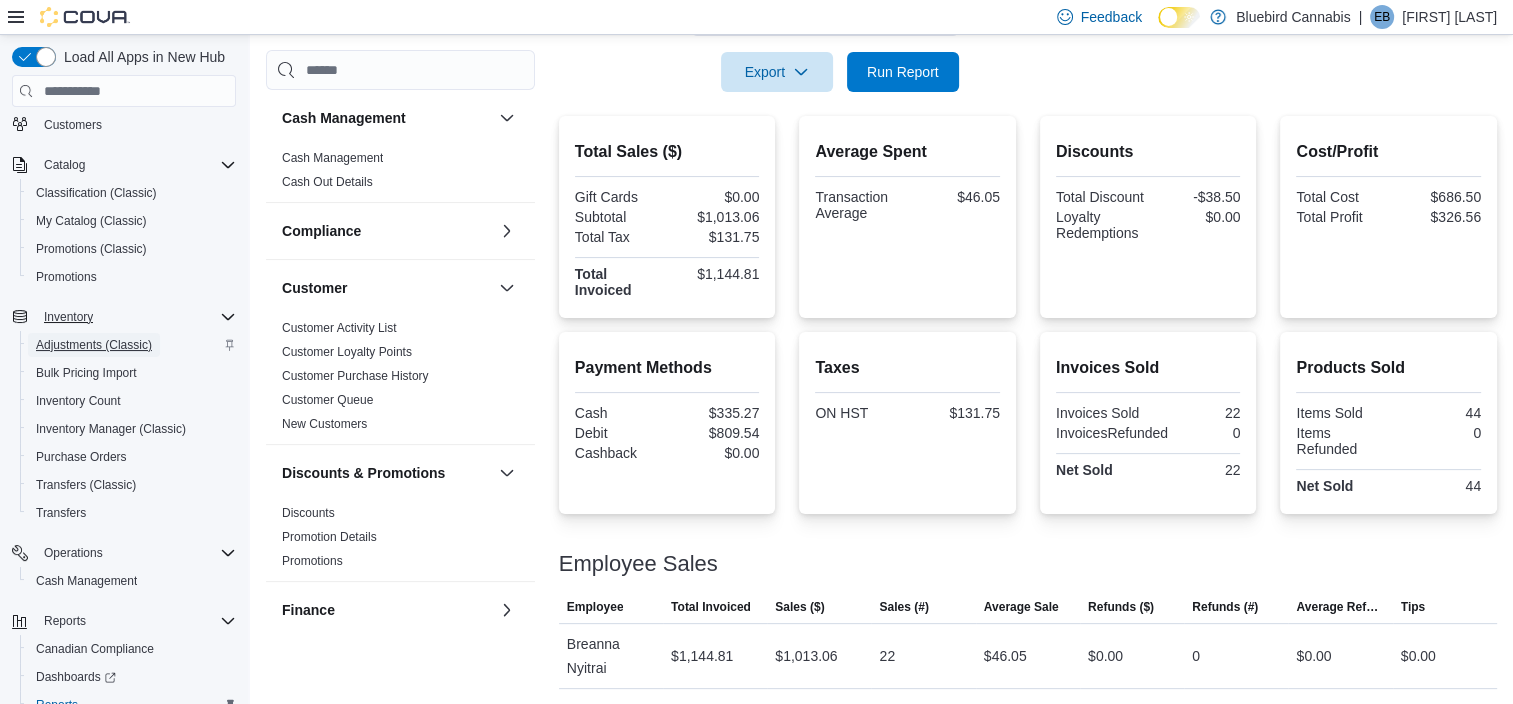 click on "Adjustments (Classic)" at bounding box center [94, 345] 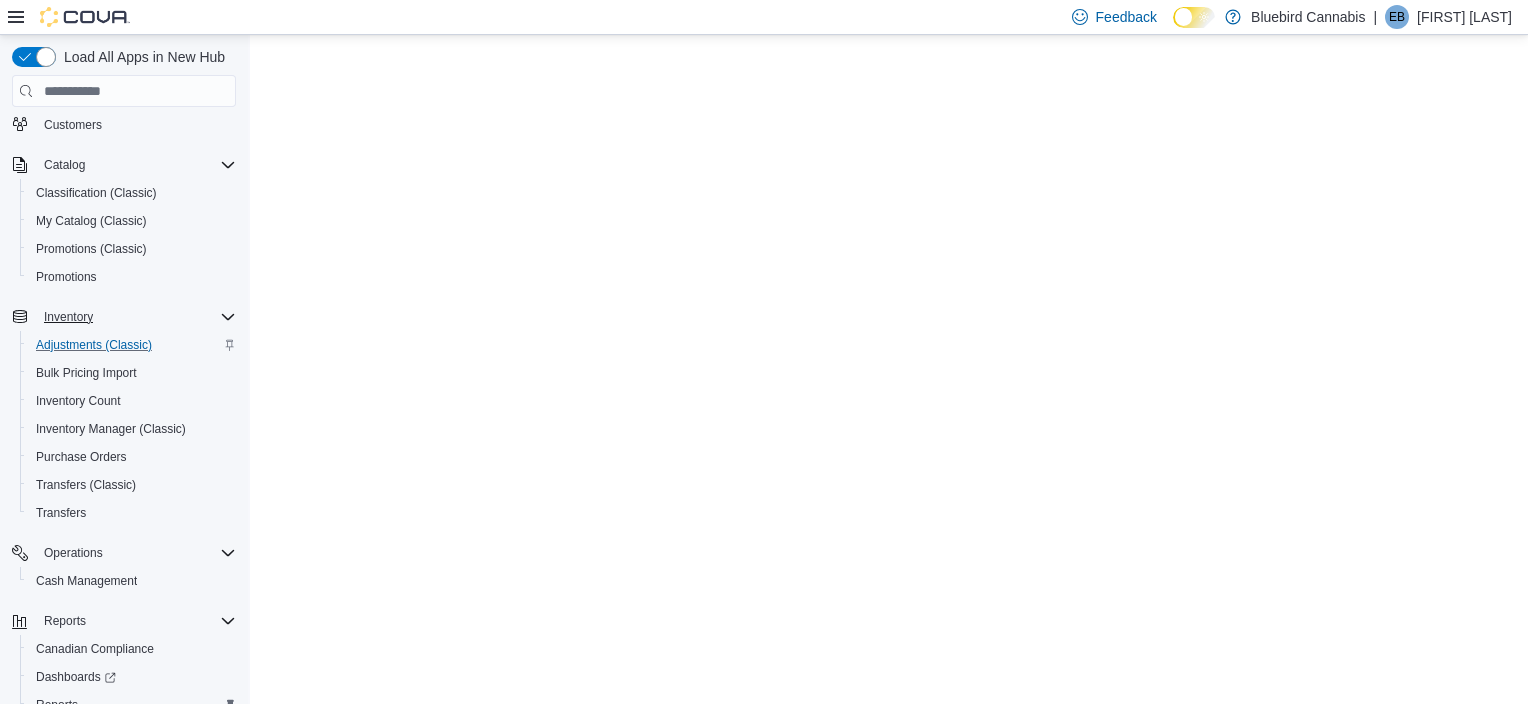 scroll, scrollTop: 0, scrollLeft: 0, axis: both 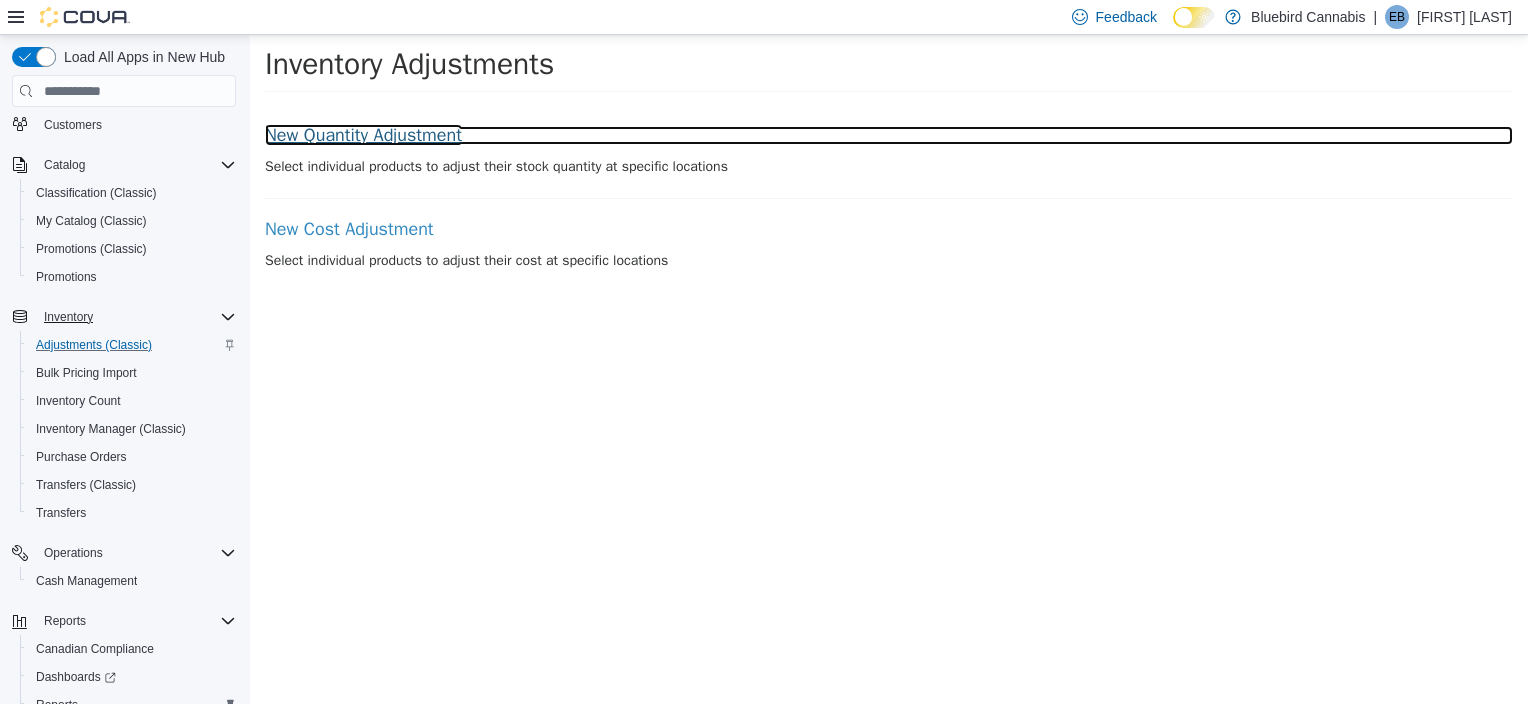 click on "New Quantity Adjustment" at bounding box center [889, 136] 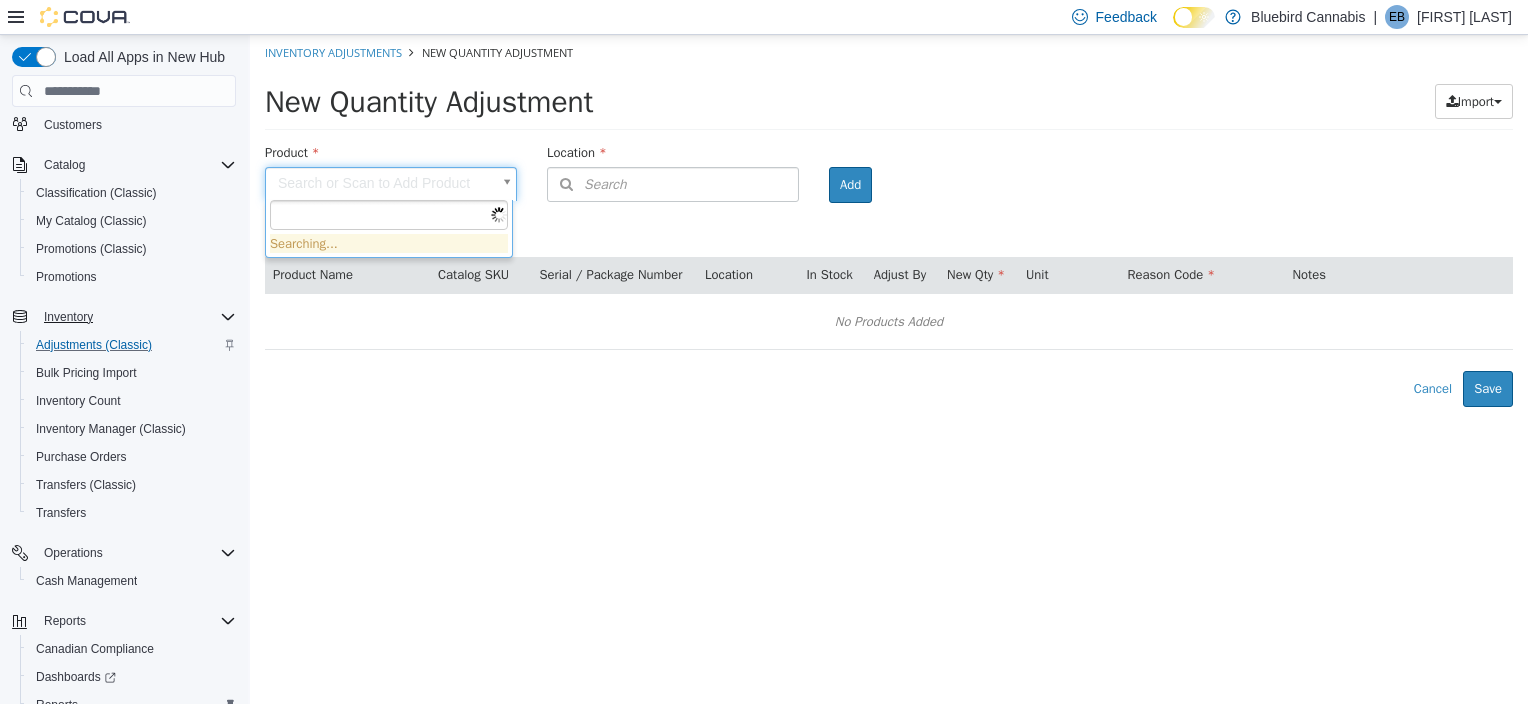 click on "×
Inventory Adjustments
New Quantity Adjustment
New Quantity Adjustment
Import  Inventory Export (.CSV) Package List (.TXT)
Product     Search or Scan to Add Product     Location Search Type 3 or more characters or browse       Bluebird Cannabis     (11)         [ADDRESS]             [ADDRESS]             [ADDRESS], [CITY]         [CITY]             [ADDRESS]             [ADDRESS]             [CITY]             [CITY] Express – [CITY]             [CITY]             [CITY]             [CITY]         Room   Add Products  ( 0 ) Product Name Catalog SKU Serial / Package Number Location In Stock Adjust By New Qty Unit Reason Code Notes No Products Added Error saving adjustment please resolve the errors above. Cancel Save
Searching..." at bounding box center [889, 221] 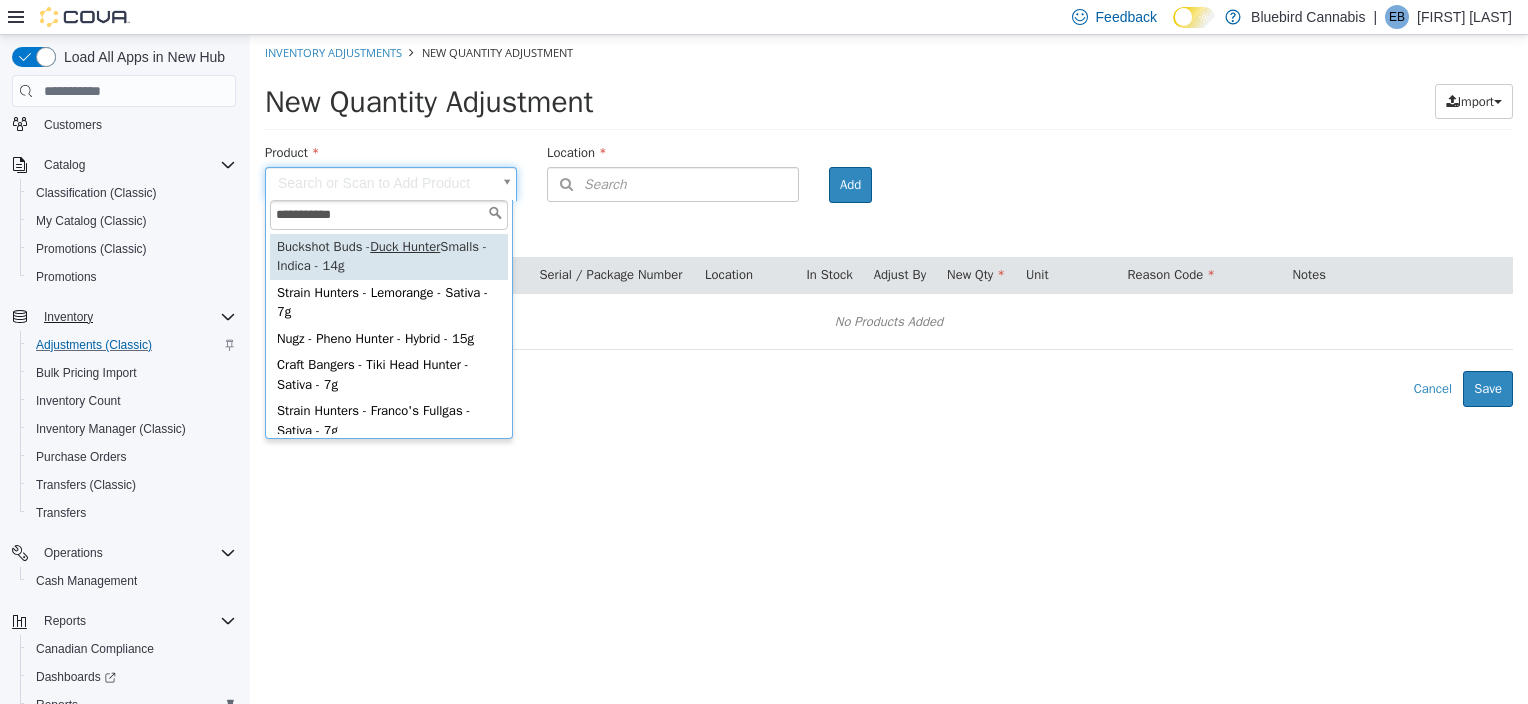 type on "**********" 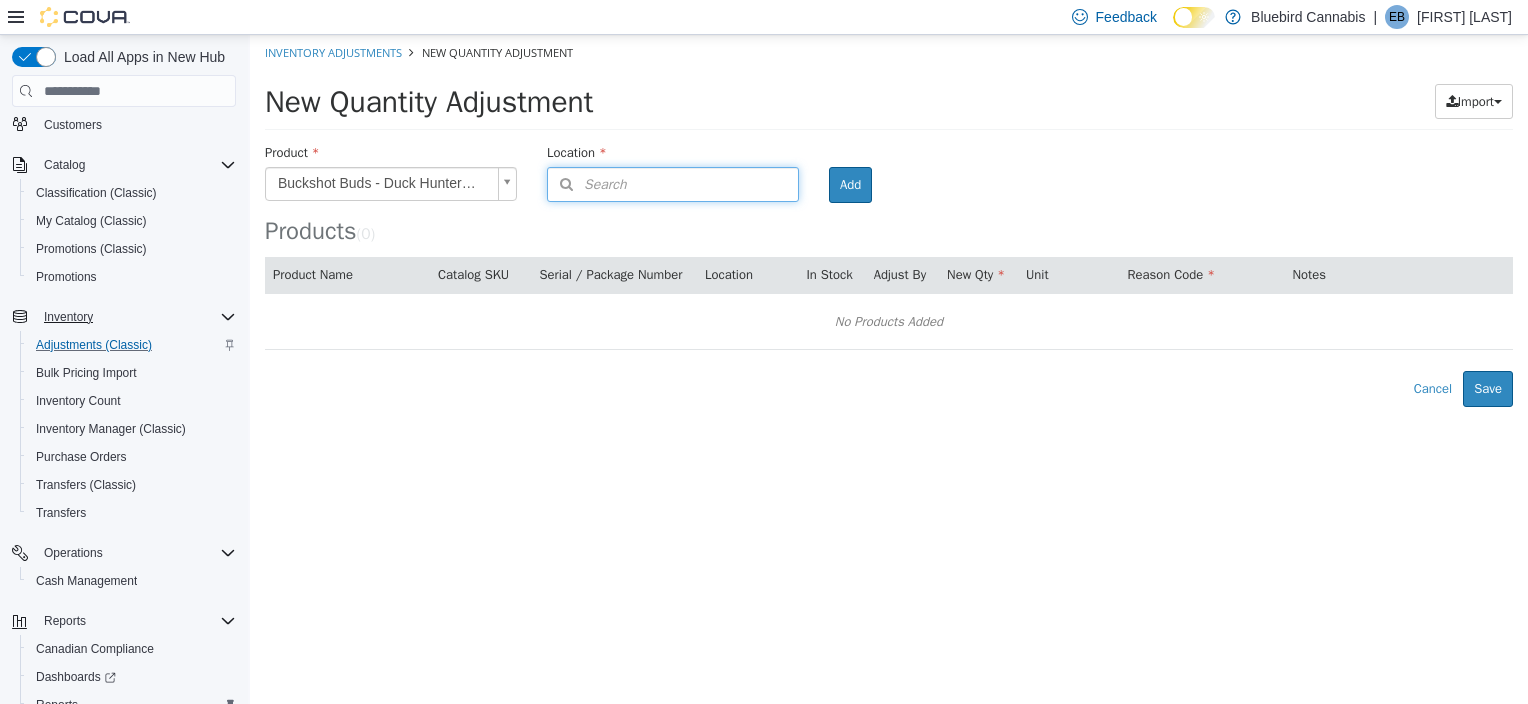 click on "Search" at bounding box center (673, 184) 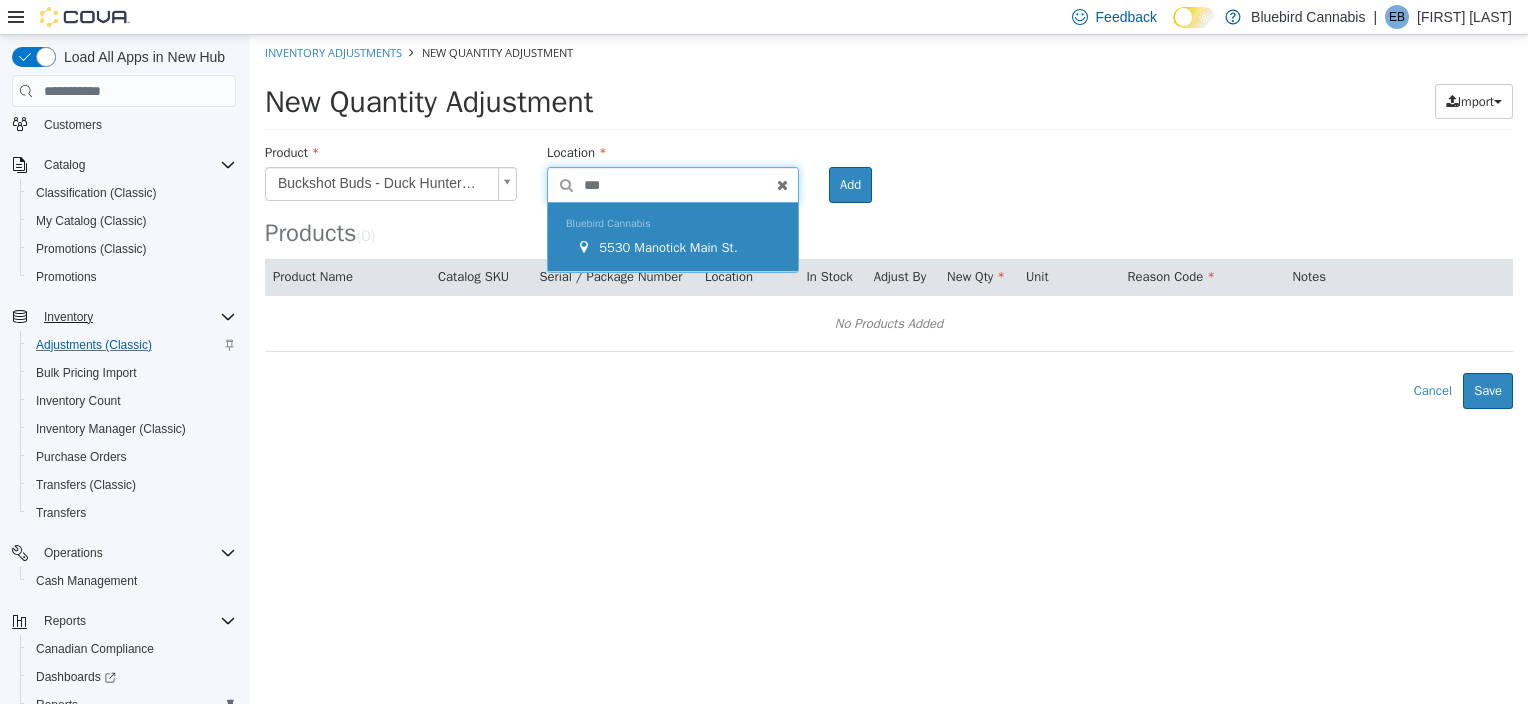 type on "***" 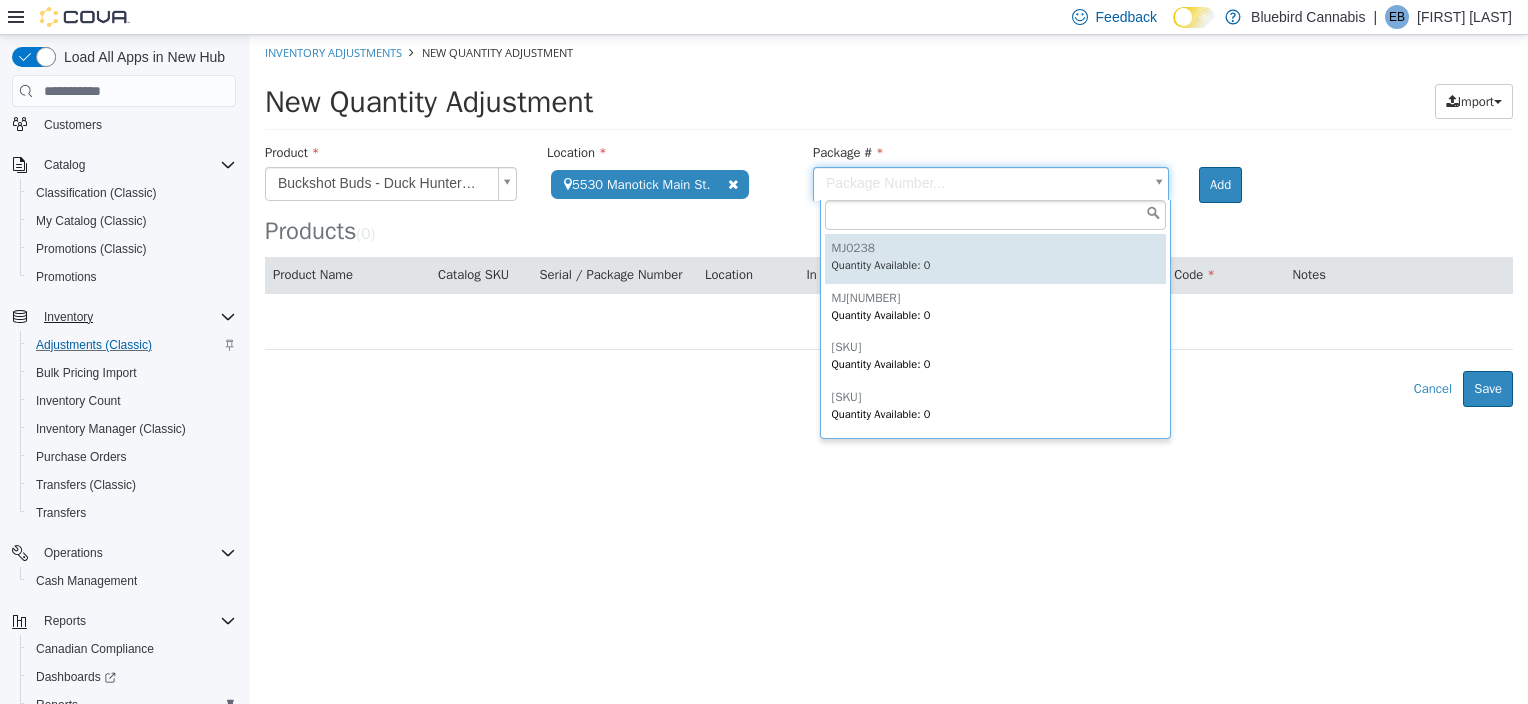 click on "**********" at bounding box center [889, 221] 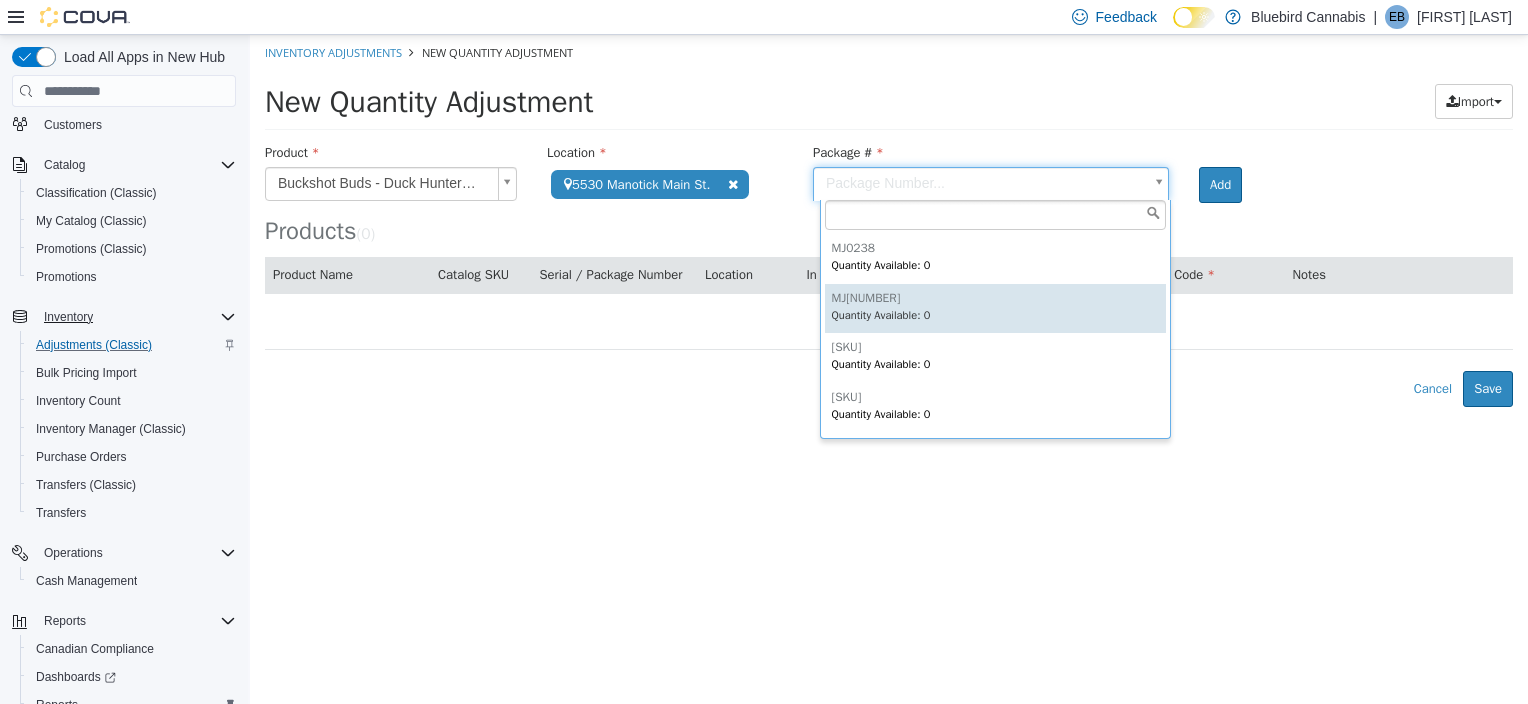 scroll, scrollTop: 197, scrollLeft: 0, axis: vertical 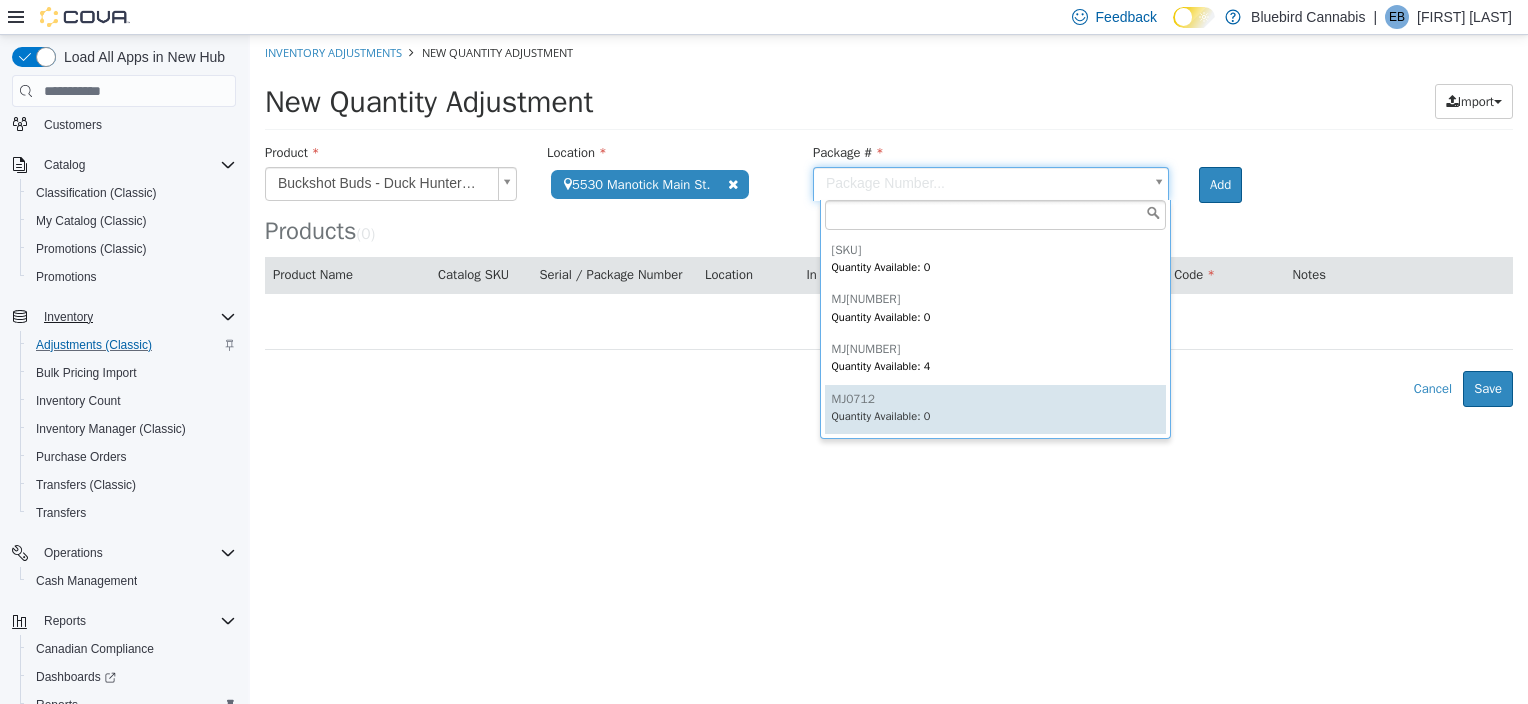 type on "******" 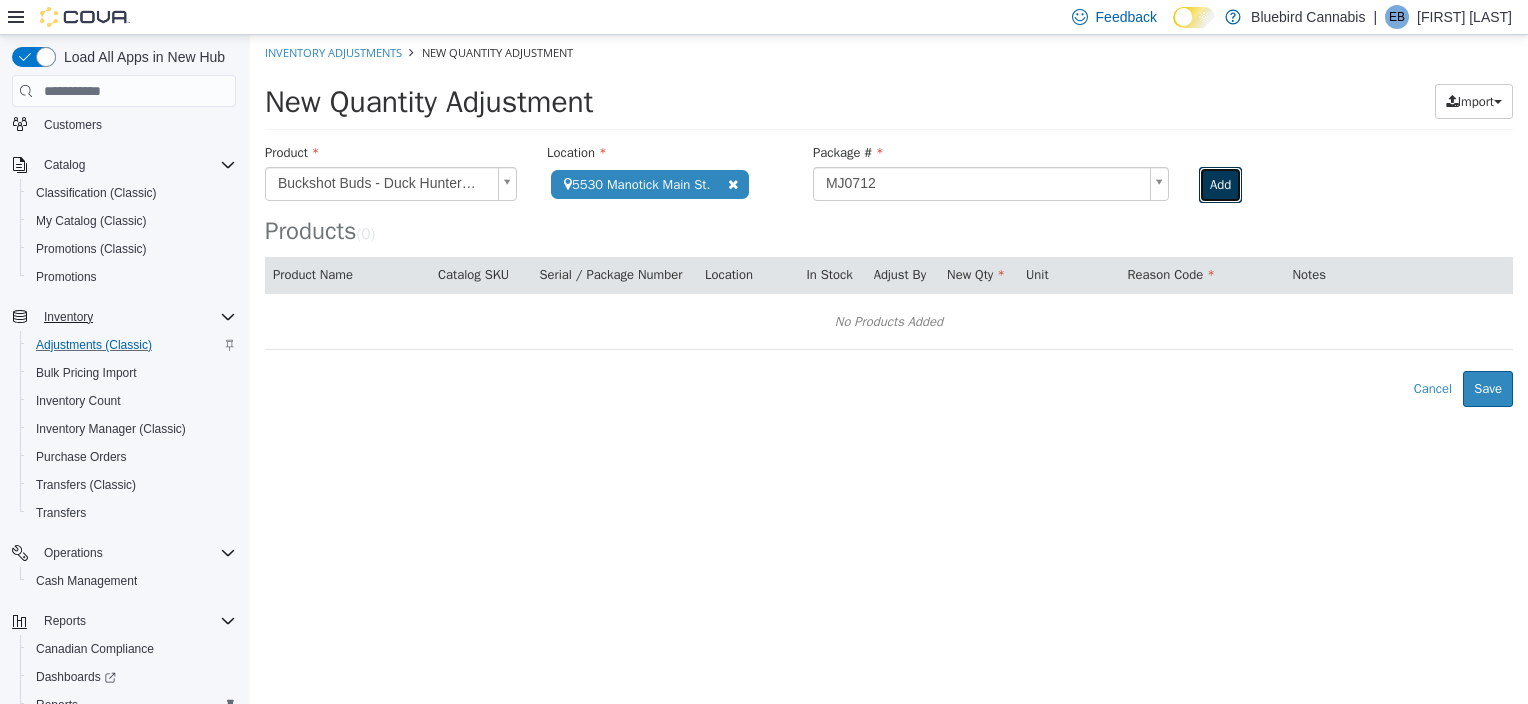 click on "Add" at bounding box center [1220, 185] 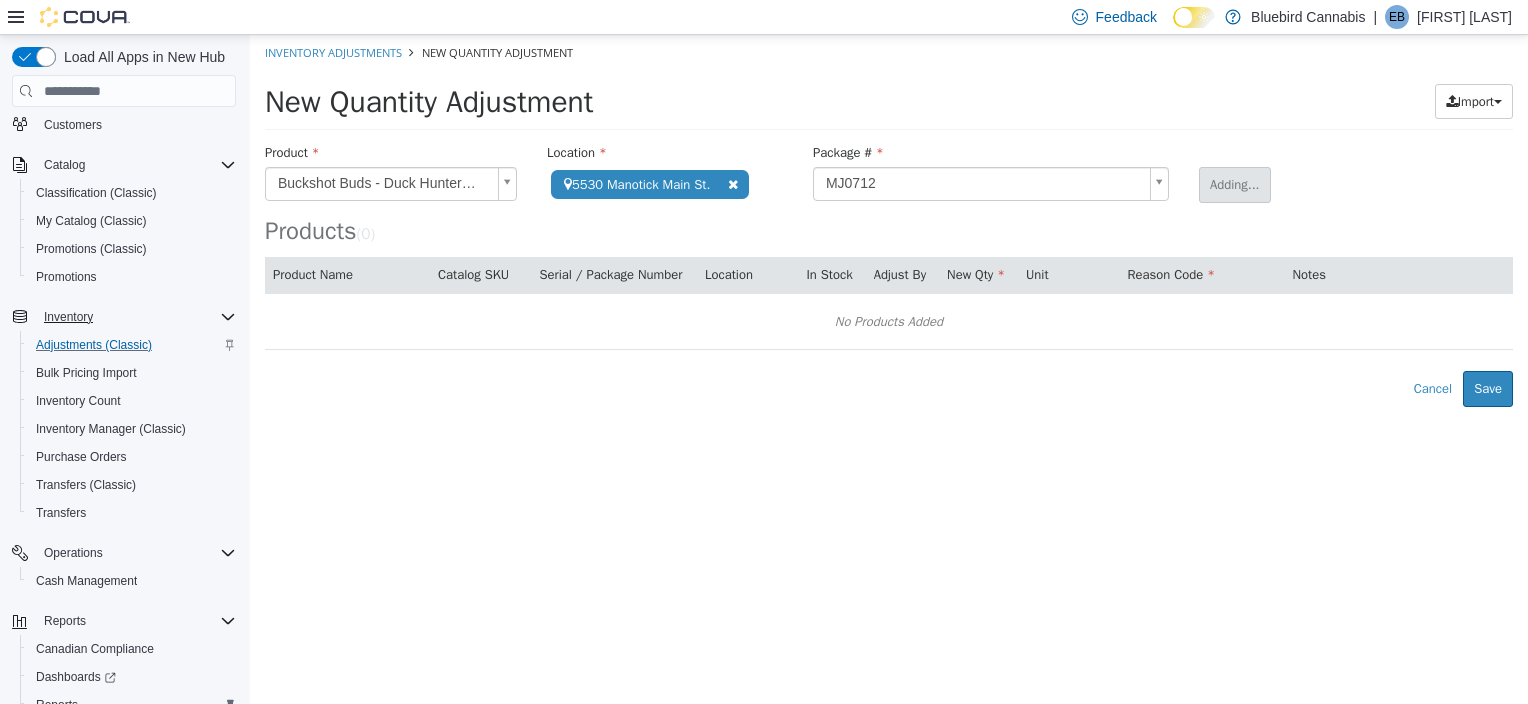 type 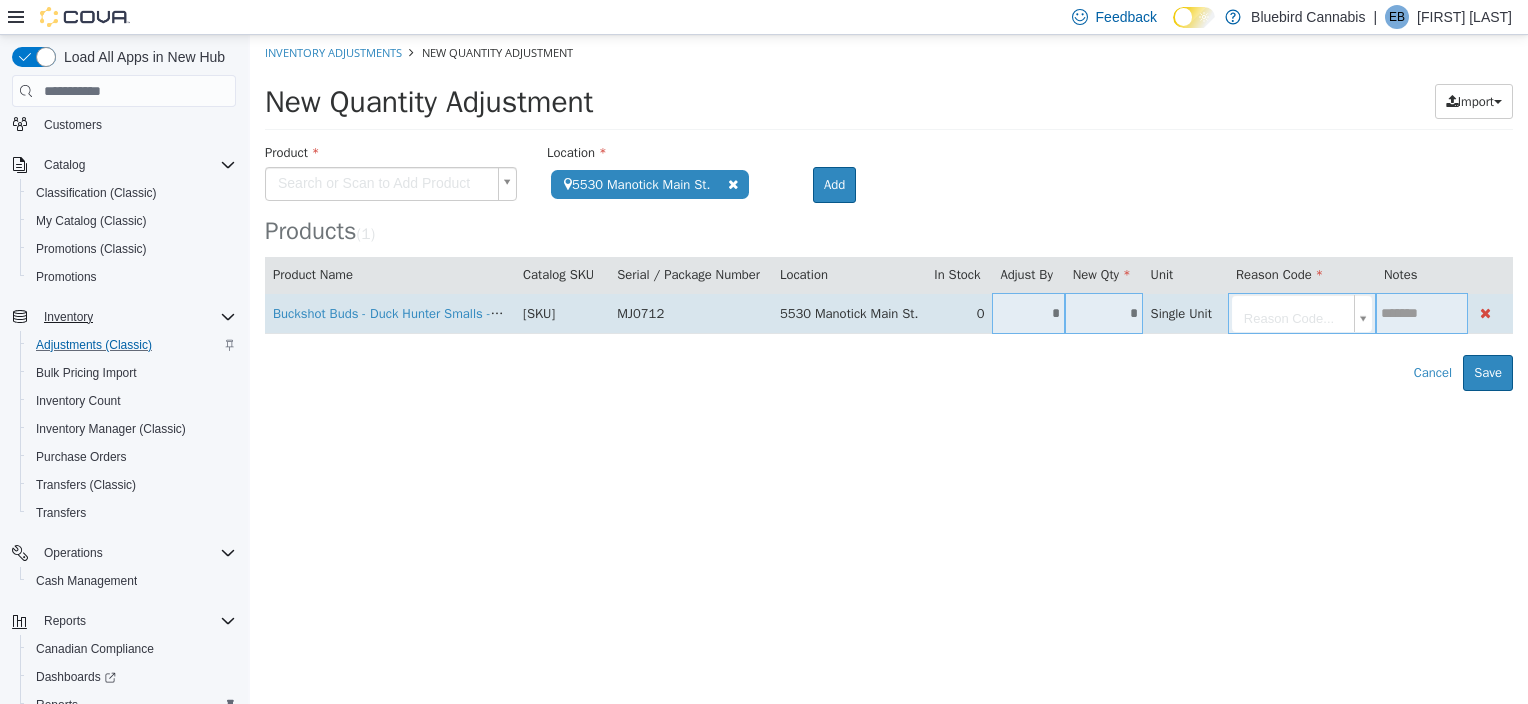 click on "*" at bounding box center (1028, 313) 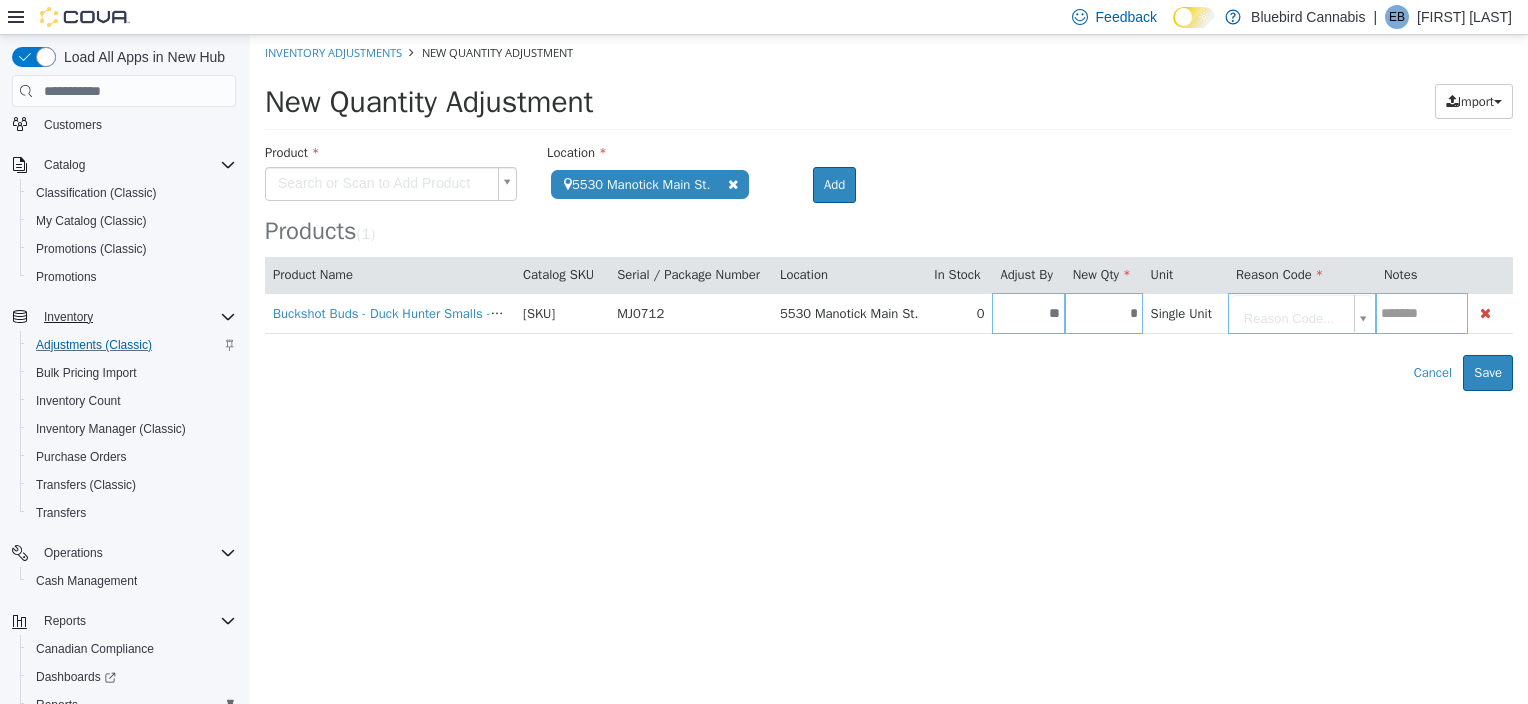 type on "*" 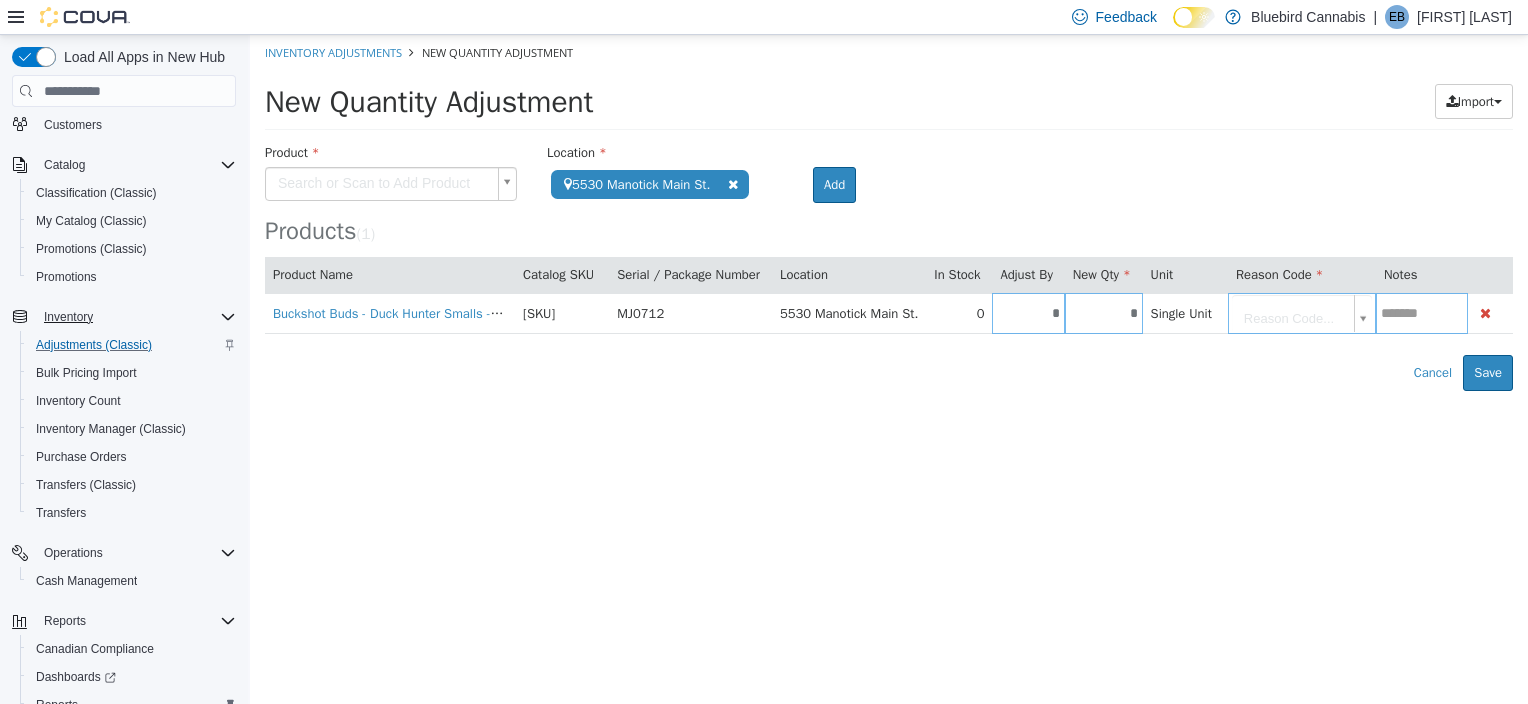 click on "**********" at bounding box center [889, 213] 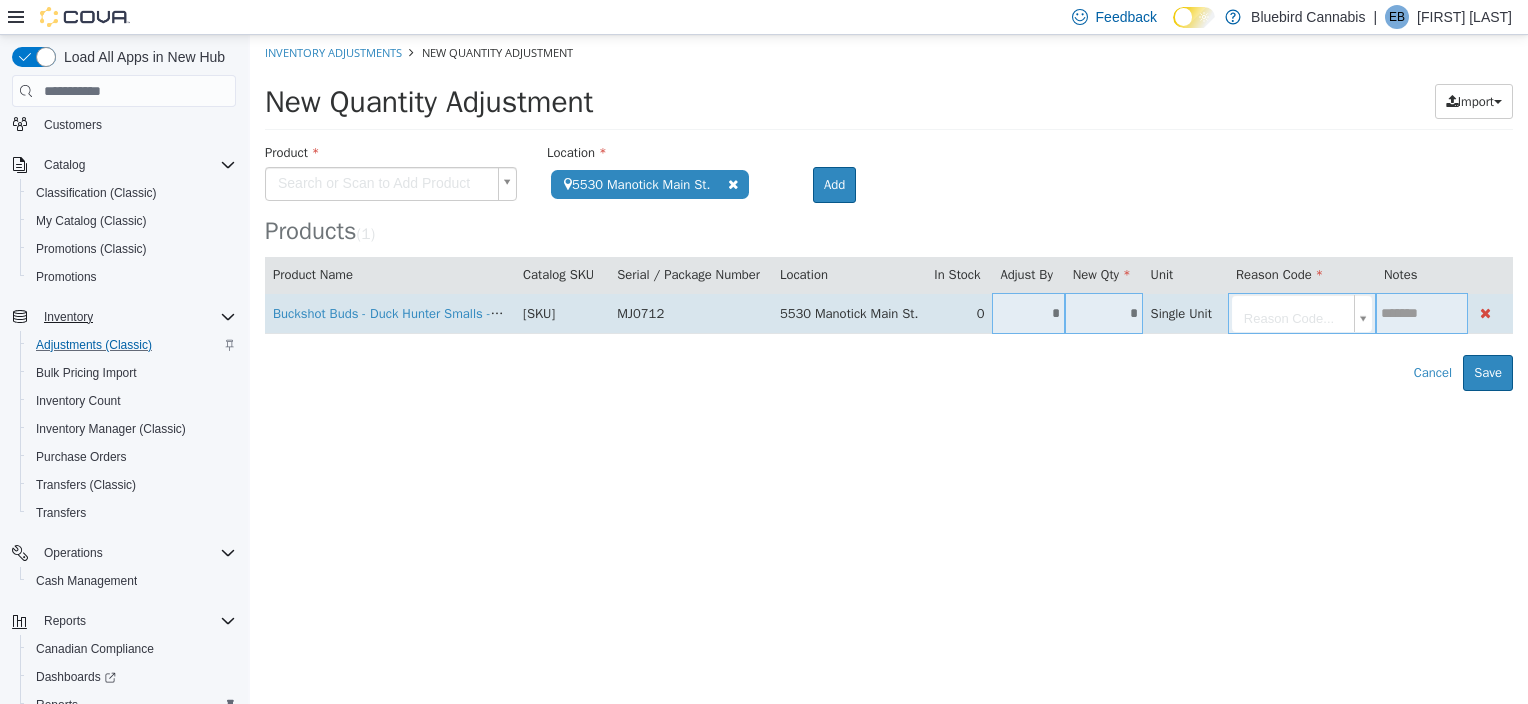 click on "**********" at bounding box center [889, 213] 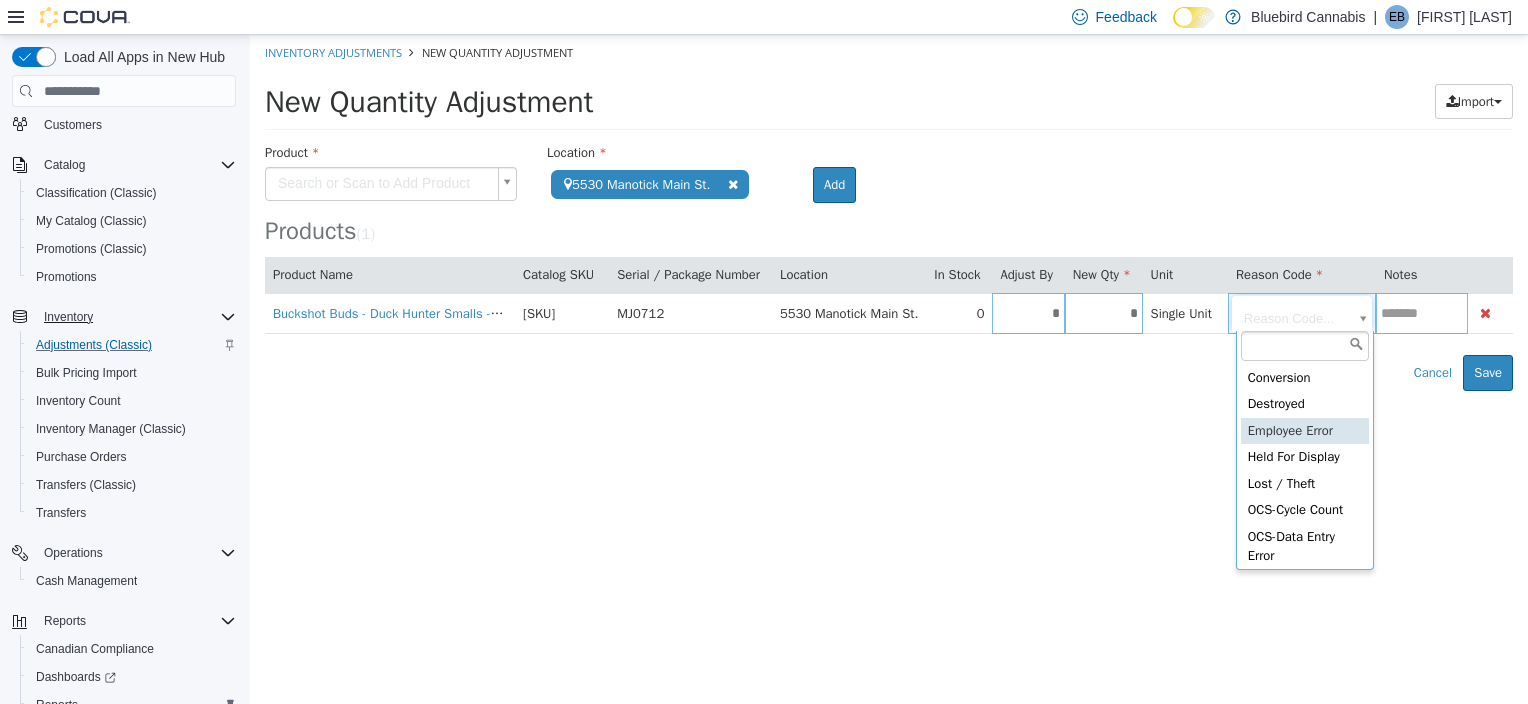type on "**********" 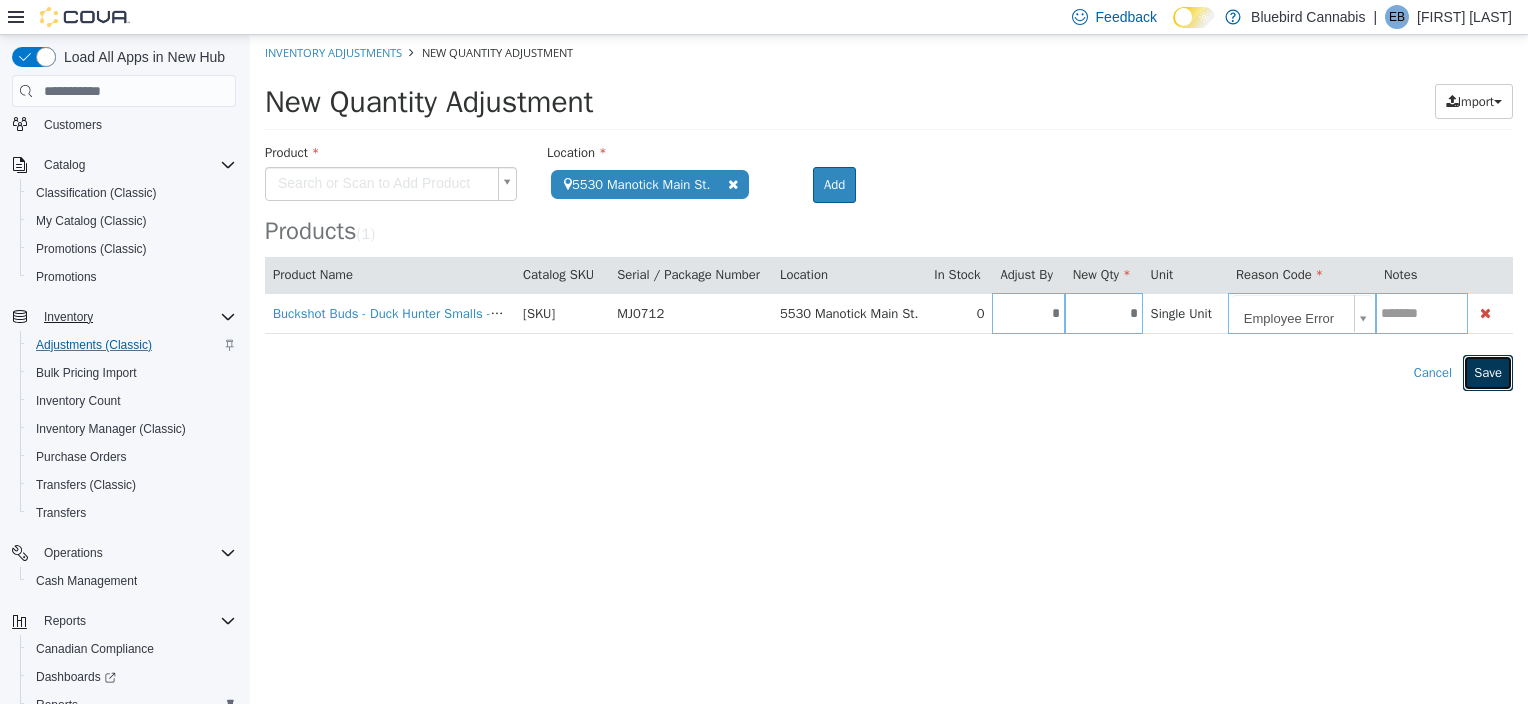 click on "Save" at bounding box center [1488, 373] 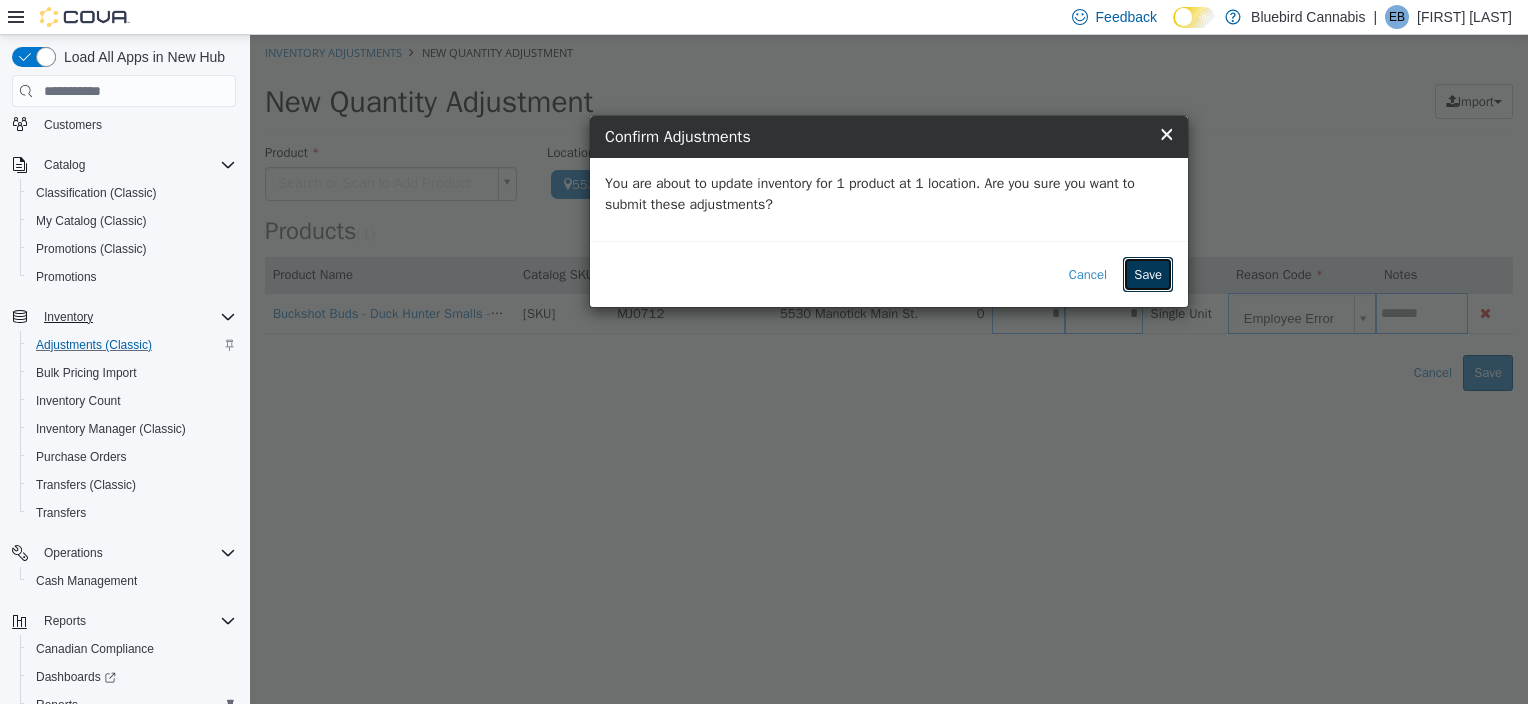 click on "Save" at bounding box center [1148, 275] 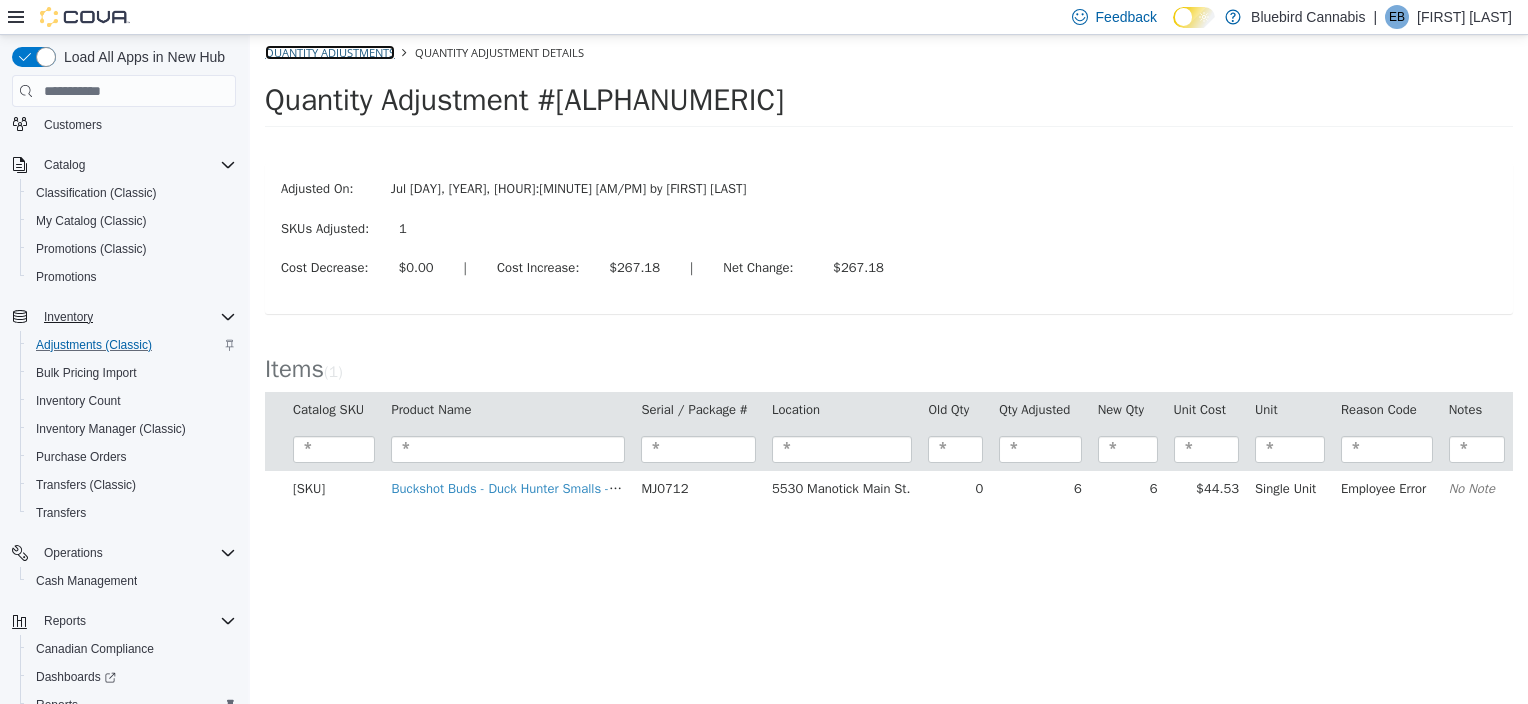 click on "Quantity Adjustments" at bounding box center [330, 52] 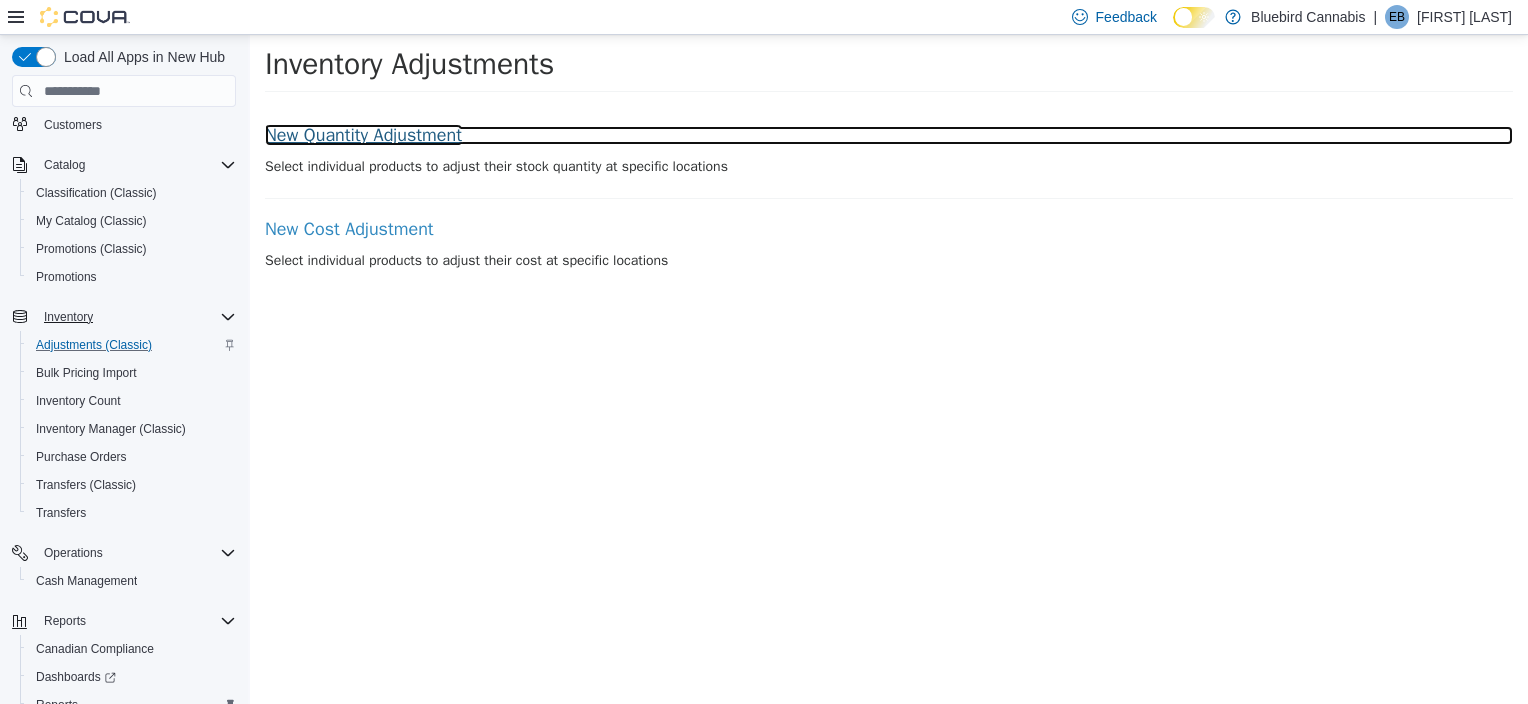 click on "New Quantity Adjustment" at bounding box center (889, 136) 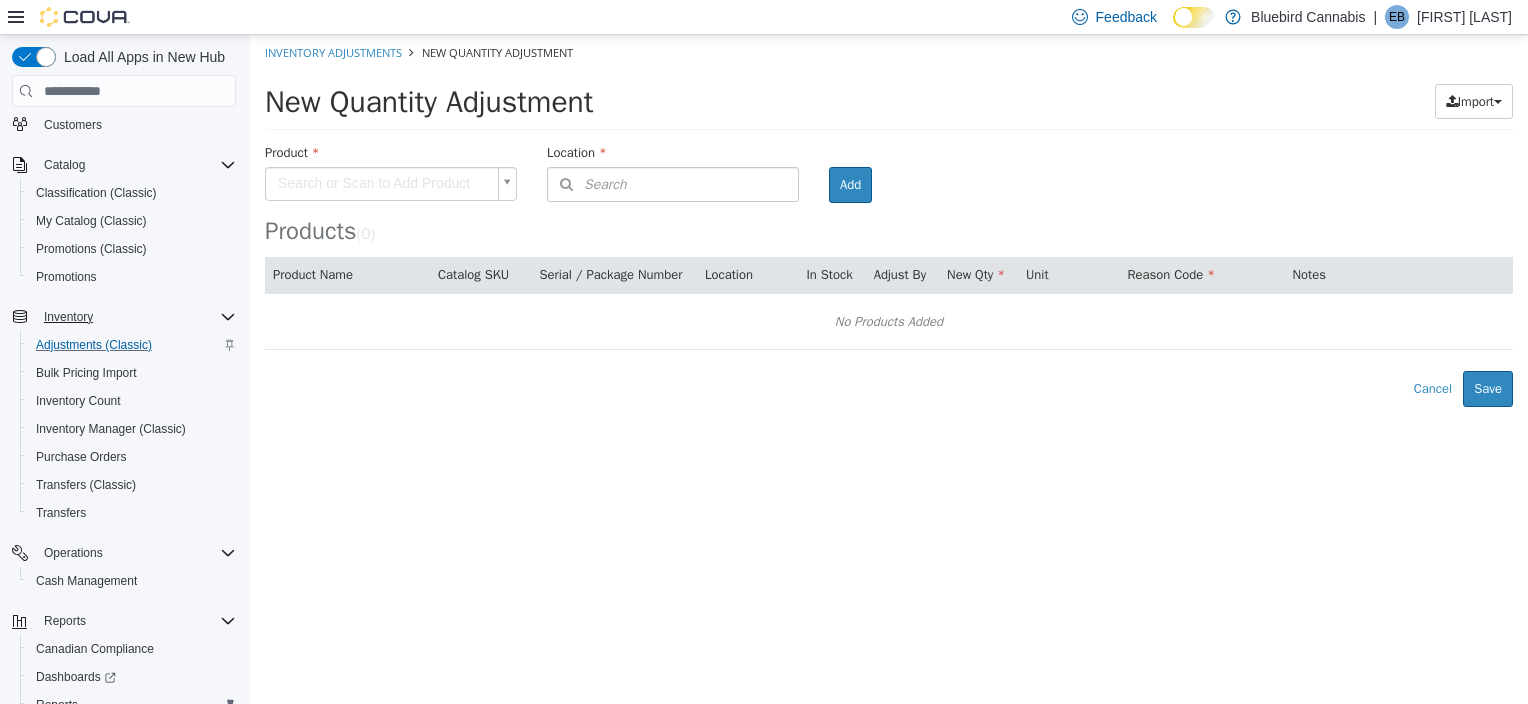 click on "×
The adjustment request was successfully processed.
Inventory Adjustments
New Quantity Adjustment
New Quantity Adjustment
Import  Inventory Export (.CSV) Package List (.TXT)
Product     Search or Scan to Add Product                             Location Search Type 3 or more characters or browse       Bluebird Cannabis     (11)         [ADDRESS]             [ADDRESS]             [ADDRESS], [CITY]             [ADDRESS]             [ADDRESS]             [ADDRESS]             [CITY]             [CITY] Express – [CITY]             [CITY]             [CITY]             [CITY]         Room   Add Products  ( 0 ) Product Name Catalog SKU Serial / Package Number Location In Stock Adjust By New Qty Unit Reason Code Notes No Products Added Error saving adjustment please resolve the errors above. Cancel Save" at bounding box center (889, 221) 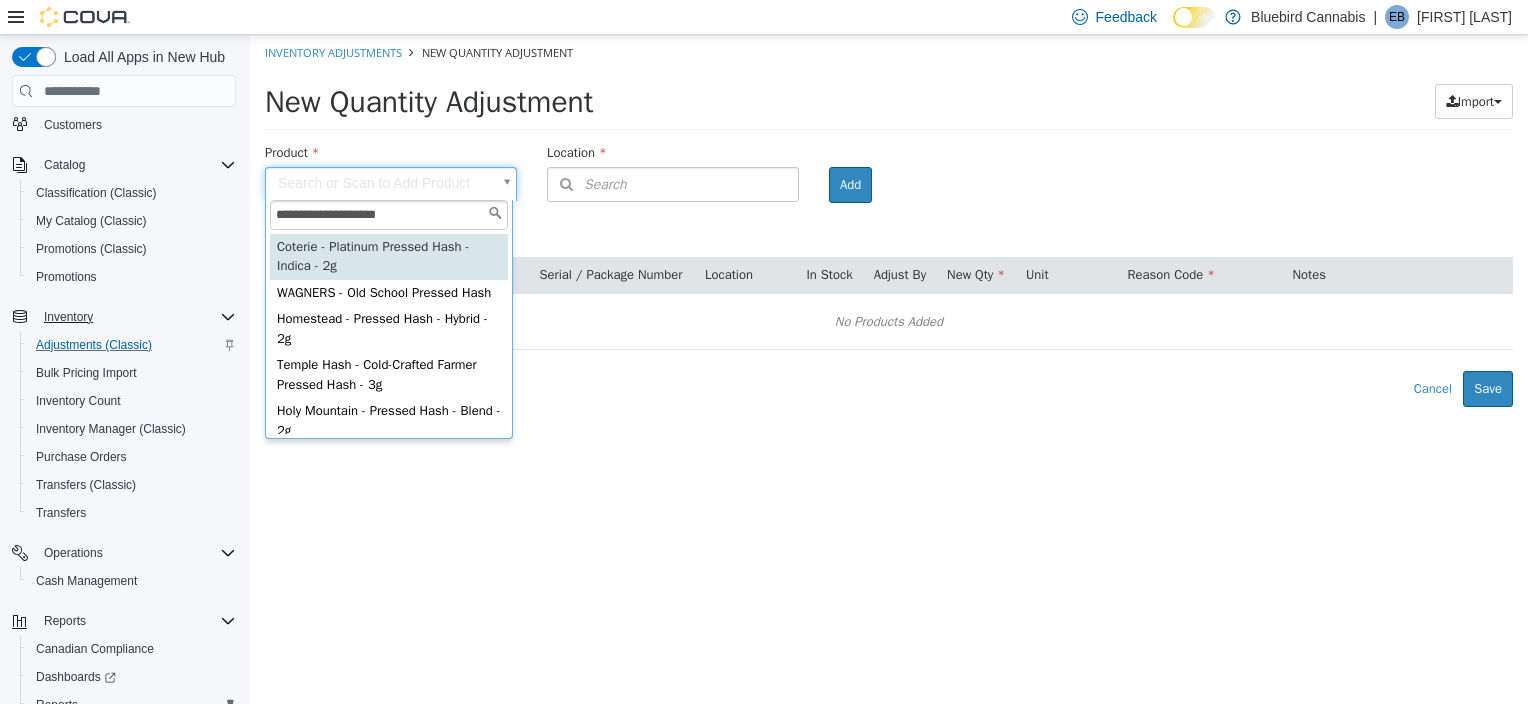 type on "**********" 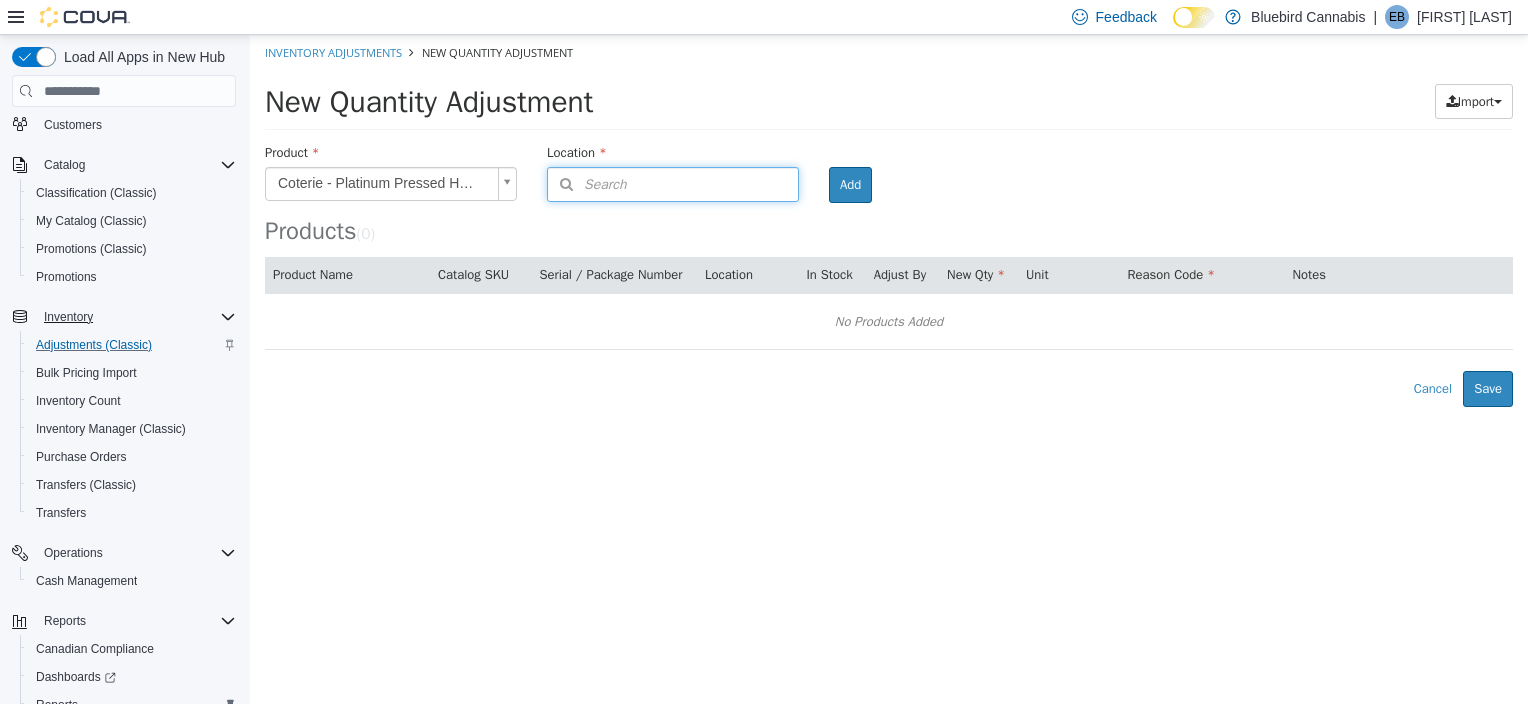 click on "Search" at bounding box center [673, 184] 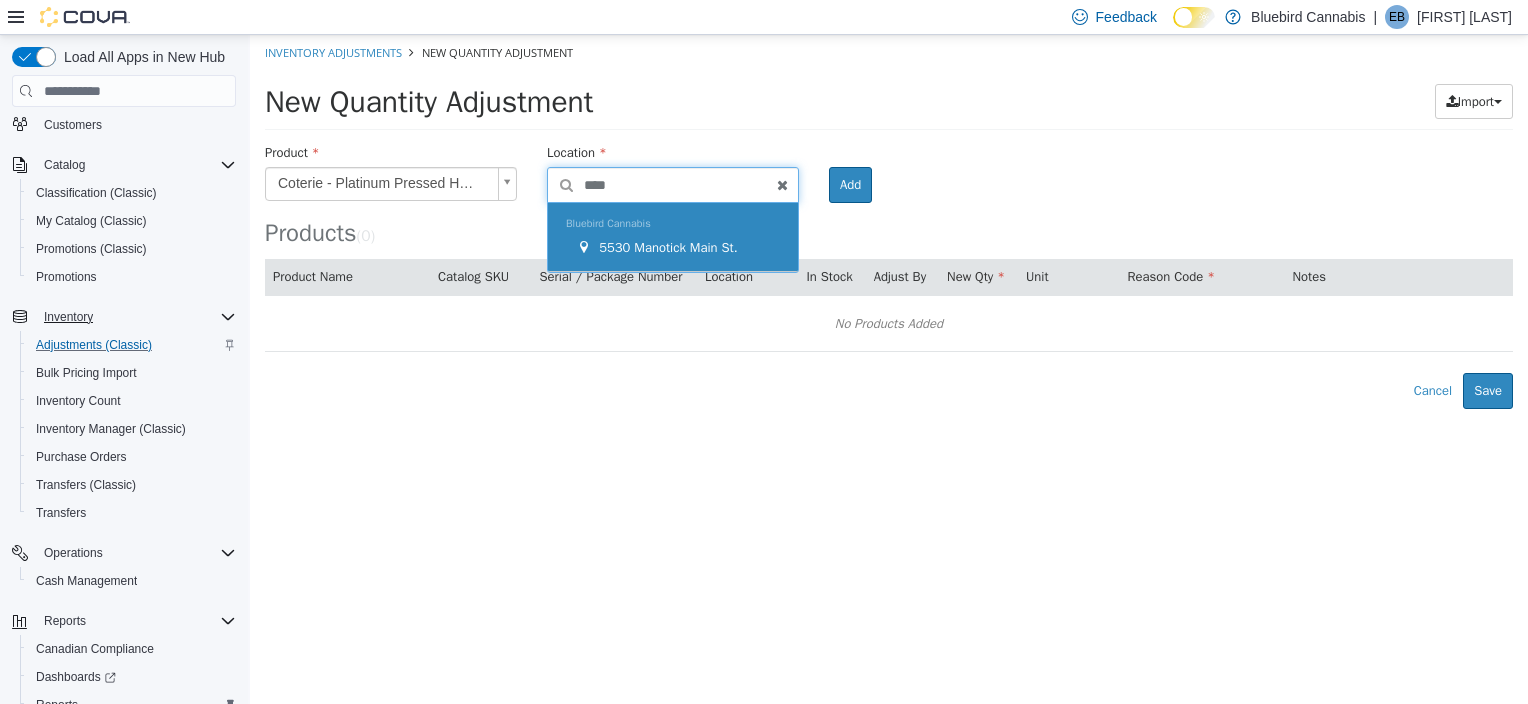 type on "****" 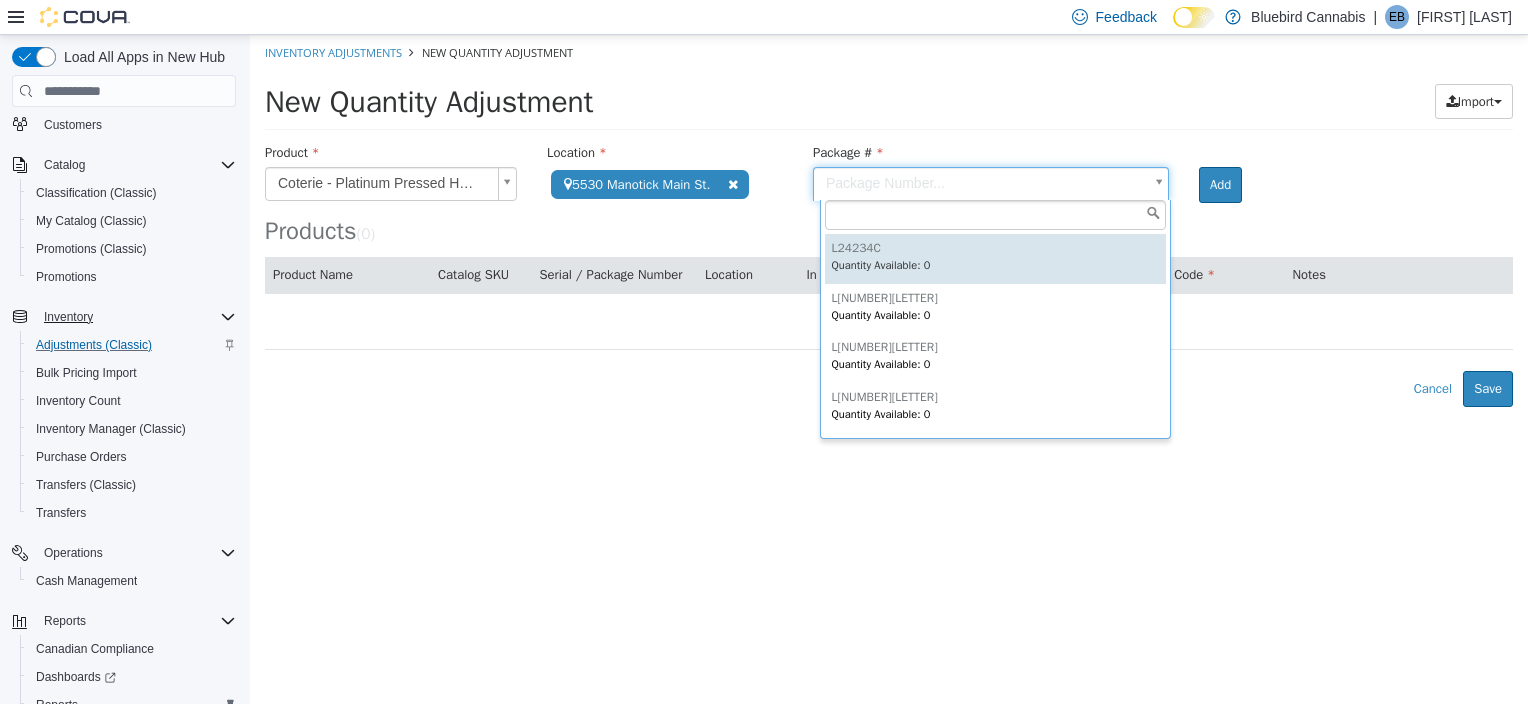 click on "**********" at bounding box center [889, 221] 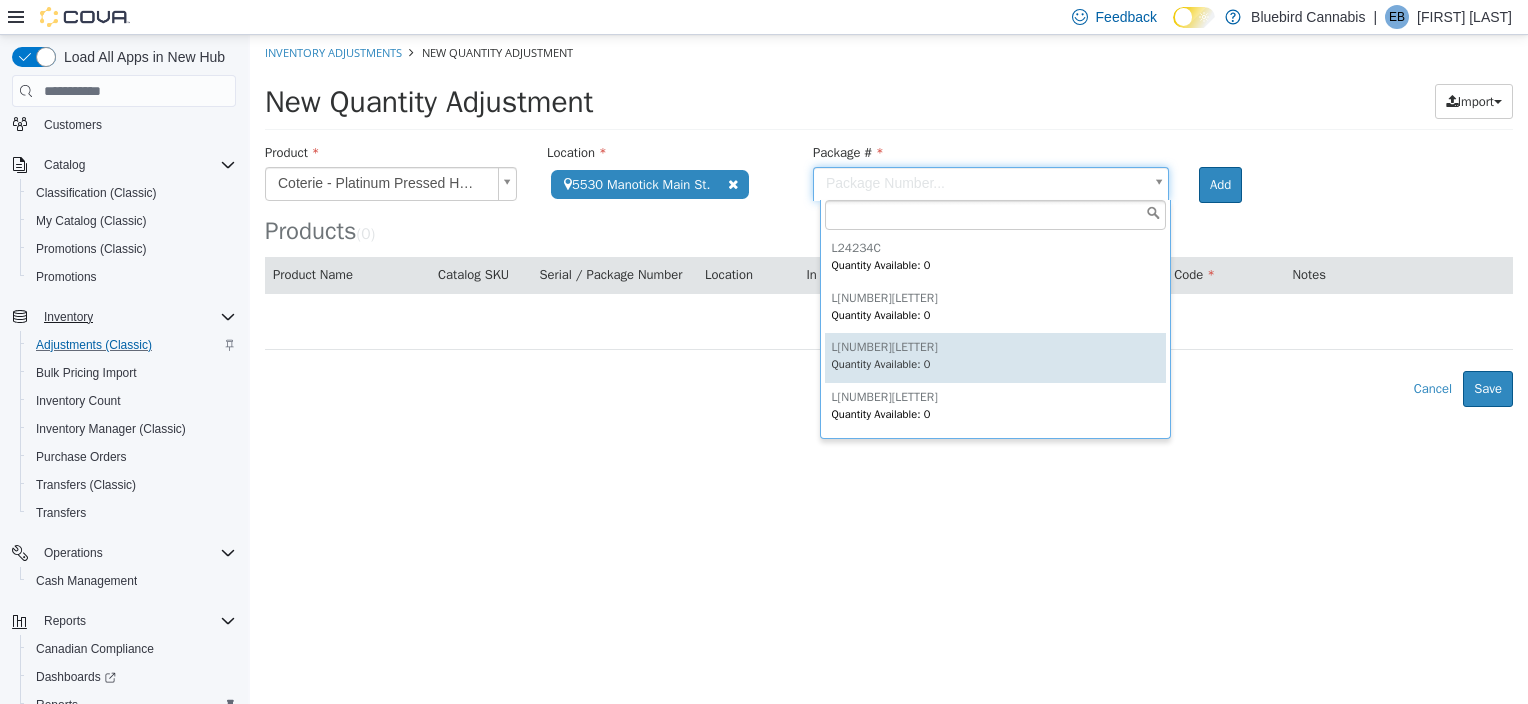 scroll, scrollTop: 197, scrollLeft: 0, axis: vertical 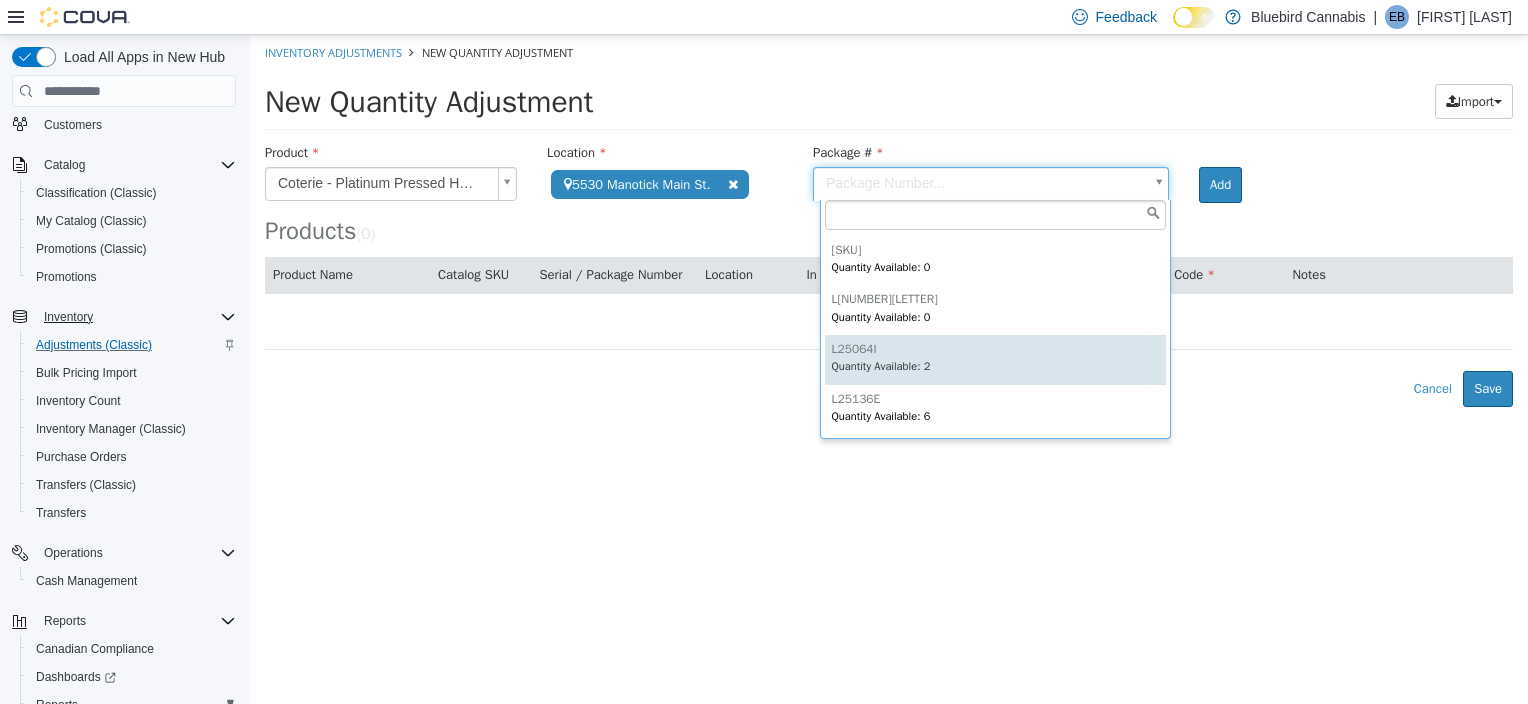 type on "*******" 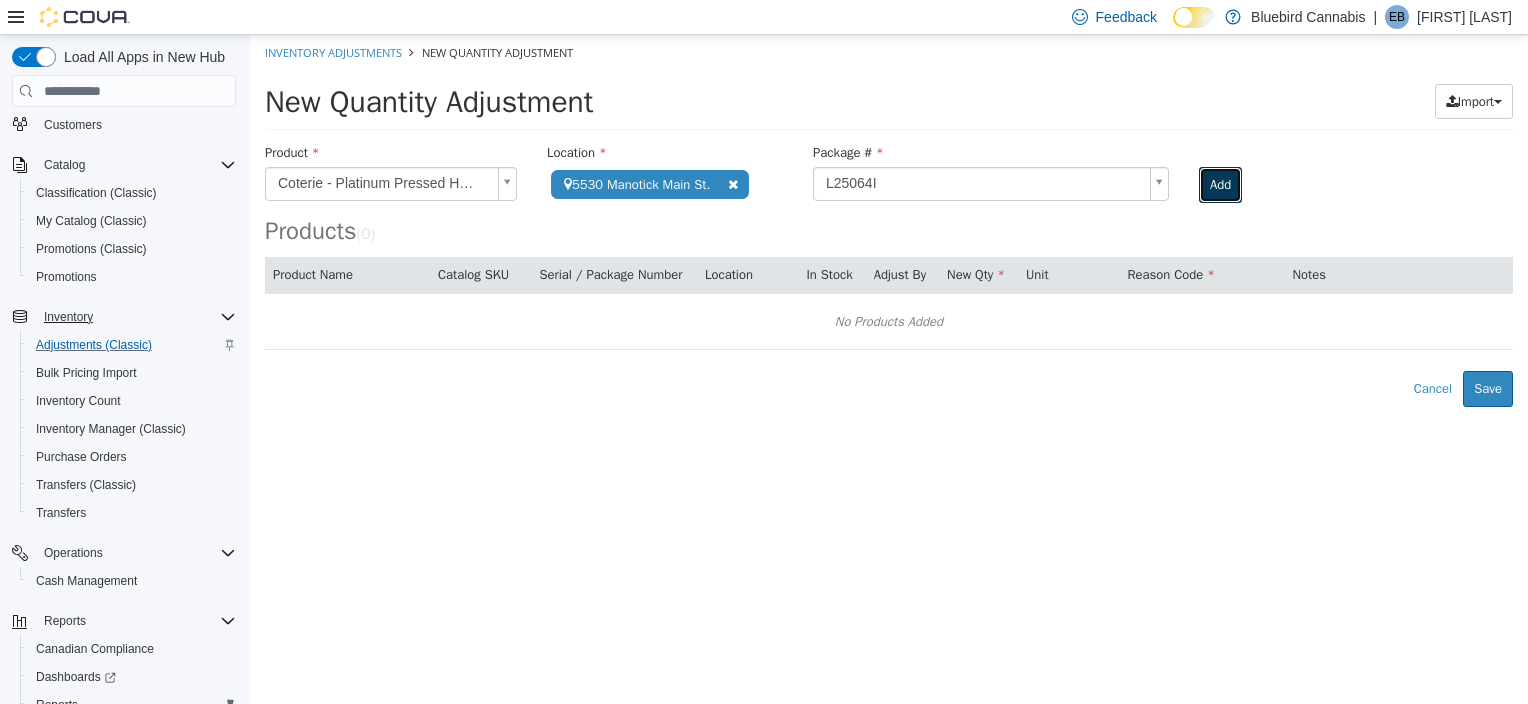 click on "Add" at bounding box center [1220, 185] 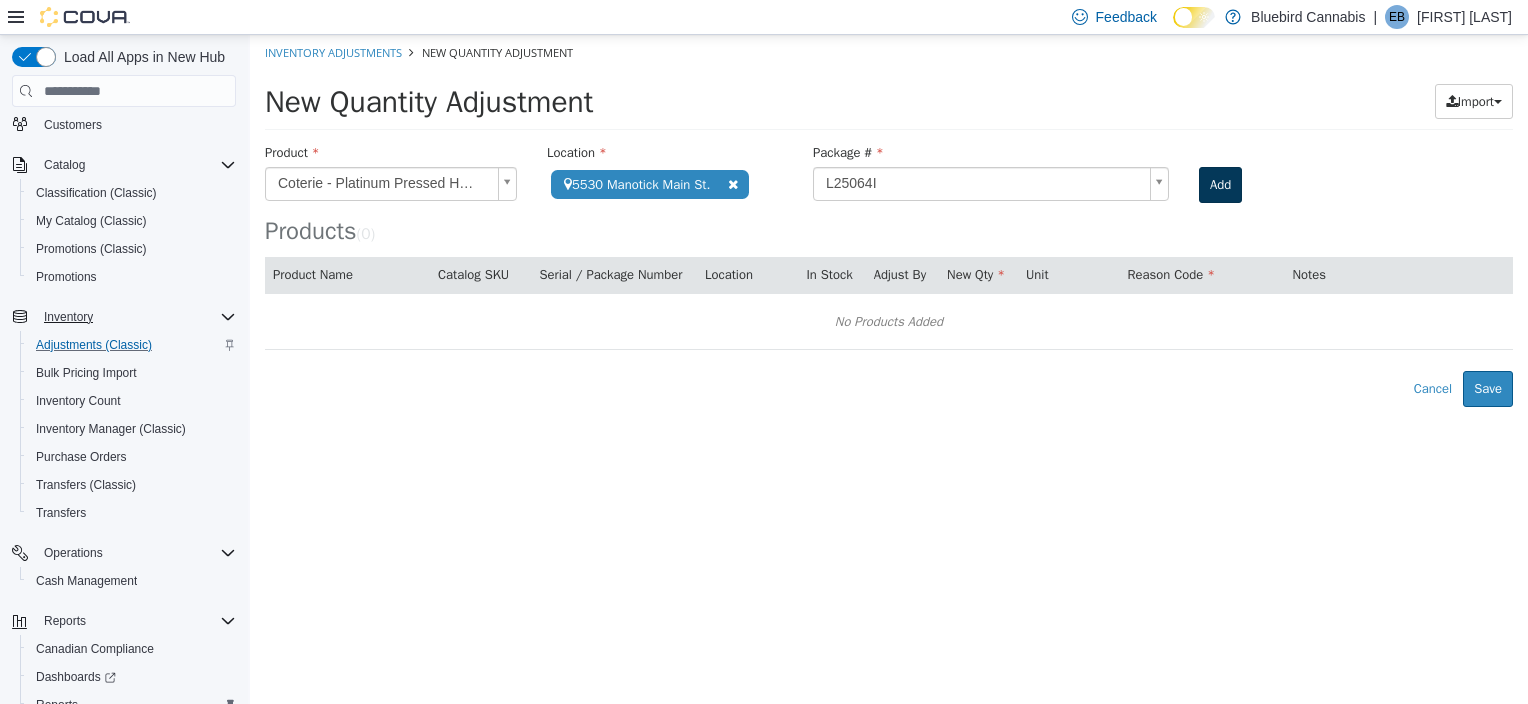 type 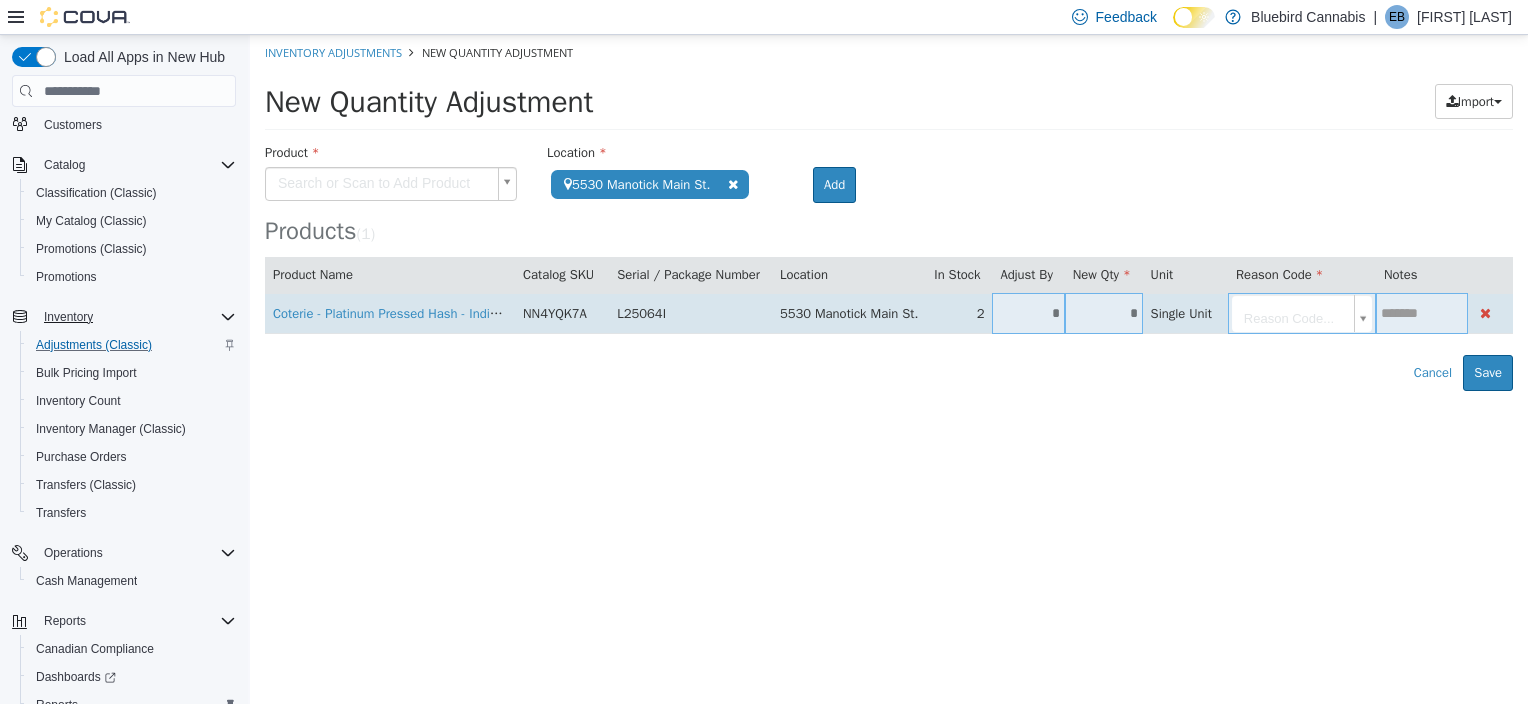 click on "*" at bounding box center (1028, 313) 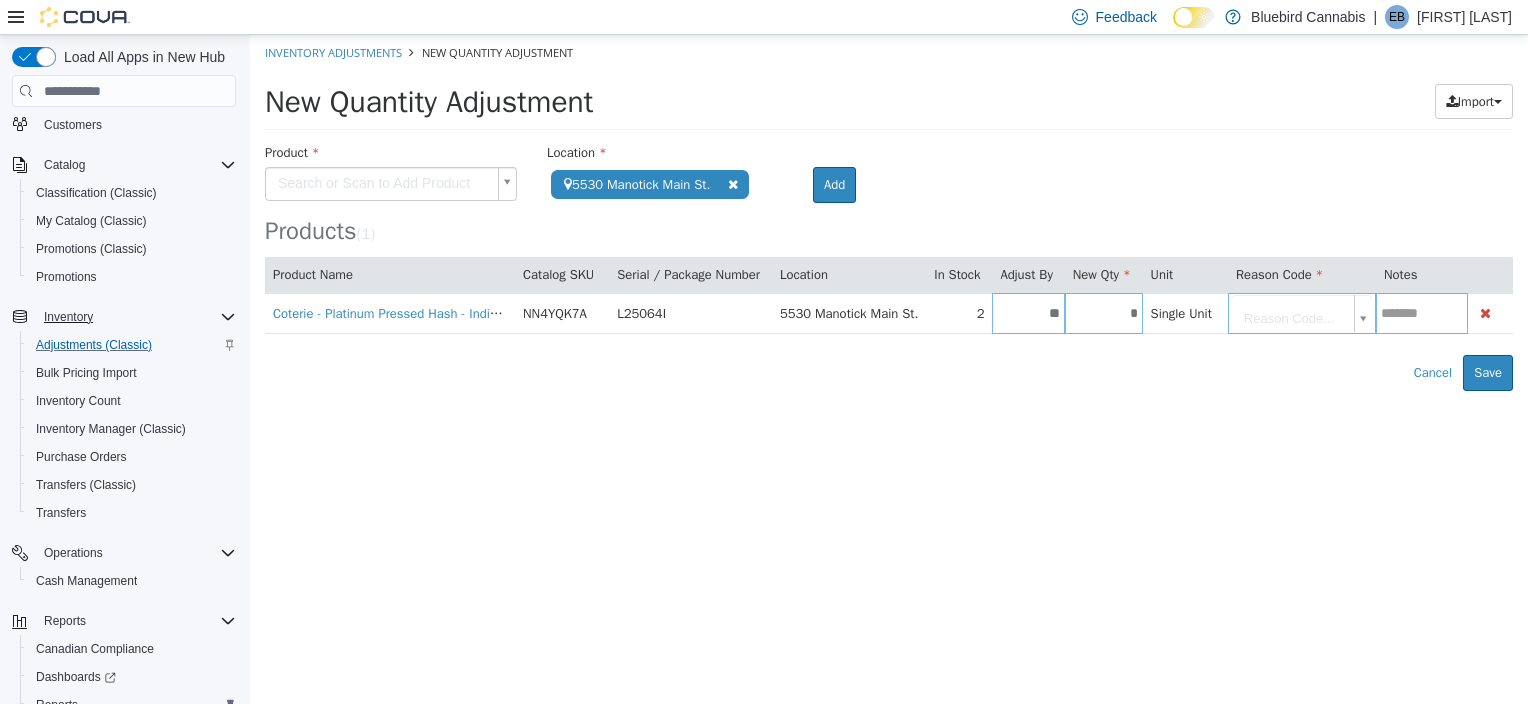 type on "*" 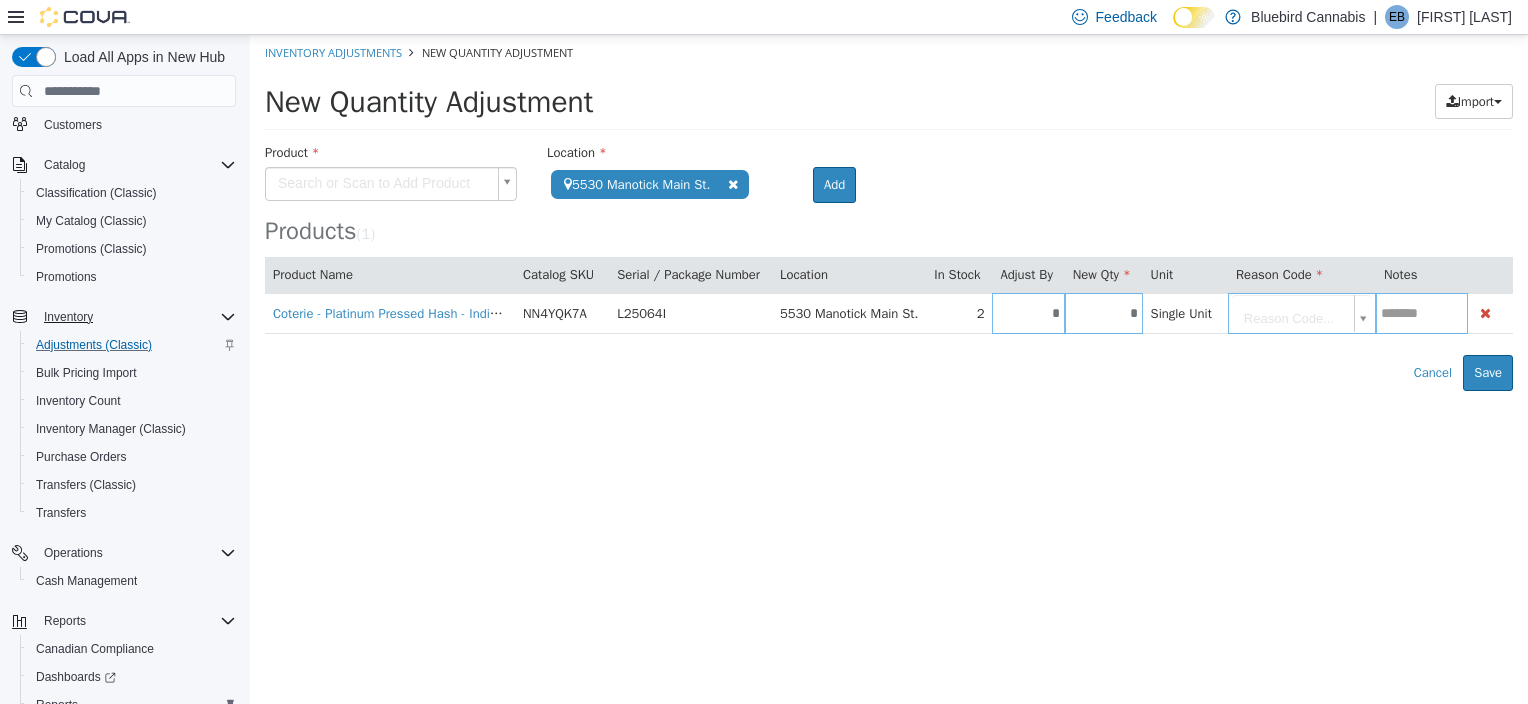 click on "**********" at bounding box center [889, 213] 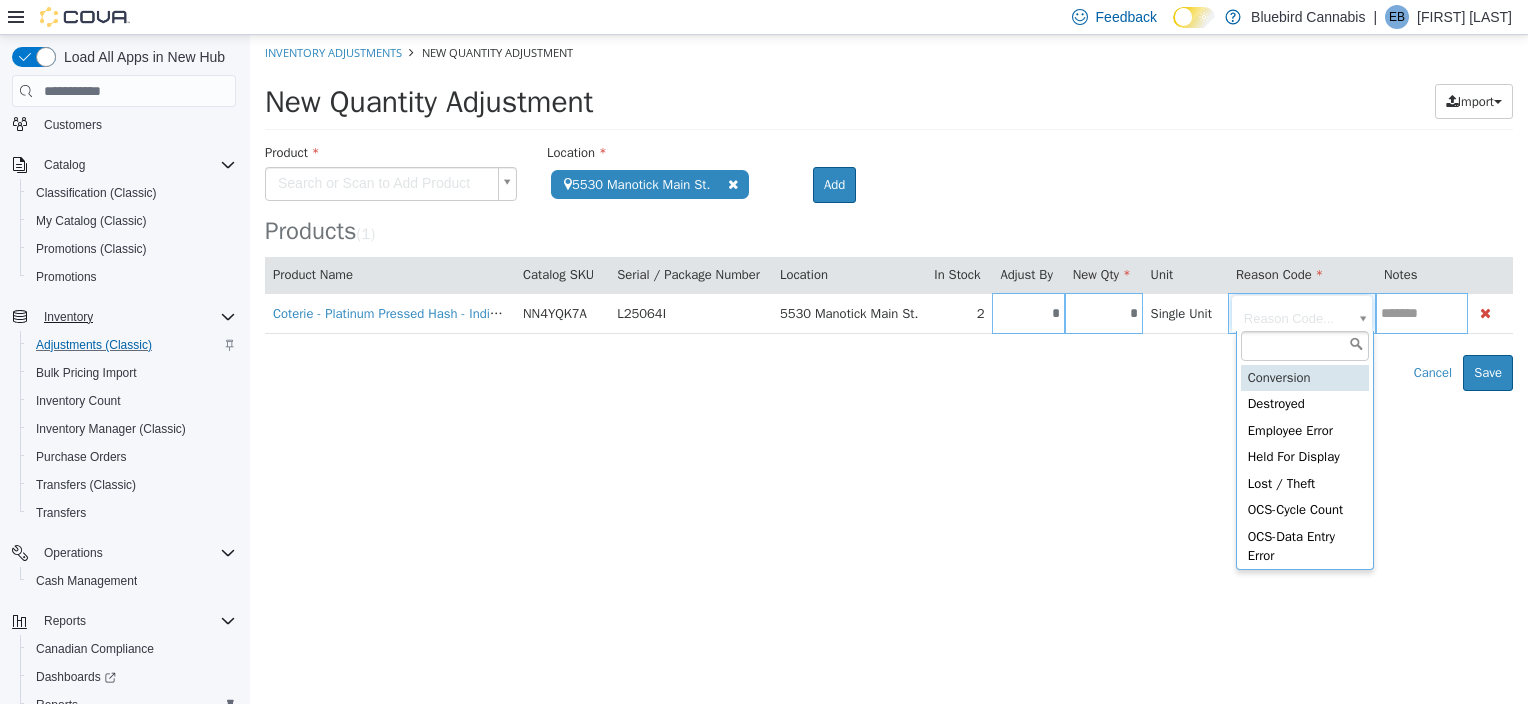 click on "**********" at bounding box center (889, 213) 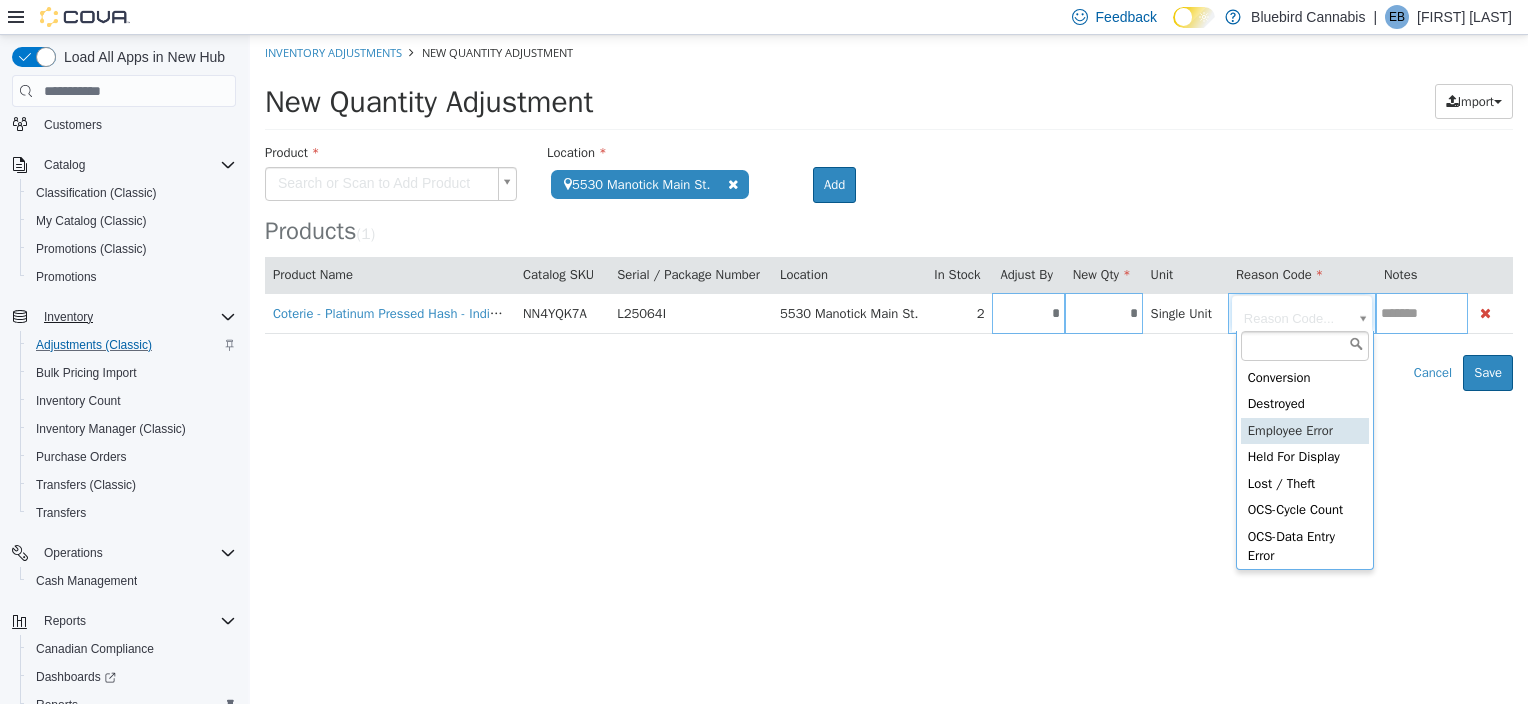 type on "**********" 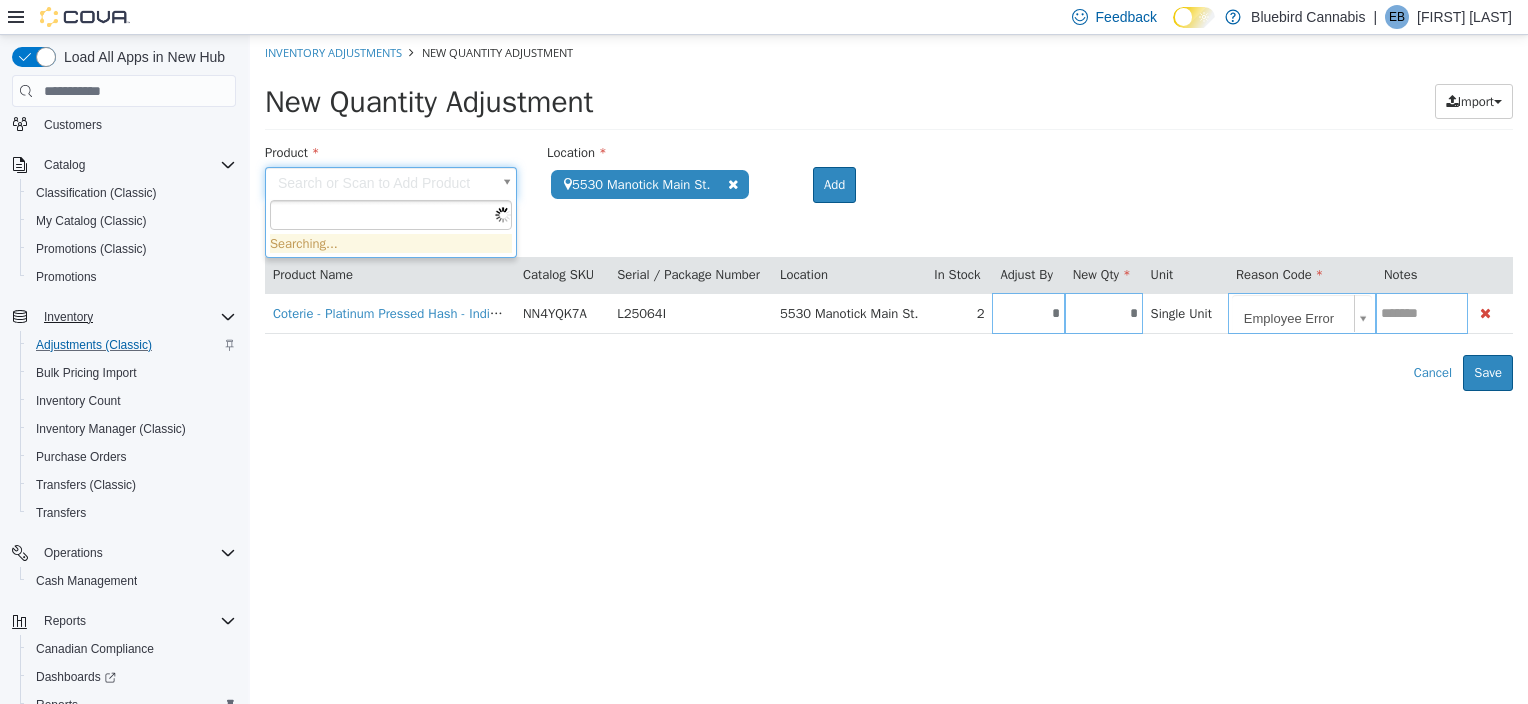 click on "**********" at bounding box center [889, 213] 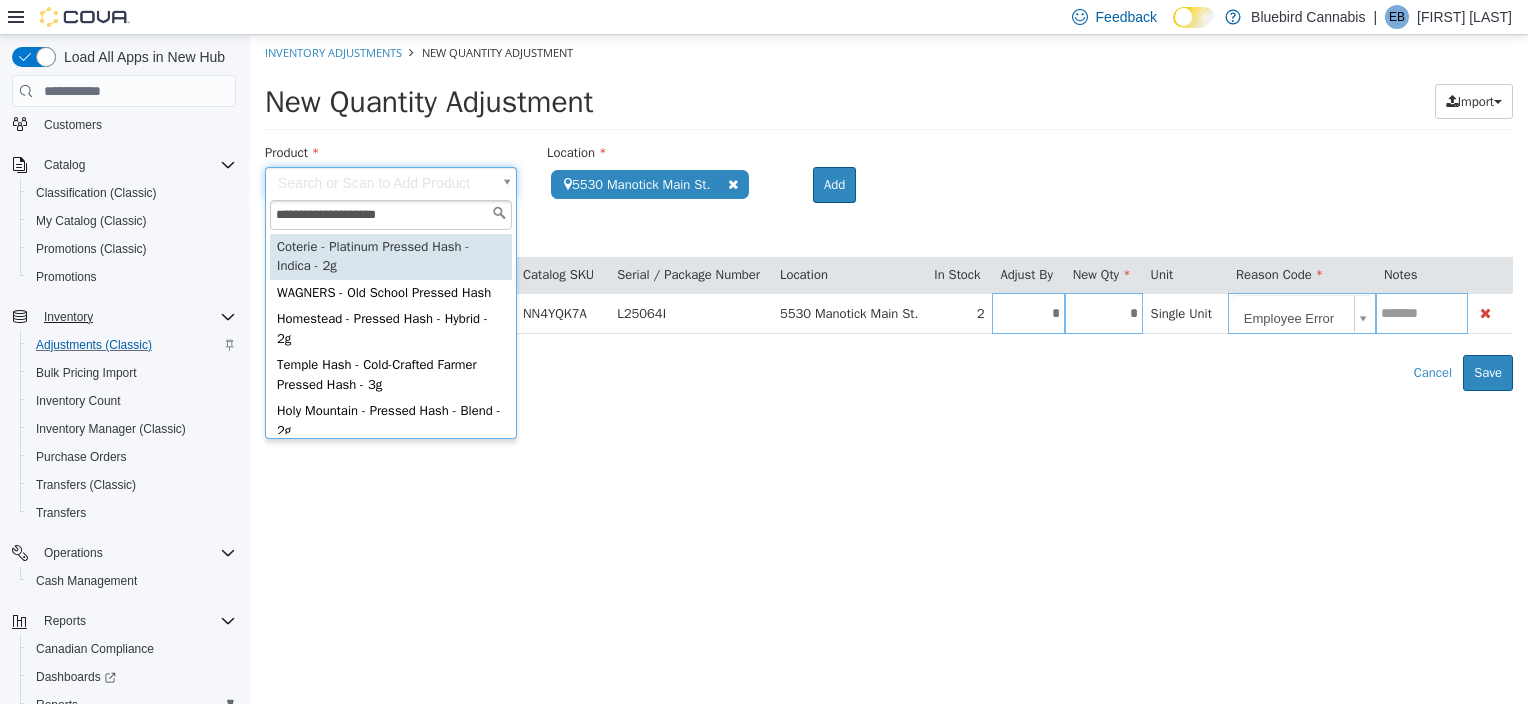 type on "**********" 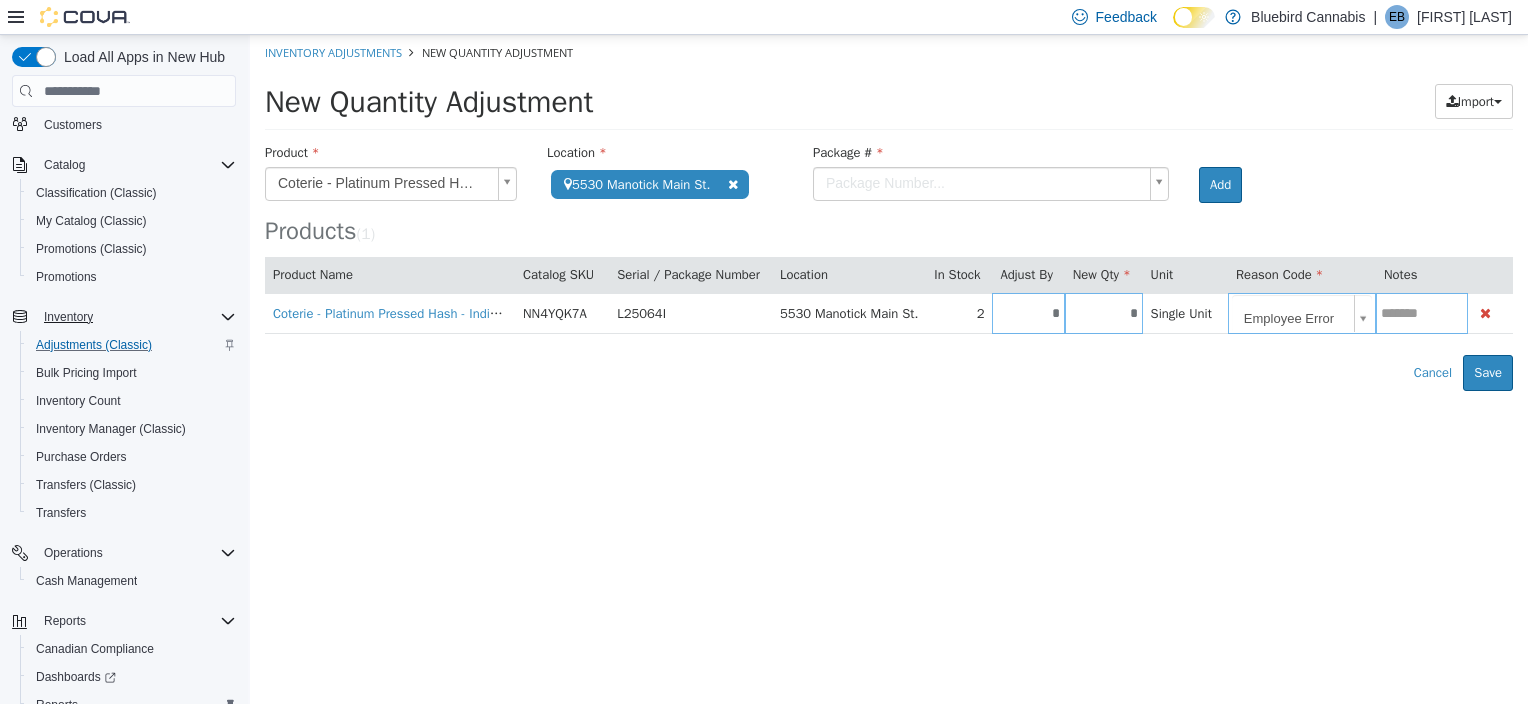 click on "**********" at bounding box center [889, 213] 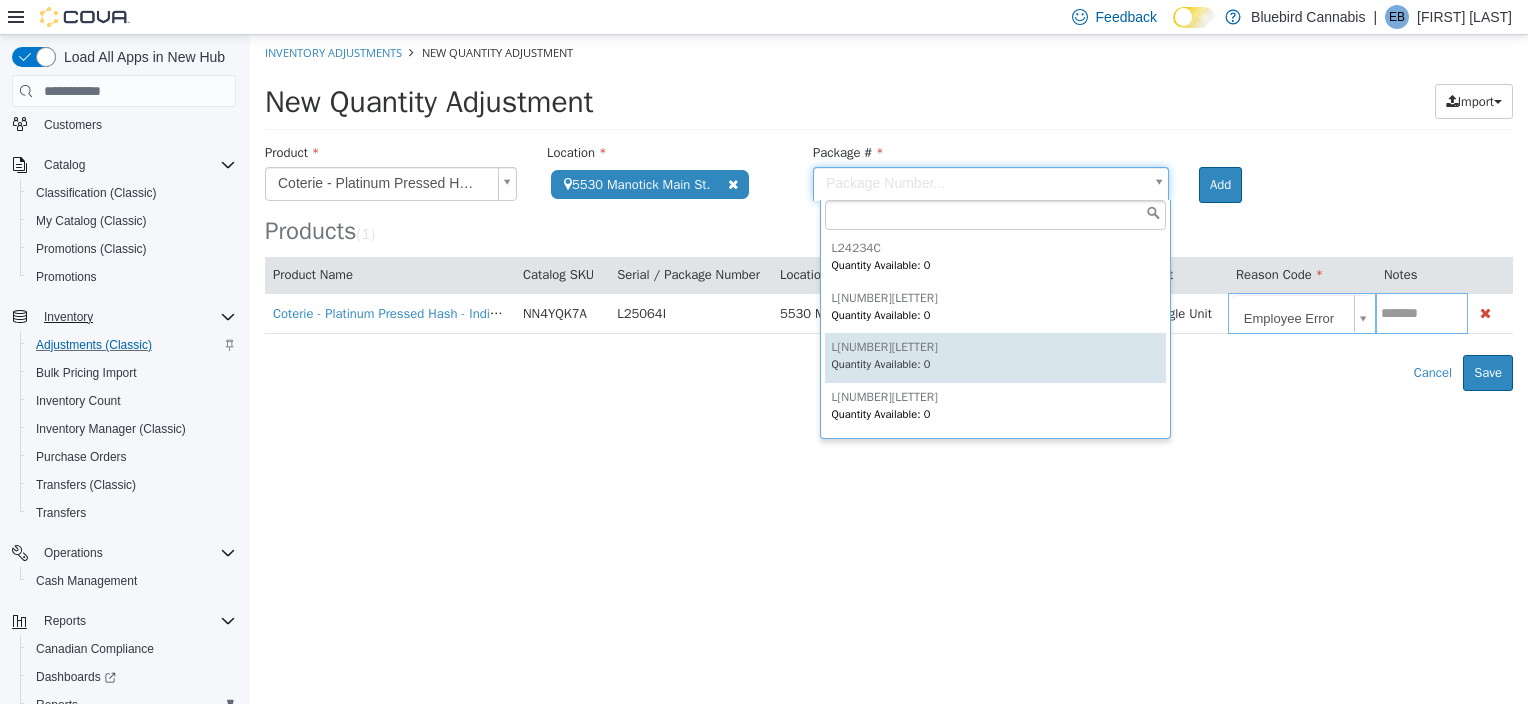 scroll, scrollTop: 197, scrollLeft: 0, axis: vertical 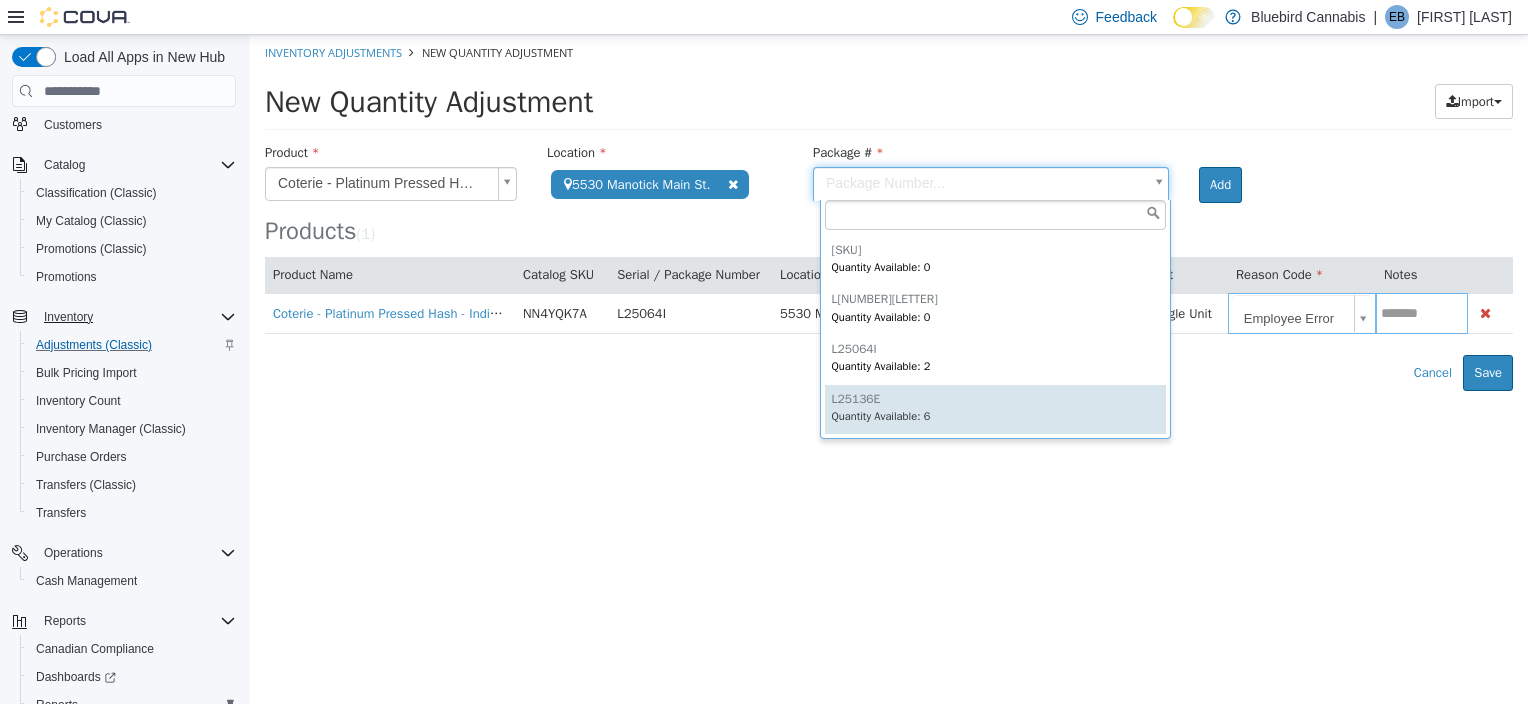type on "*******" 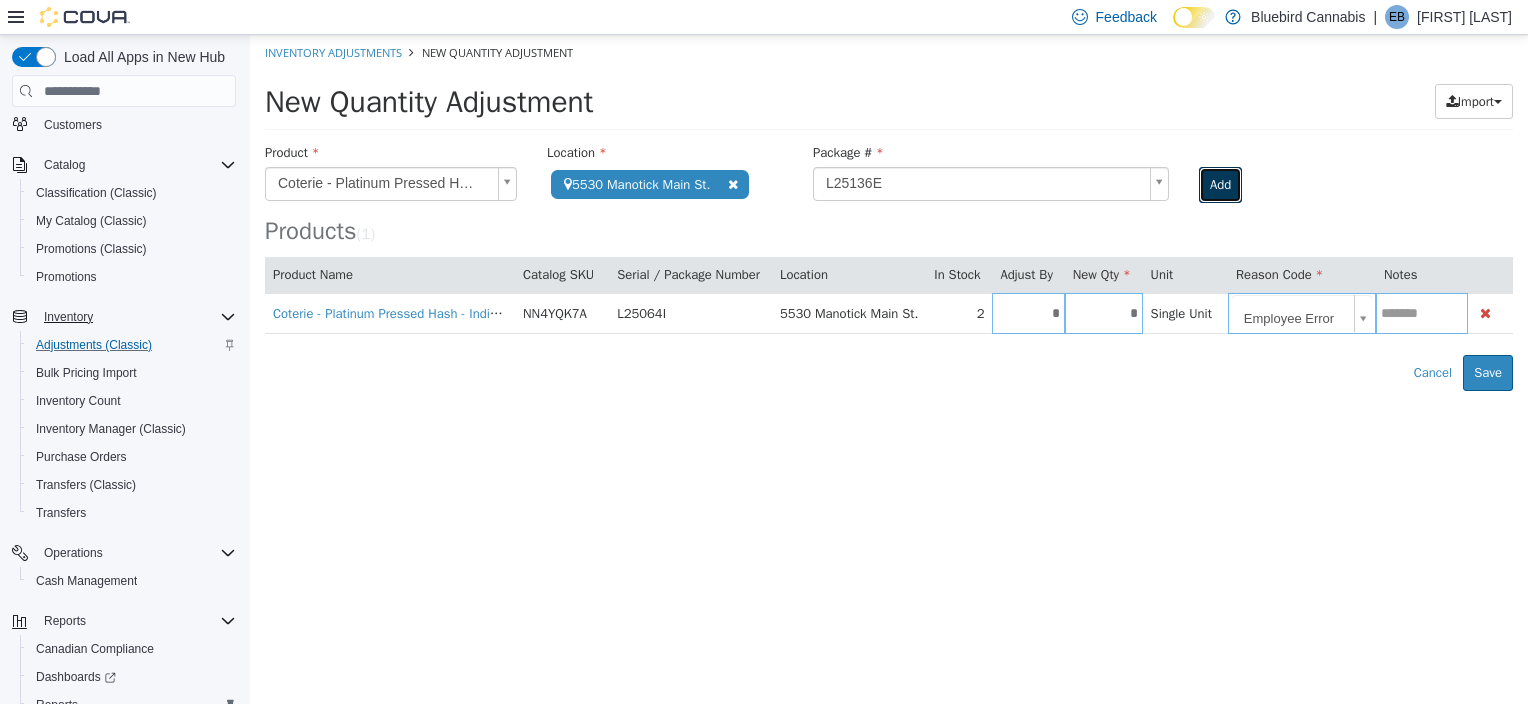 click on "Add" at bounding box center (1220, 185) 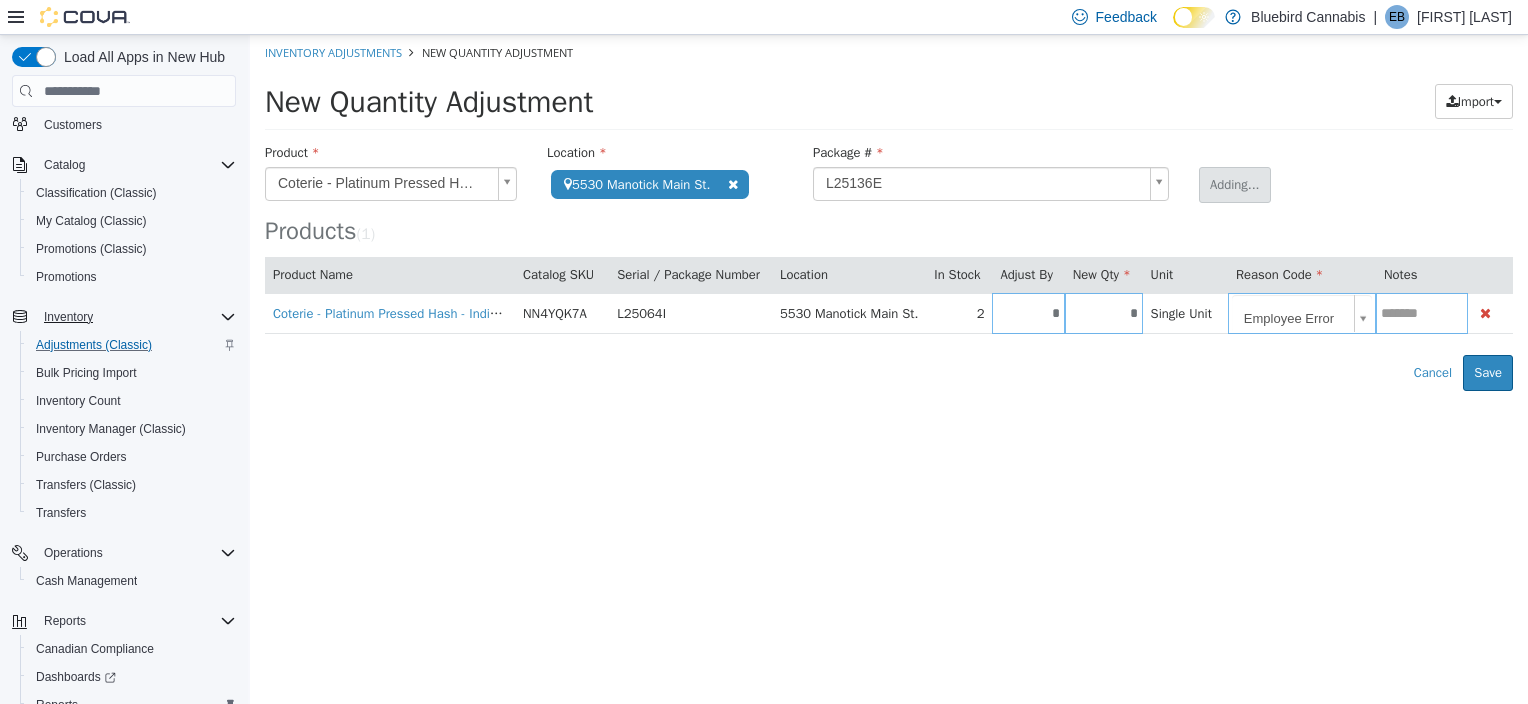 type 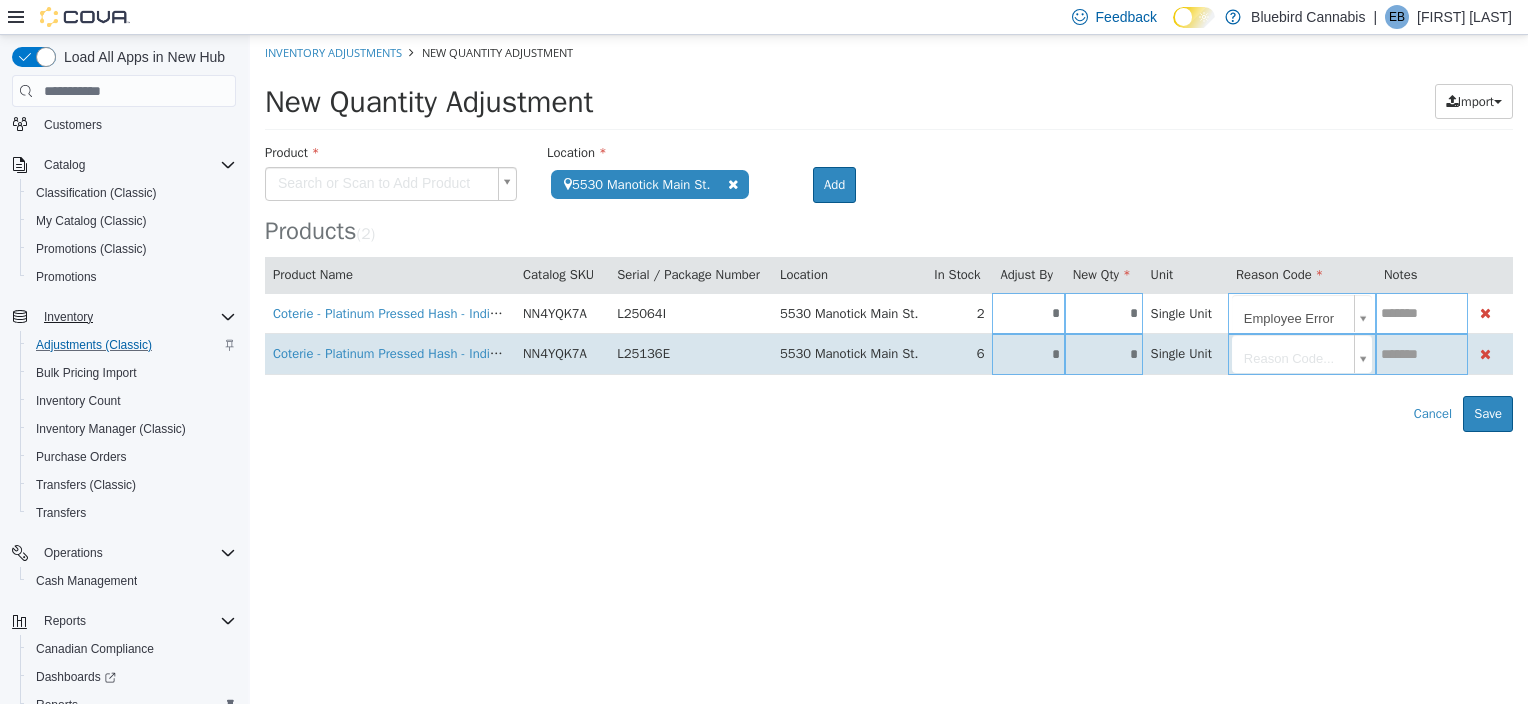 click on "*" at bounding box center [1028, 354] 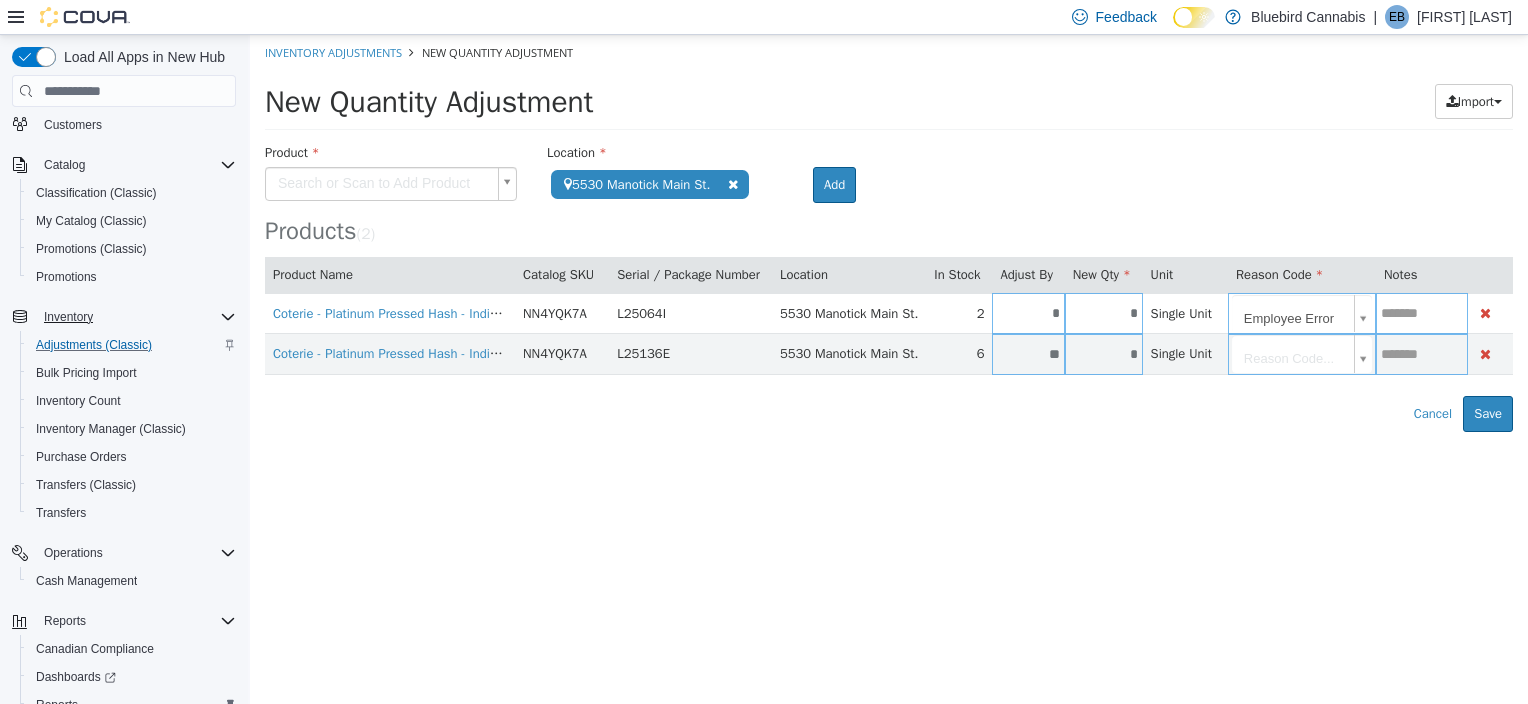 type on "**" 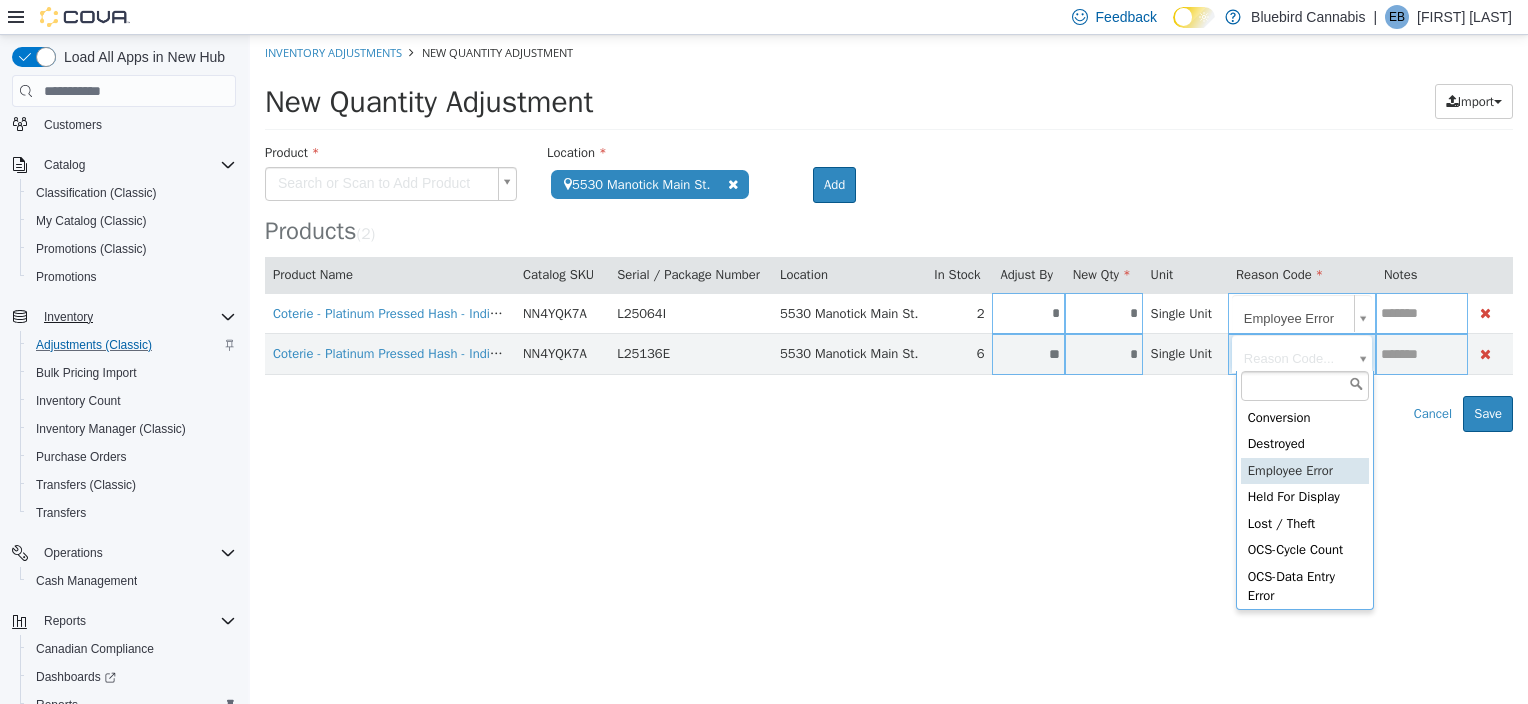 type on "**********" 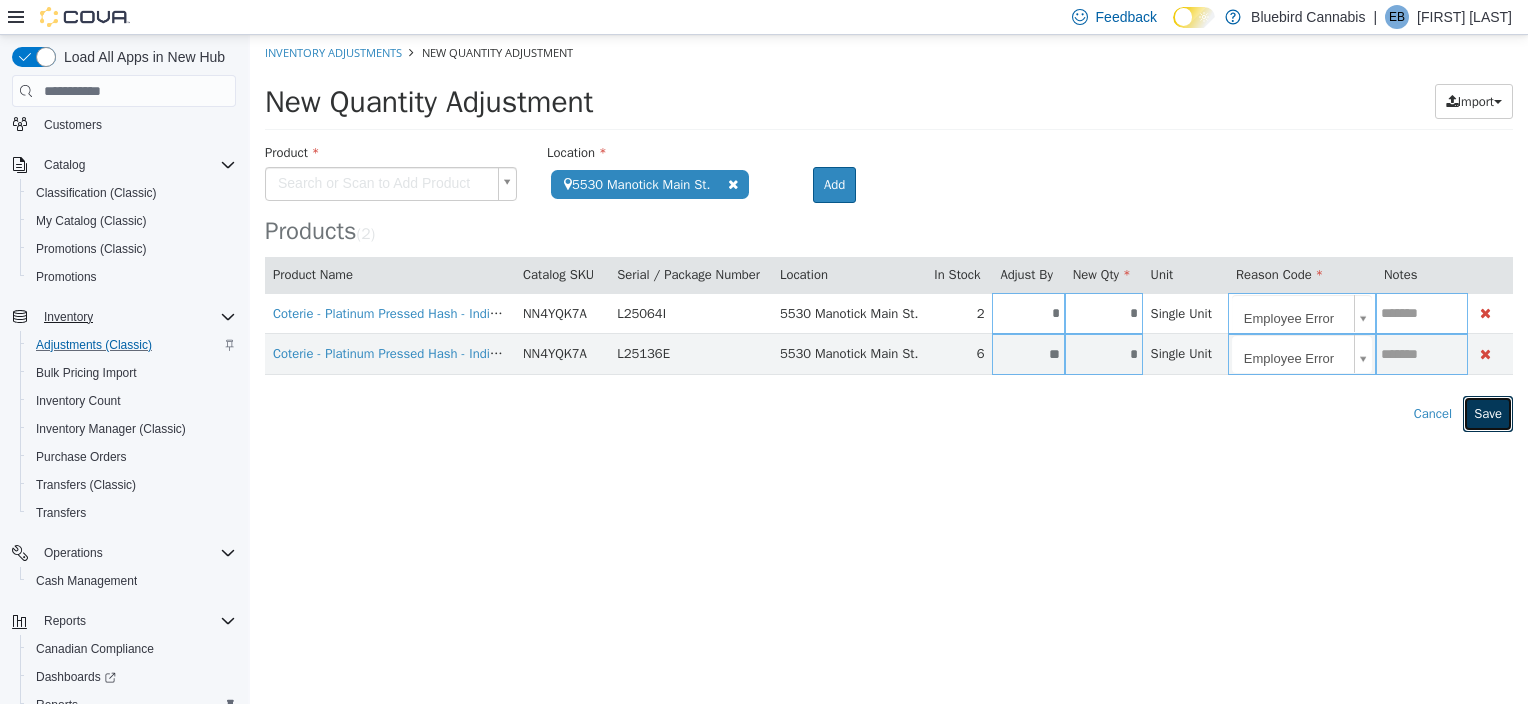 click on "Save" at bounding box center [1488, 414] 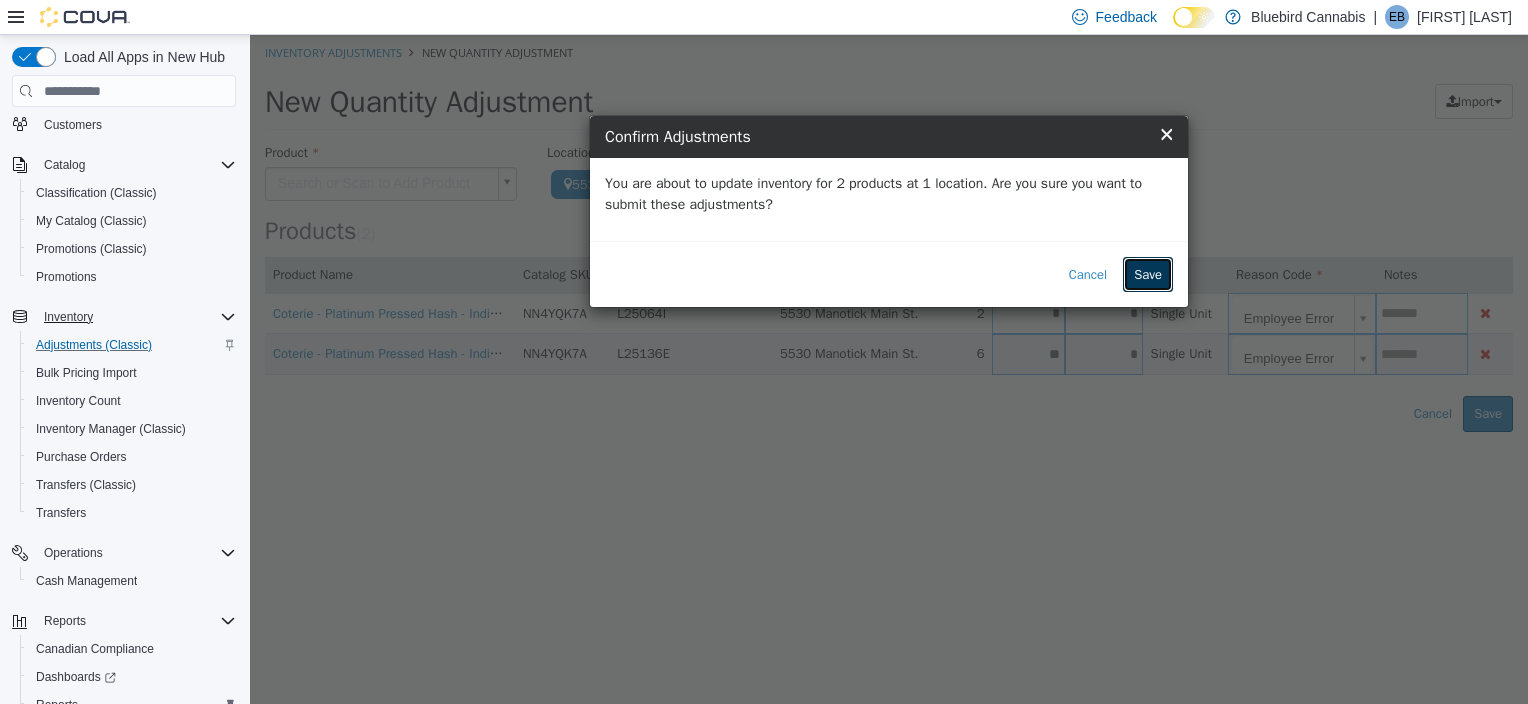 click on "Save" at bounding box center [1148, 275] 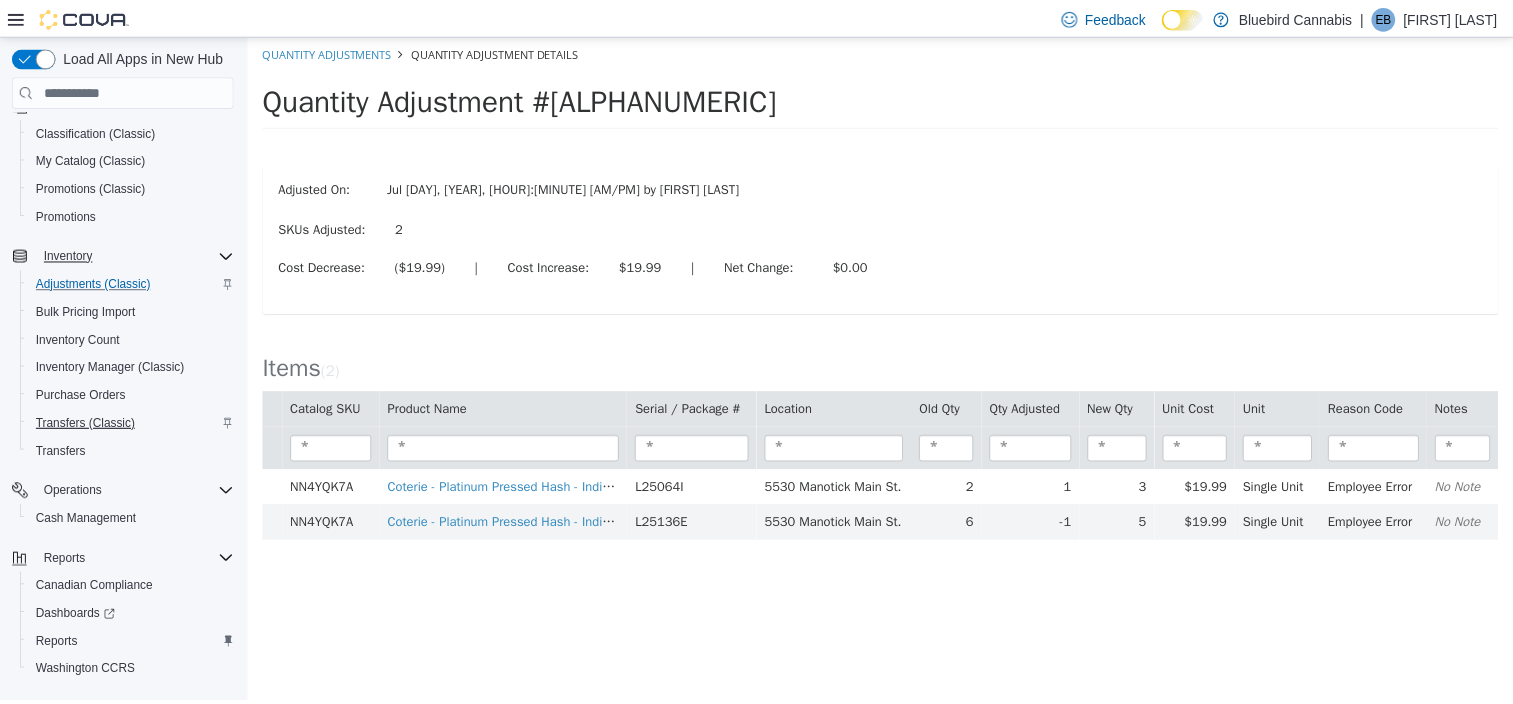 scroll, scrollTop: 248, scrollLeft: 0, axis: vertical 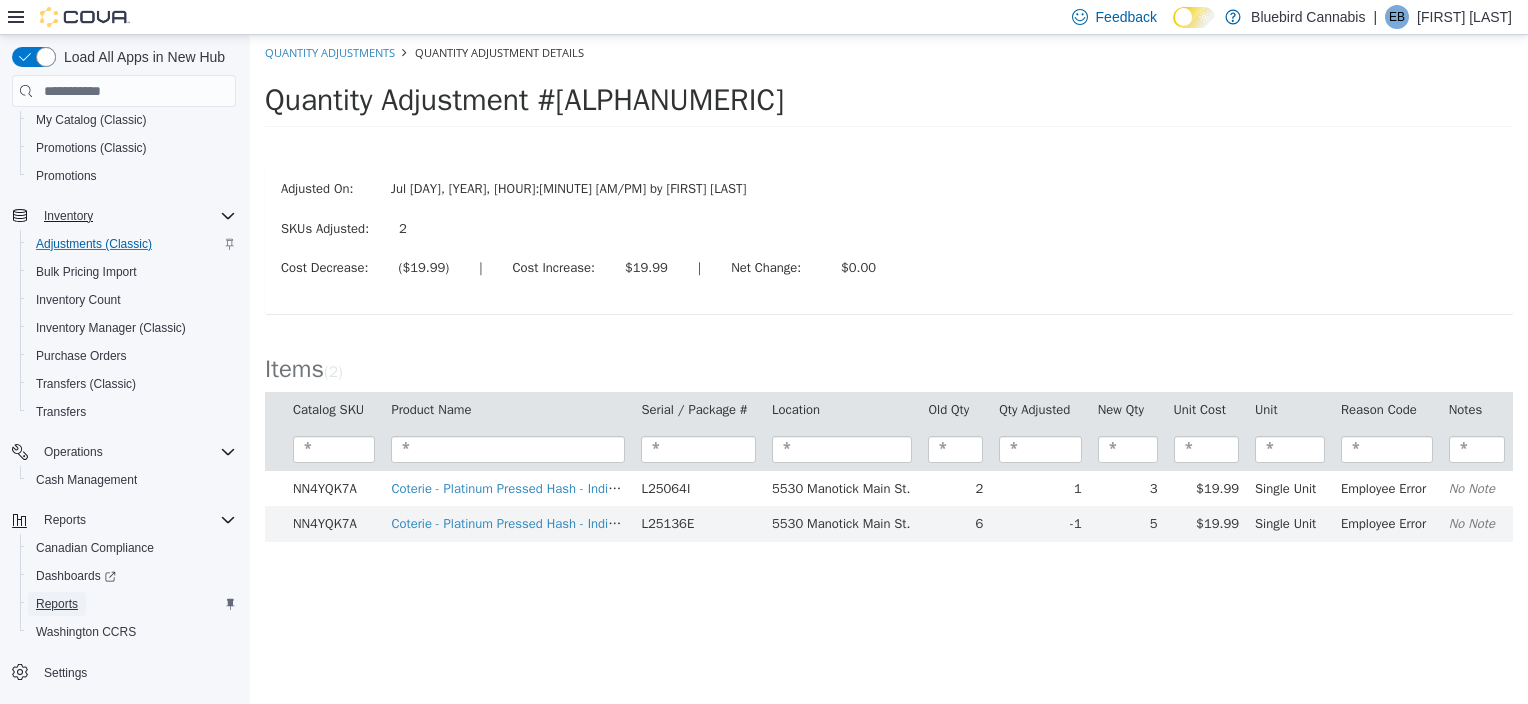 click on "Reports" at bounding box center (57, 604) 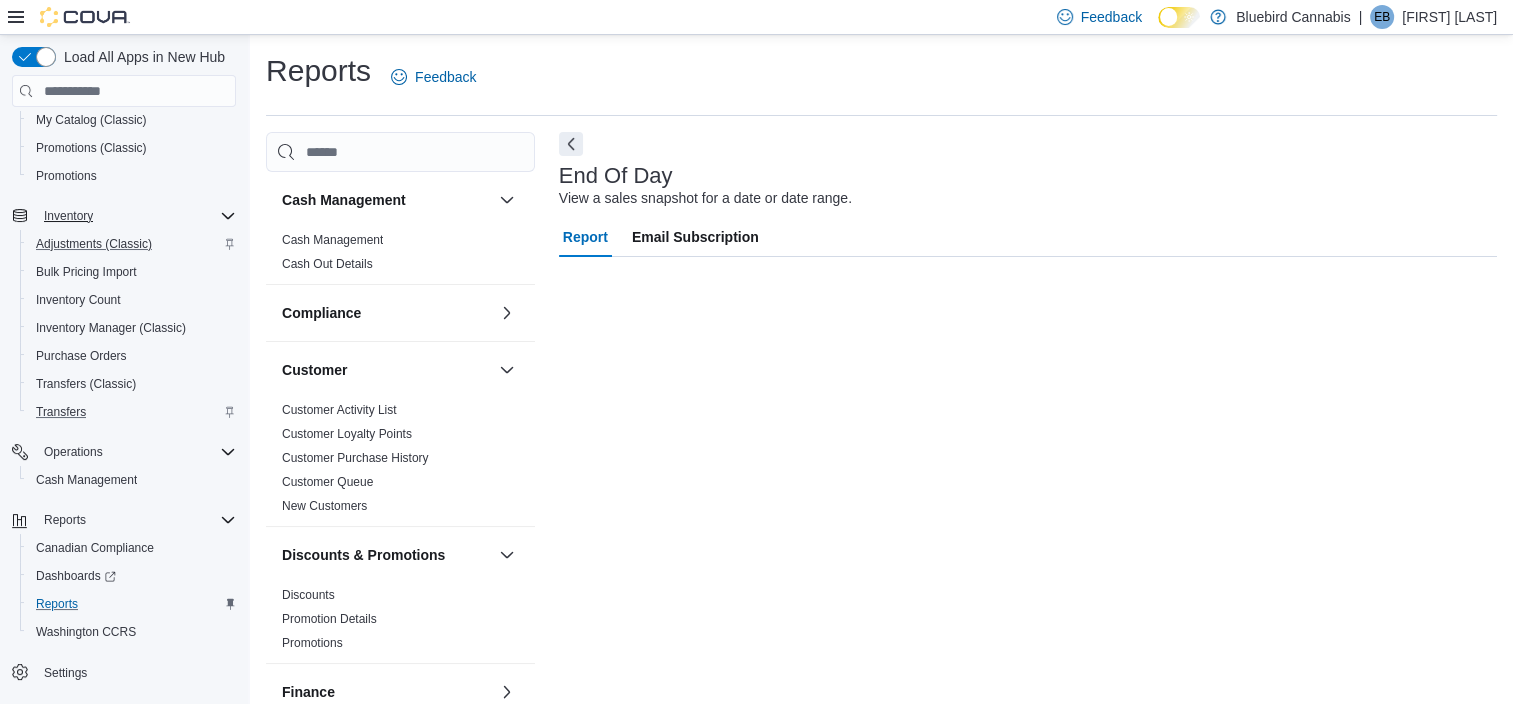 scroll, scrollTop: 8, scrollLeft: 0, axis: vertical 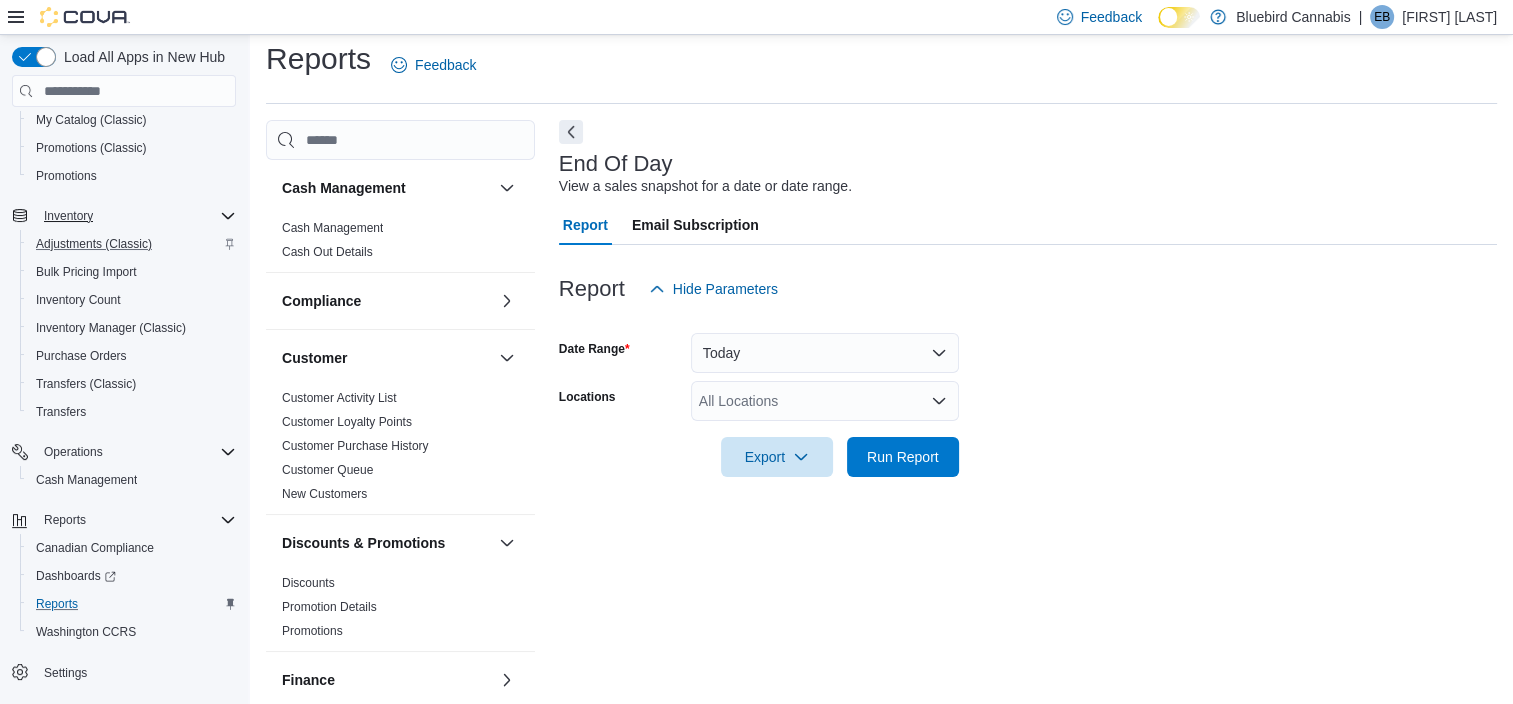 click on "All Locations" at bounding box center [825, 401] 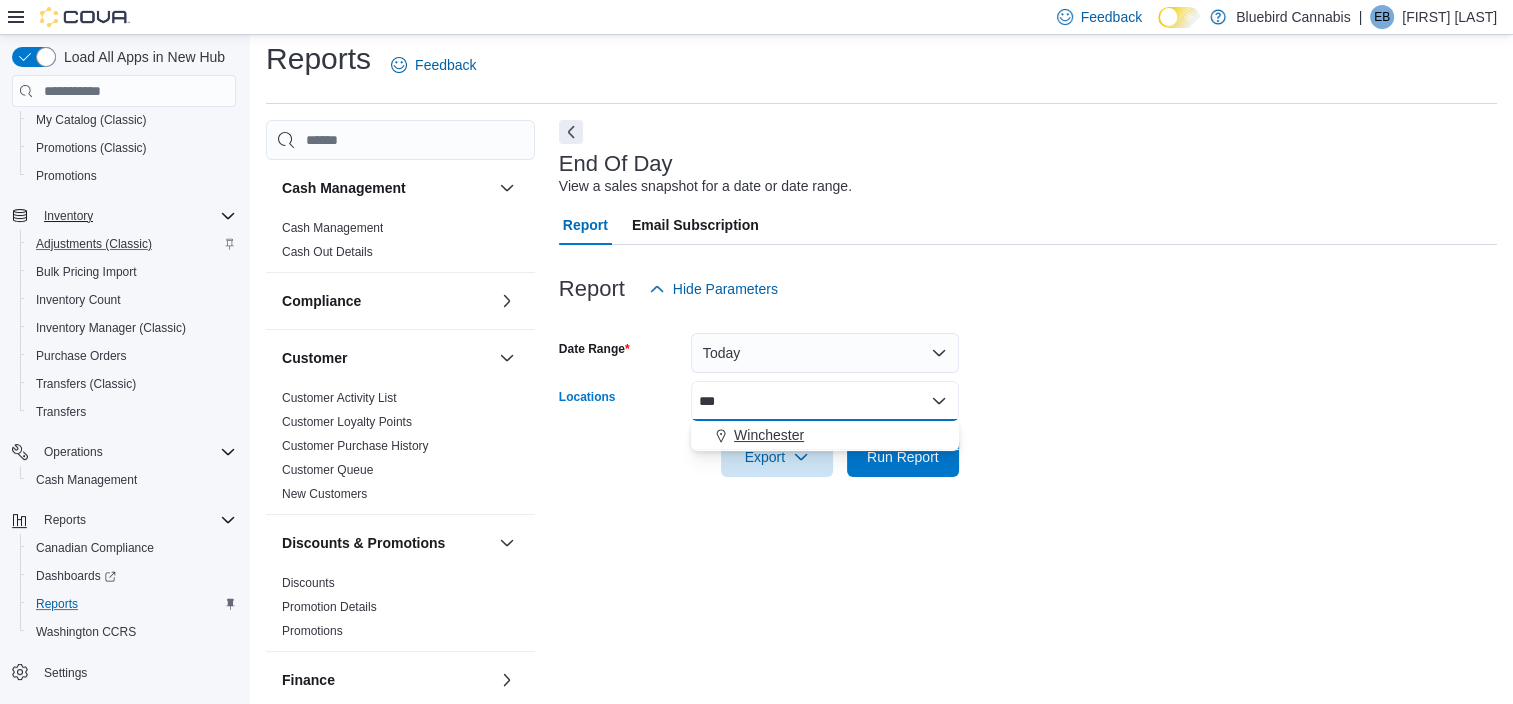 type on "***" 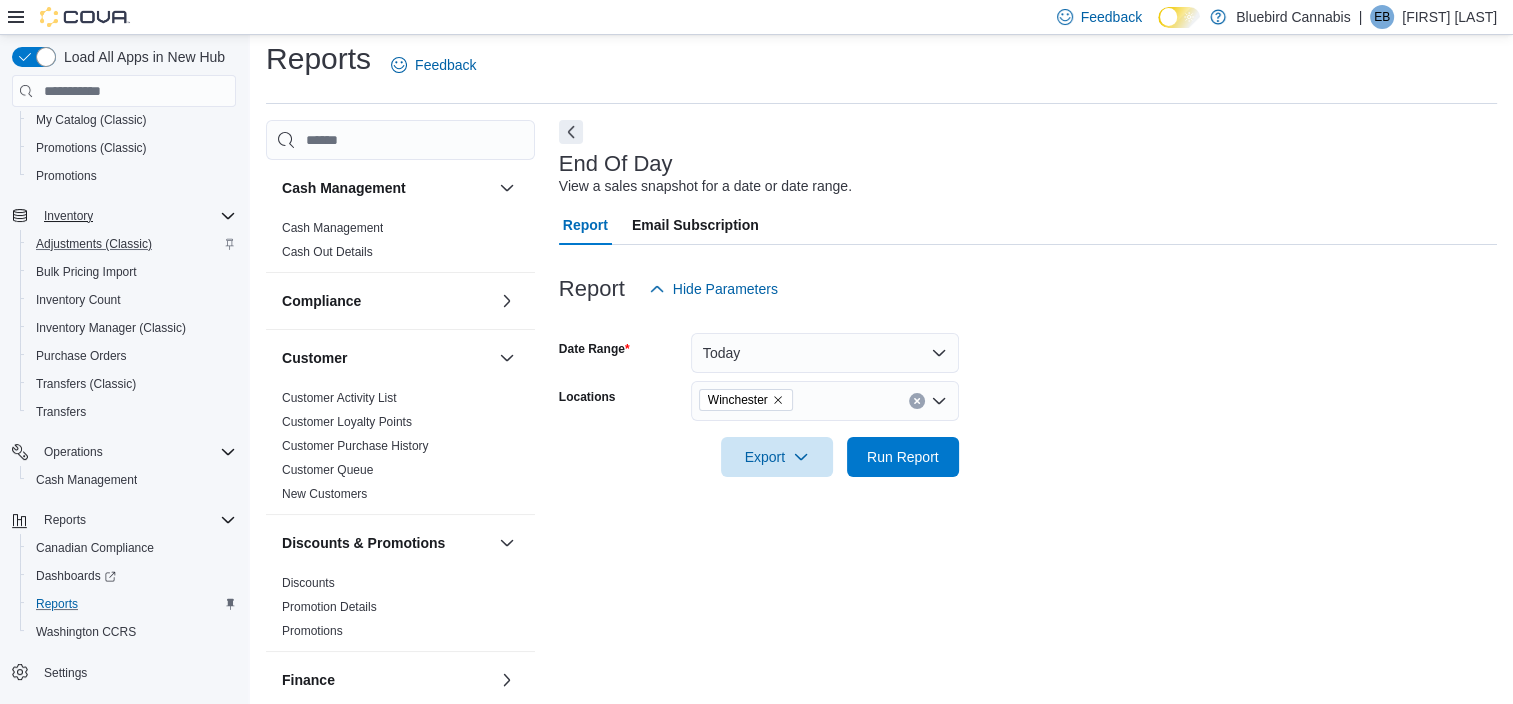 click on "Date Range Today Locations [CITY] Export  Run Report" at bounding box center (1028, 393) 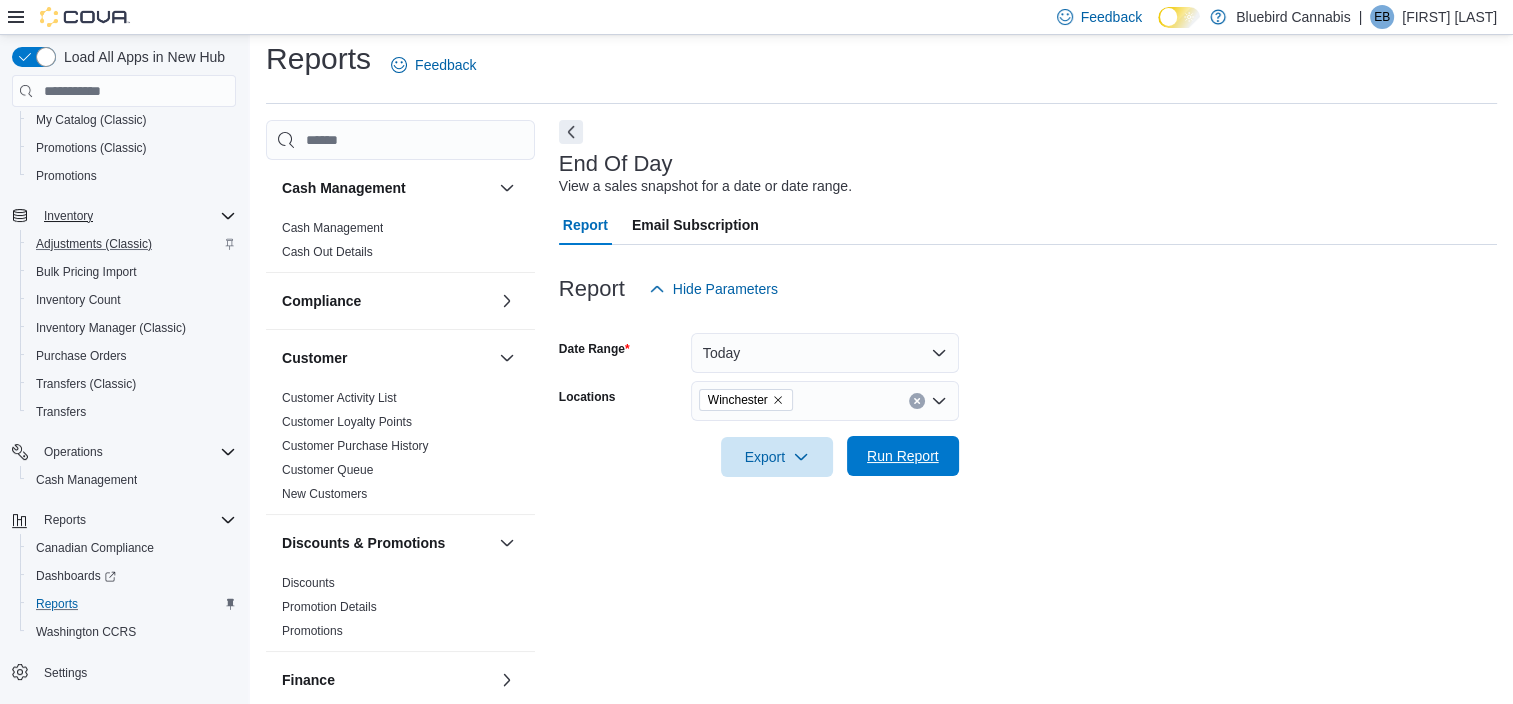 click on "Run Report" at bounding box center [903, 456] 